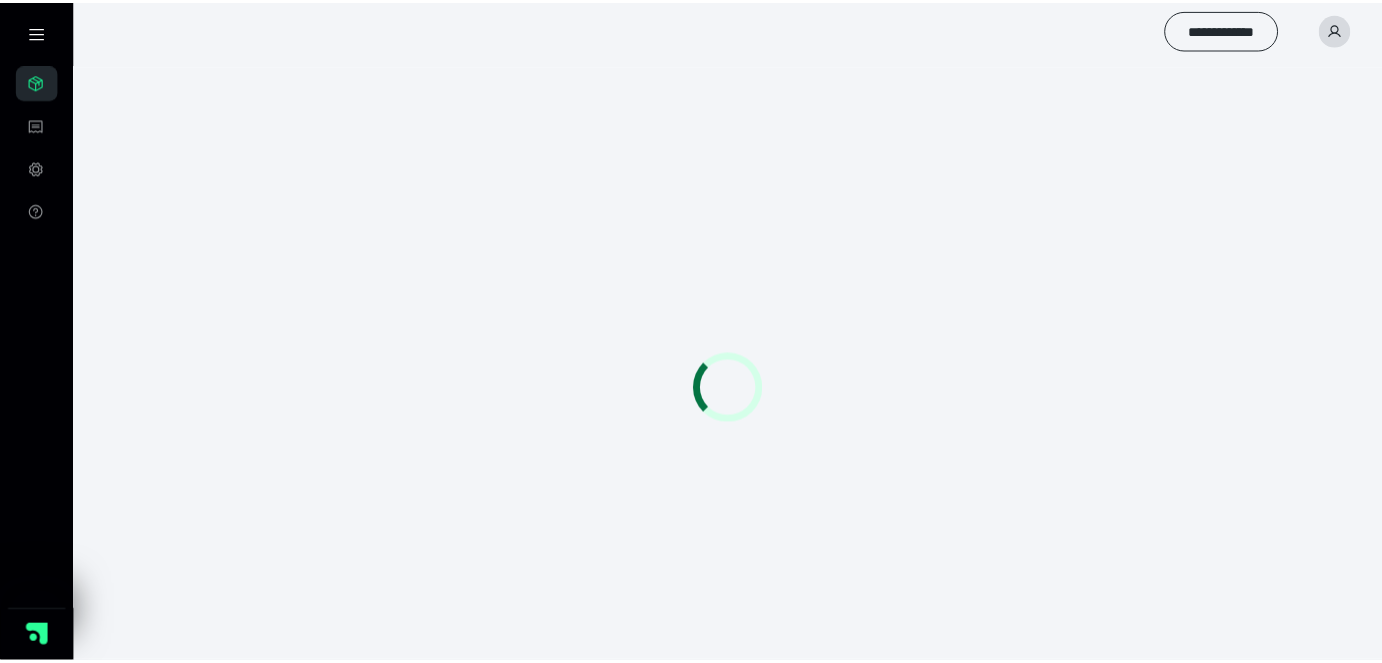 scroll, scrollTop: 0, scrollLeft: 0, axis: both 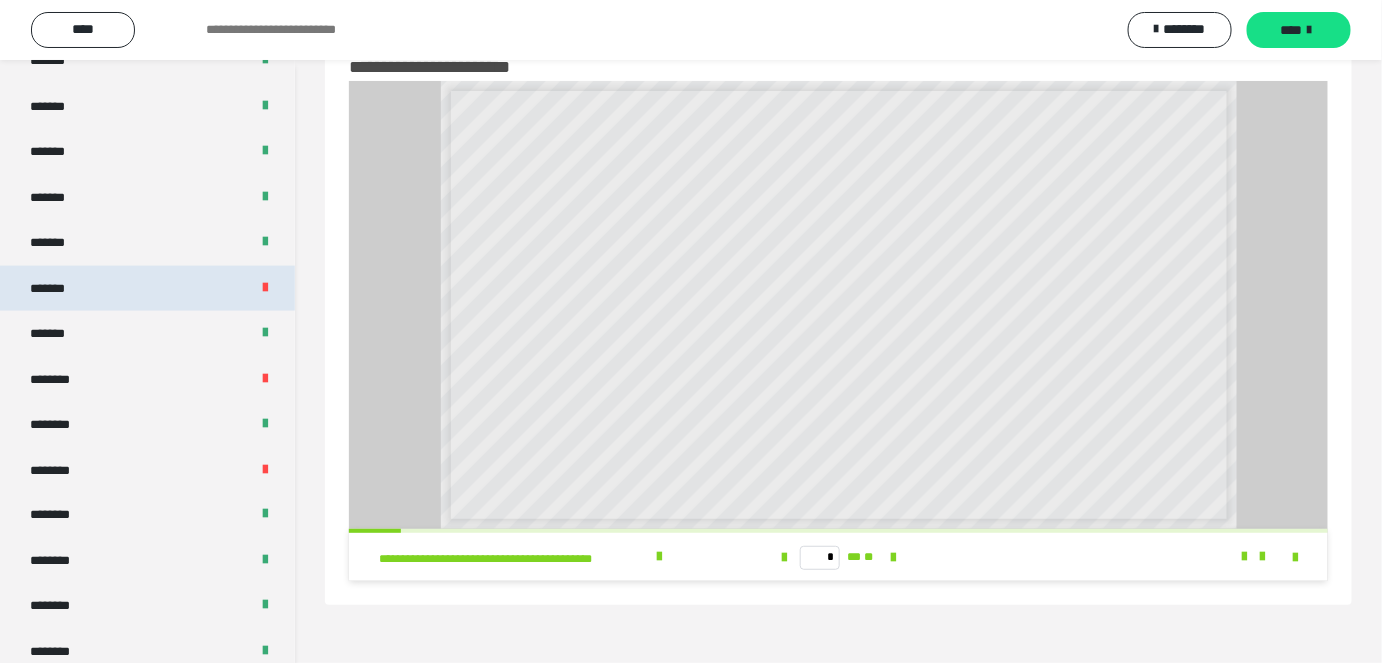 click on "*******" at bounding box center (147, 289) 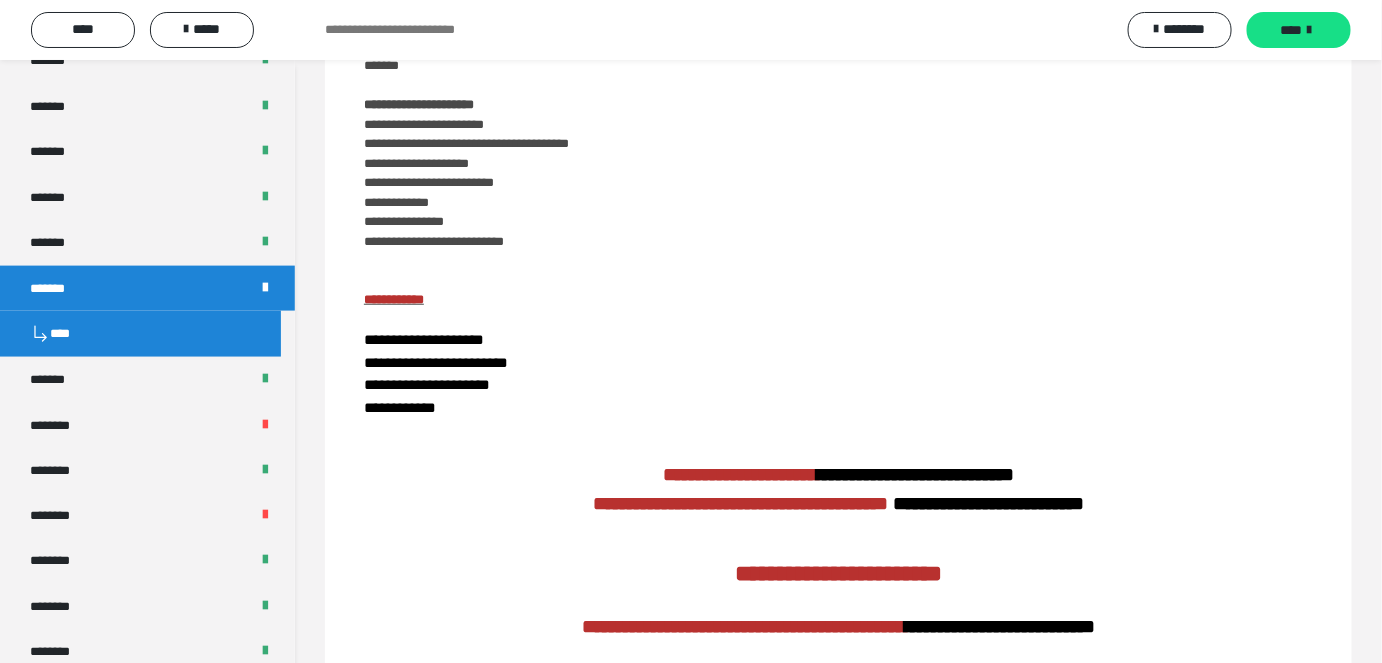 scroll, scrollTop: 680, scrollLeft: 0, axis: vertical 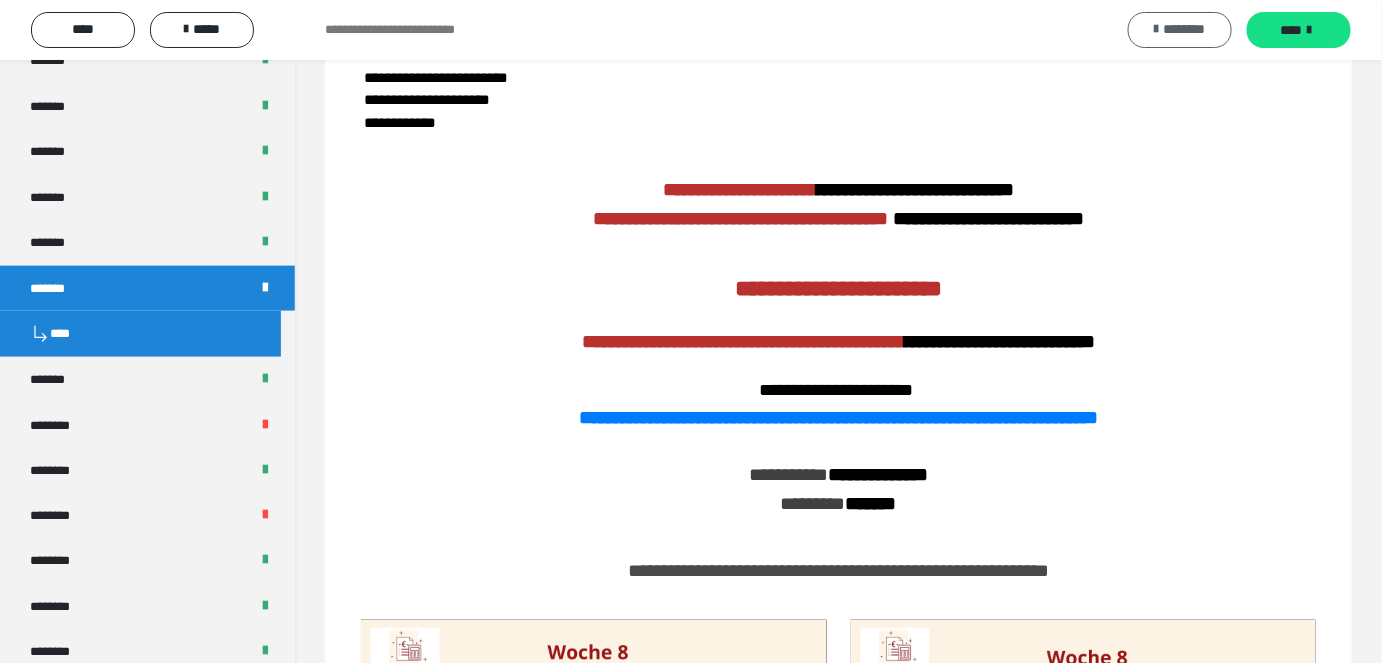 click on "********" at bounding box center (1185, 29) 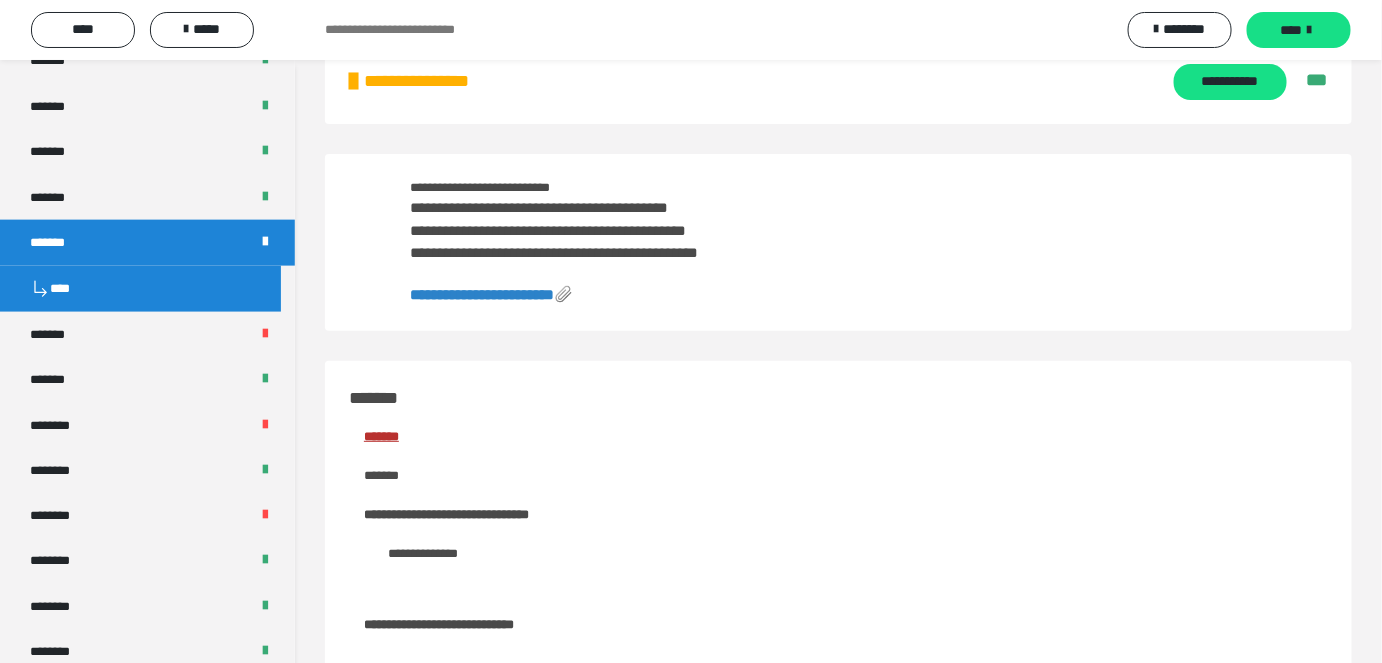 scroll, scrollTop: 0, scrollLeft: 0, axis: both 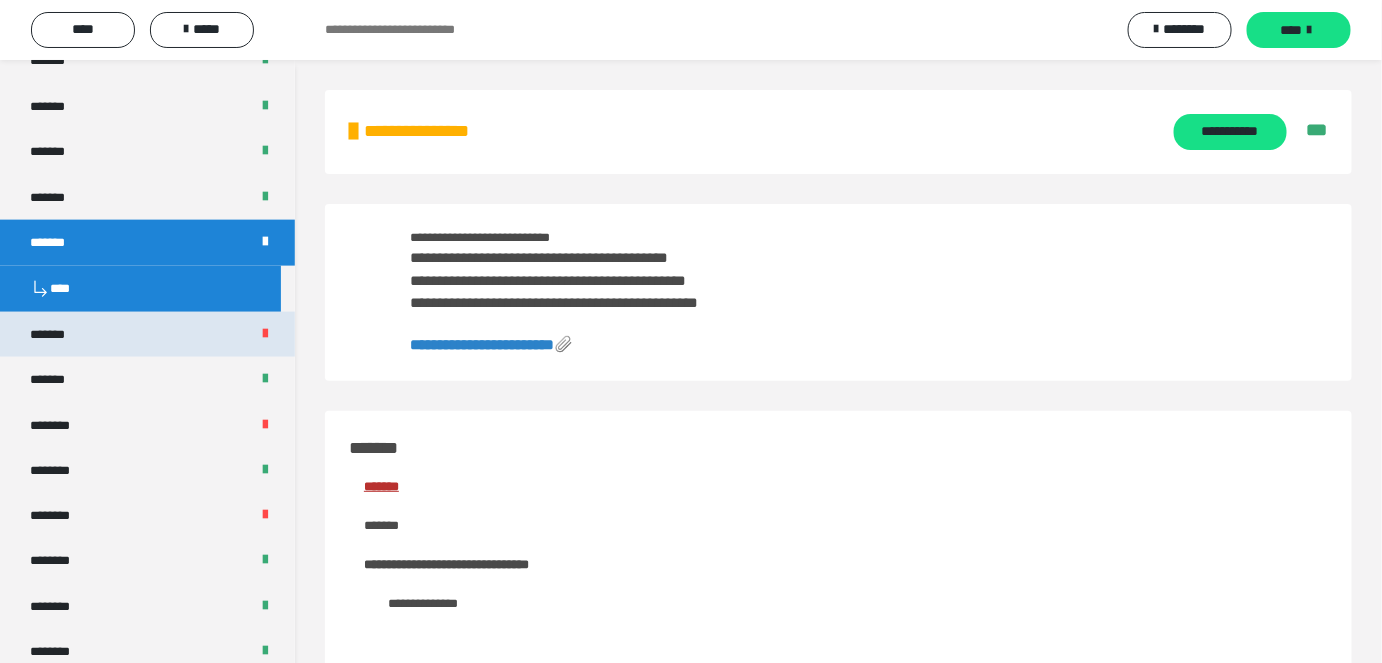 click on "*******" at bounding box center [147, 335] 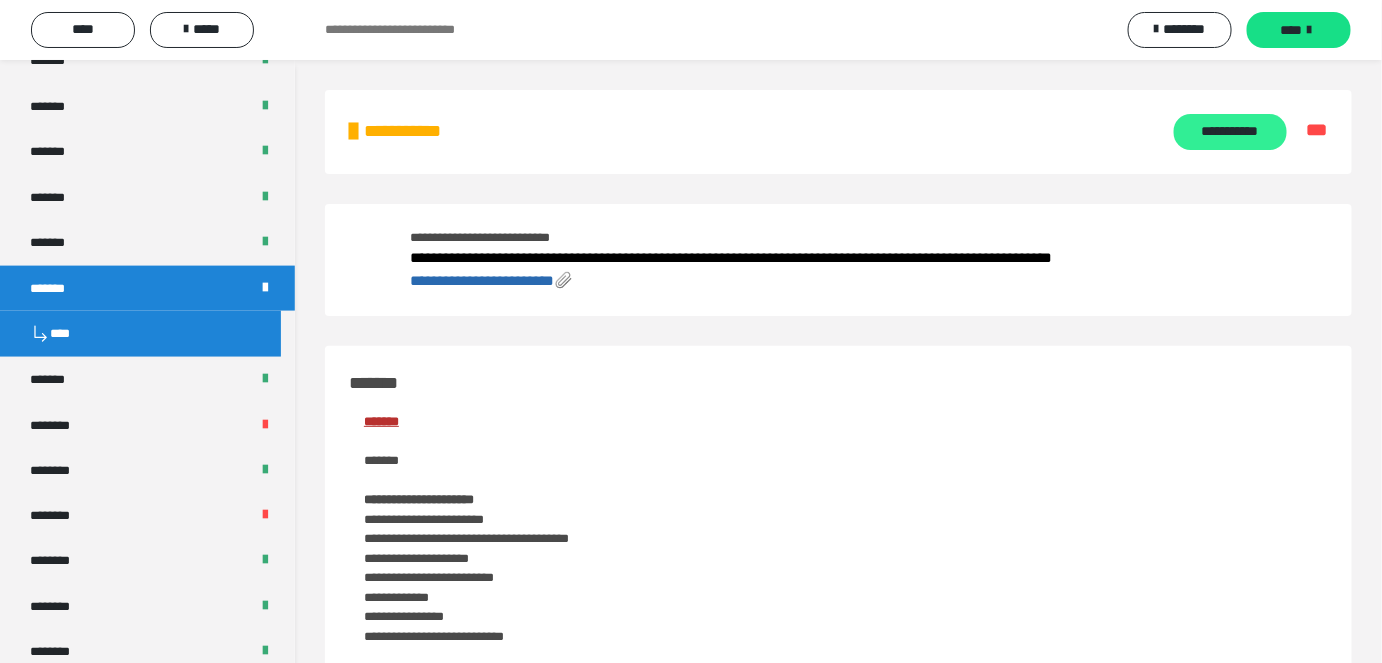 click on "**********" at bounding box center [1230, 132] 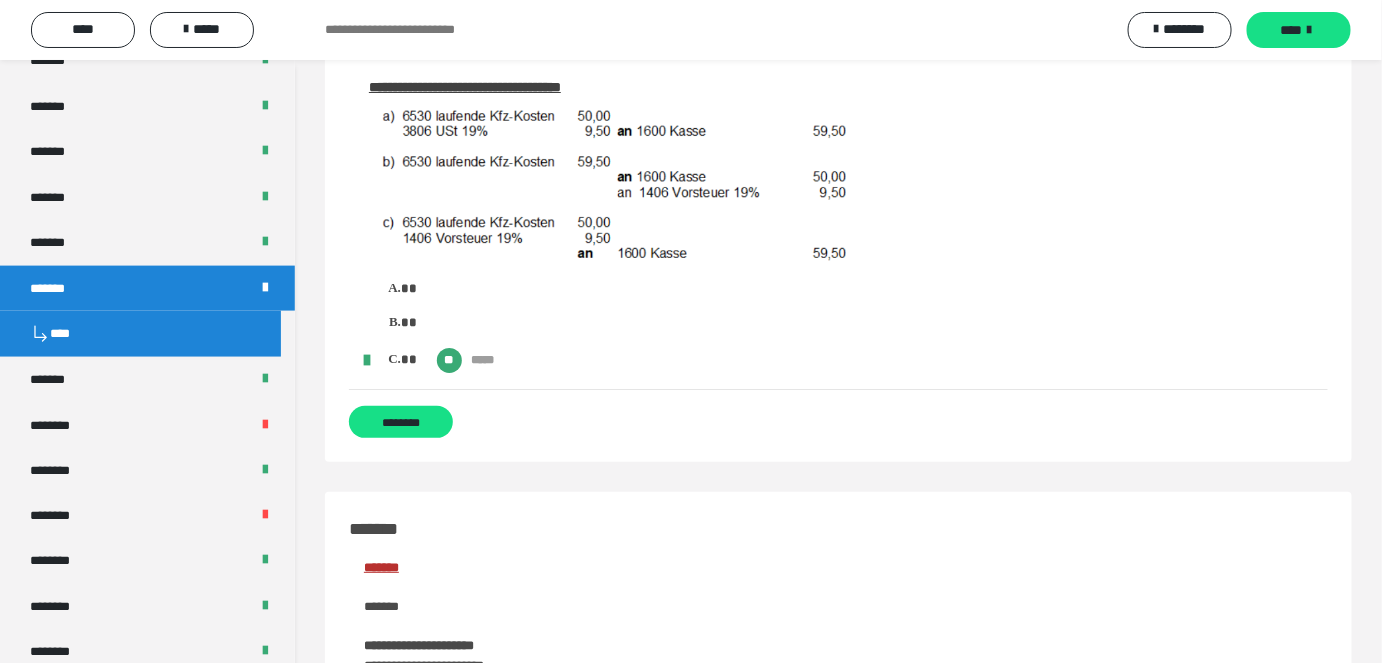 scroll, scrollTop: 2454, scrollLeft: 0, axis: vertical 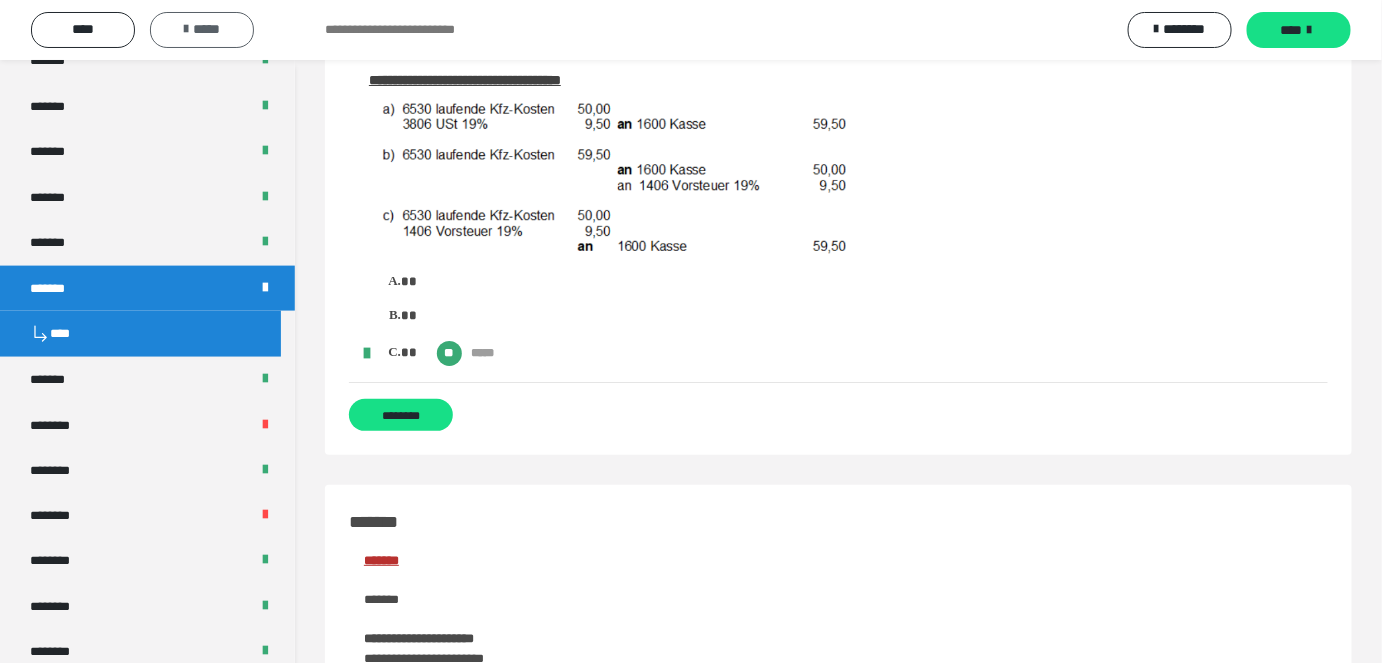 click on "*****" at bounding box center [202, 29] 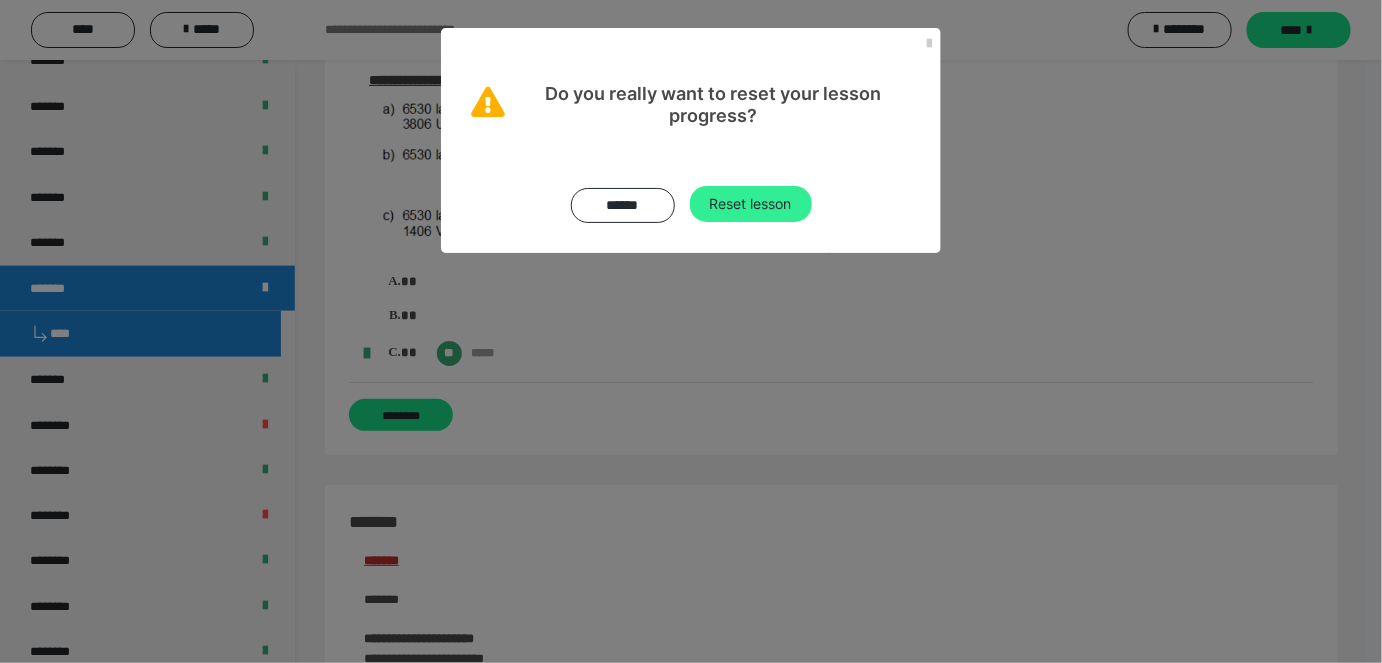 click on "Reset lesson" at bounding box center (751, 204) 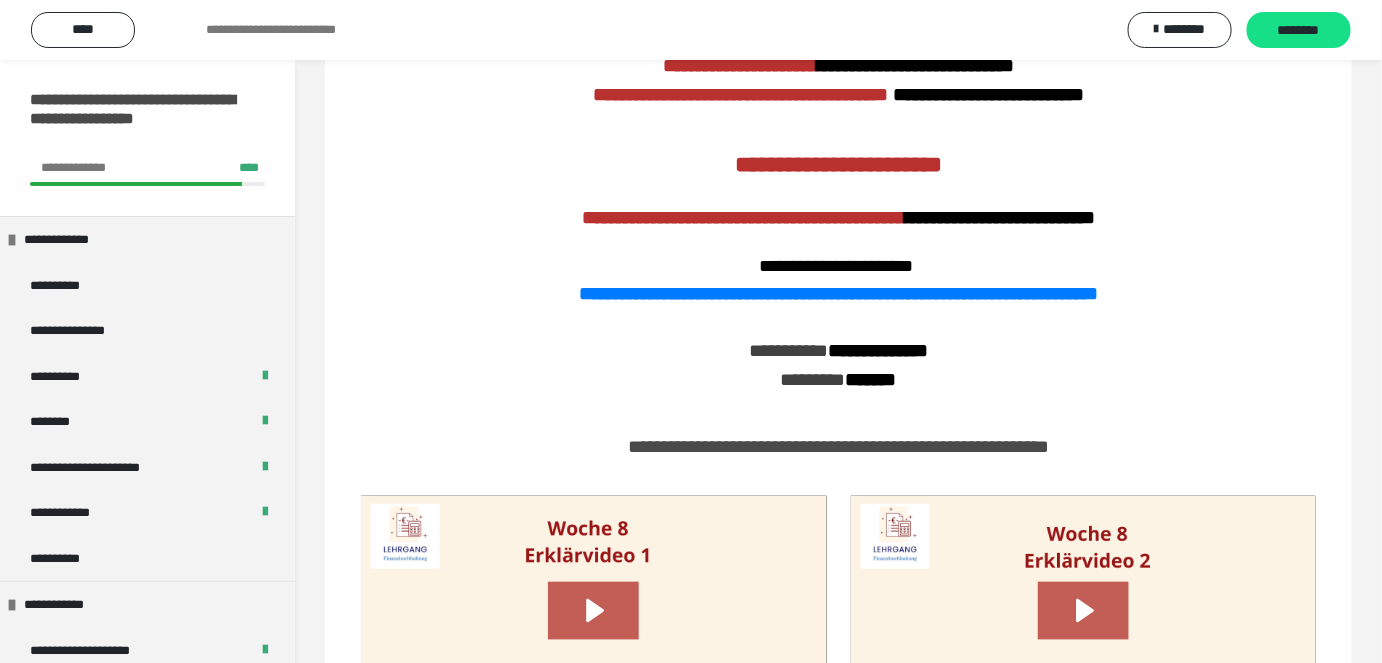 scroll, scrollTop: 545, scrollLeft: 0, axis: vertical 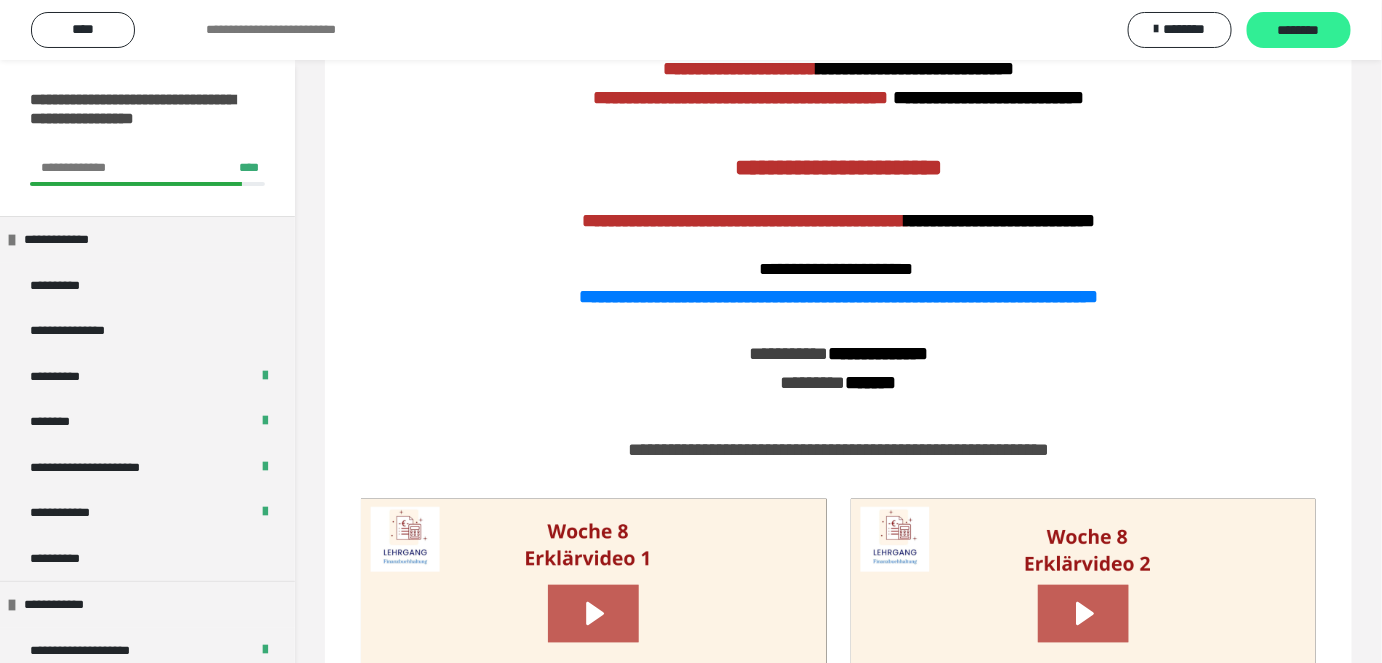click on "********" at bounding box center (1299, 30) 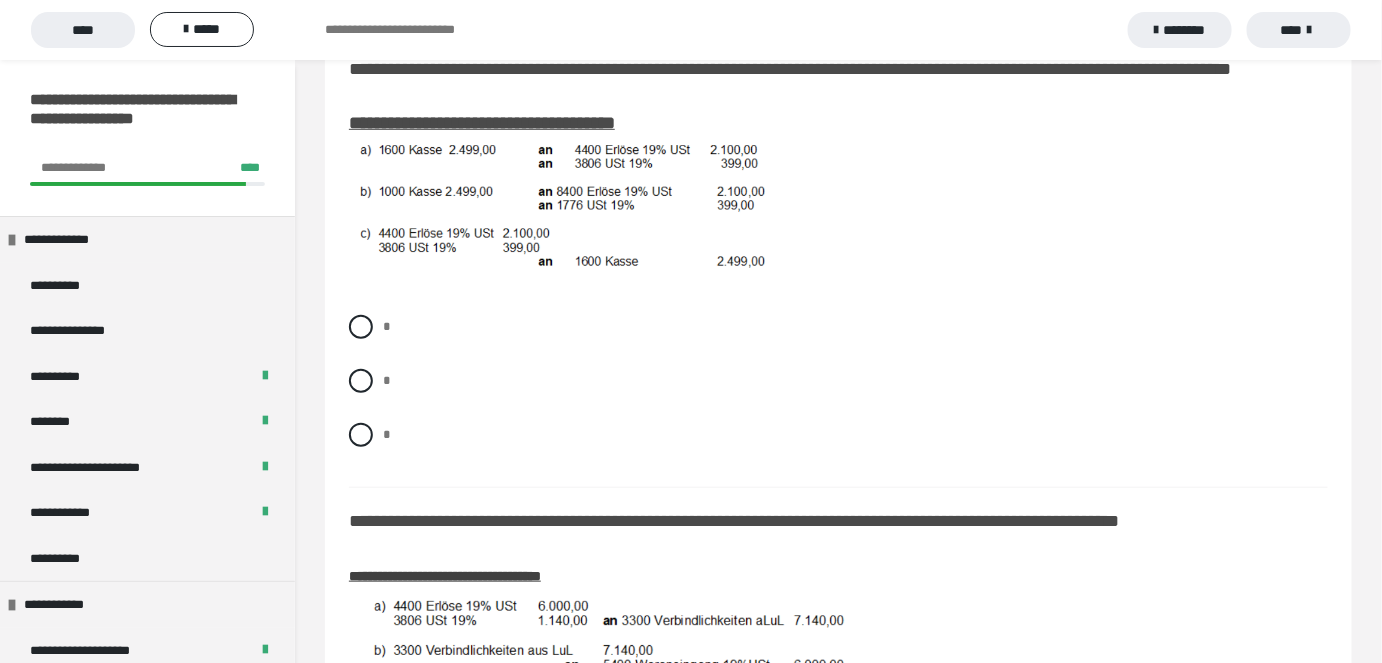 scroll, scrollTop: 363, scrollLeft: 0, axis: vertical 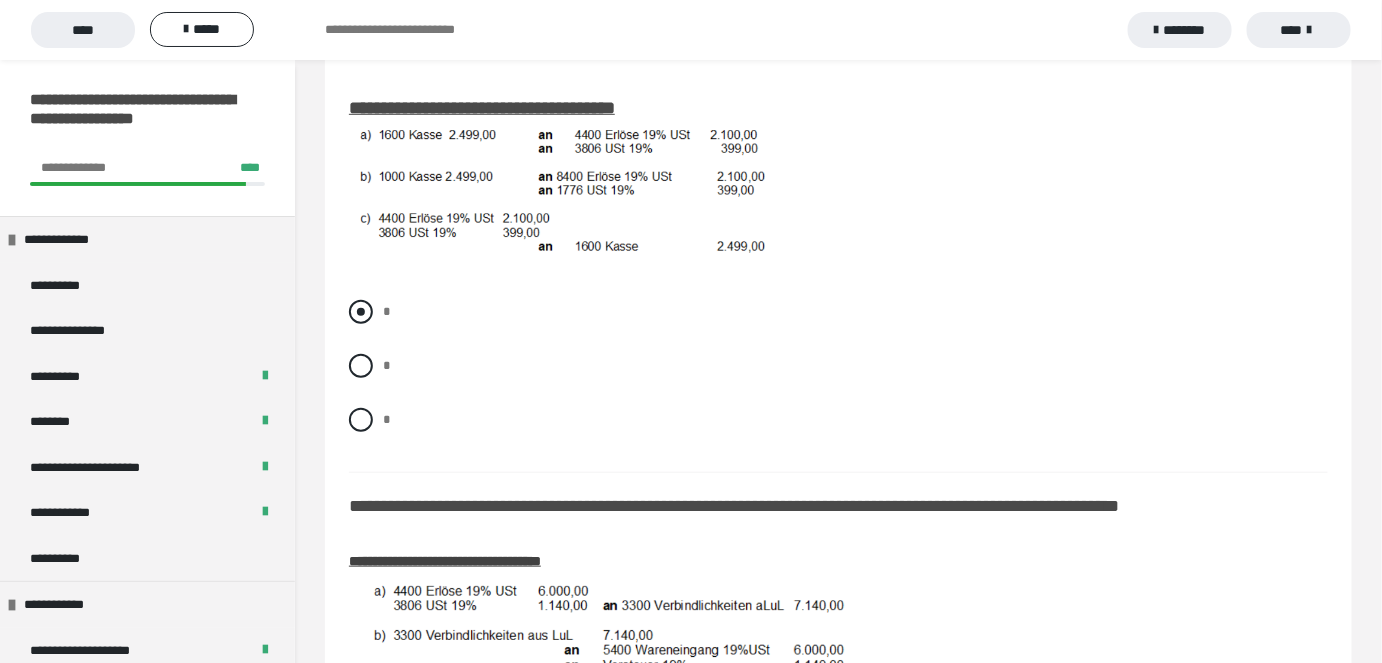 click at bounding box center (361, 312) 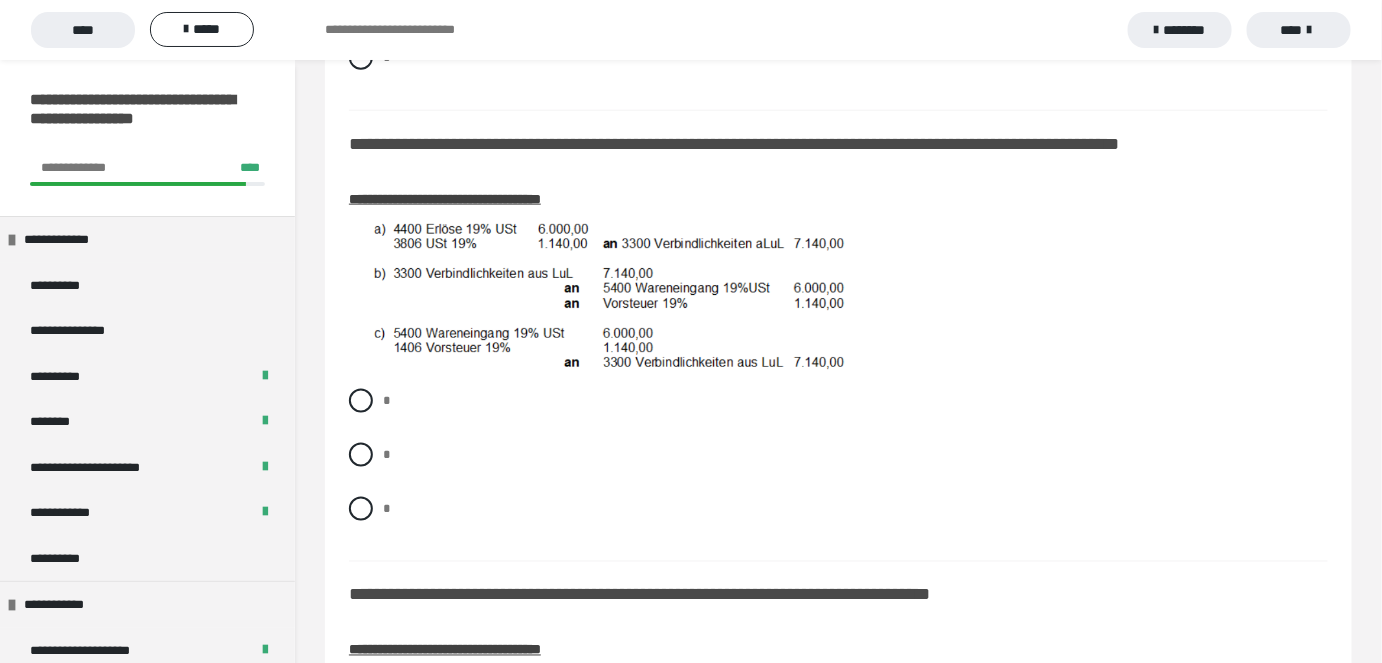 scroll, scrollTop: 727, scrollLeft: 0, axis: vertical 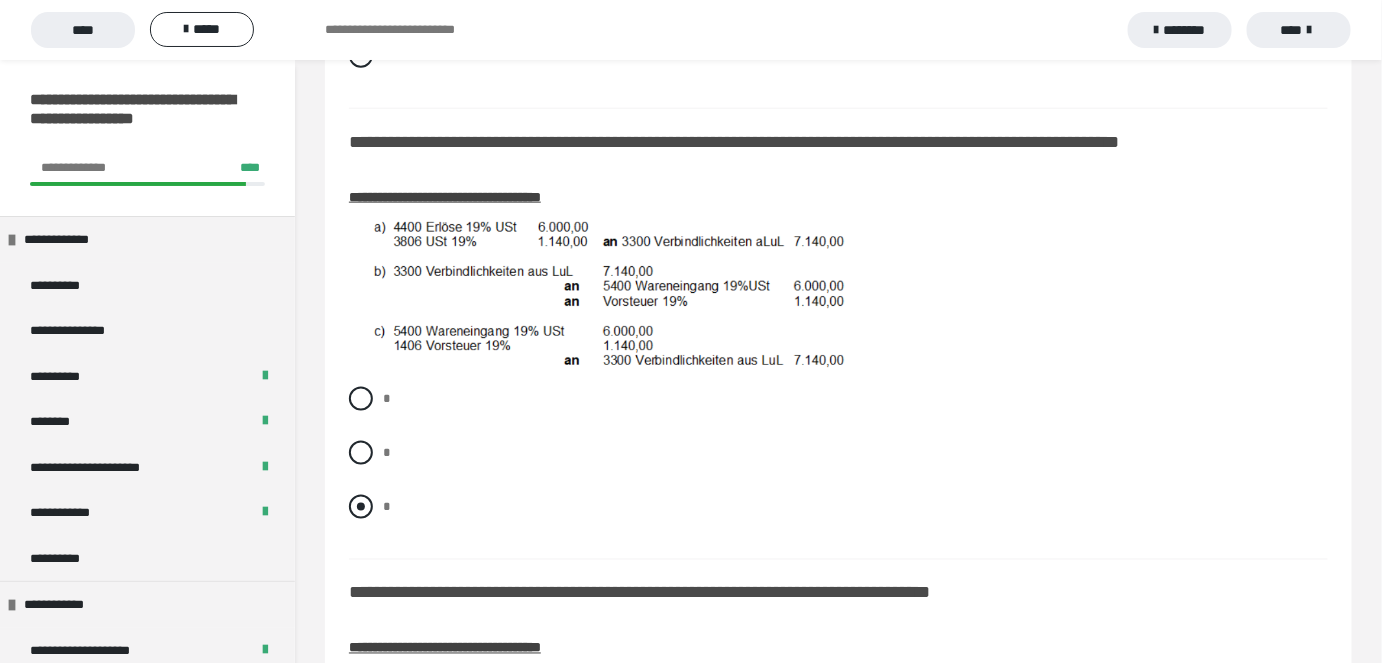 click at bounding box center [361, 507] 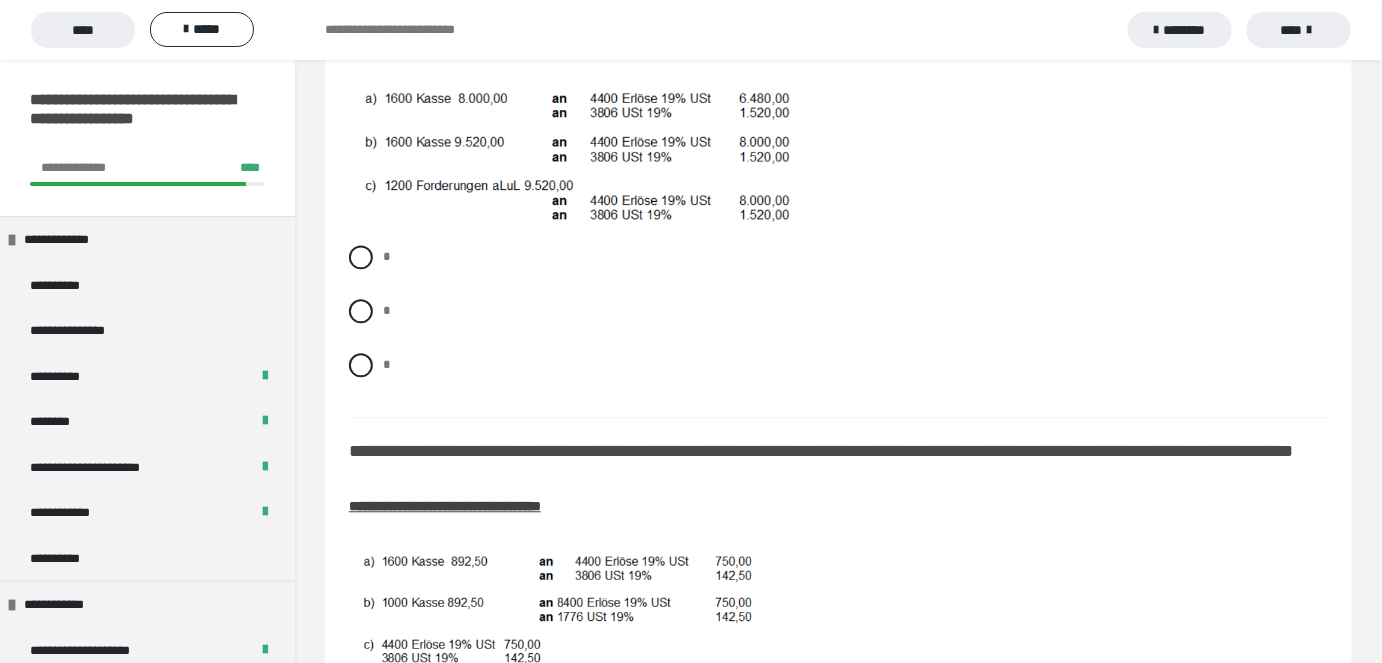 scroll, scrollTop: 1363, scrollLeft: 0, axis: vertical 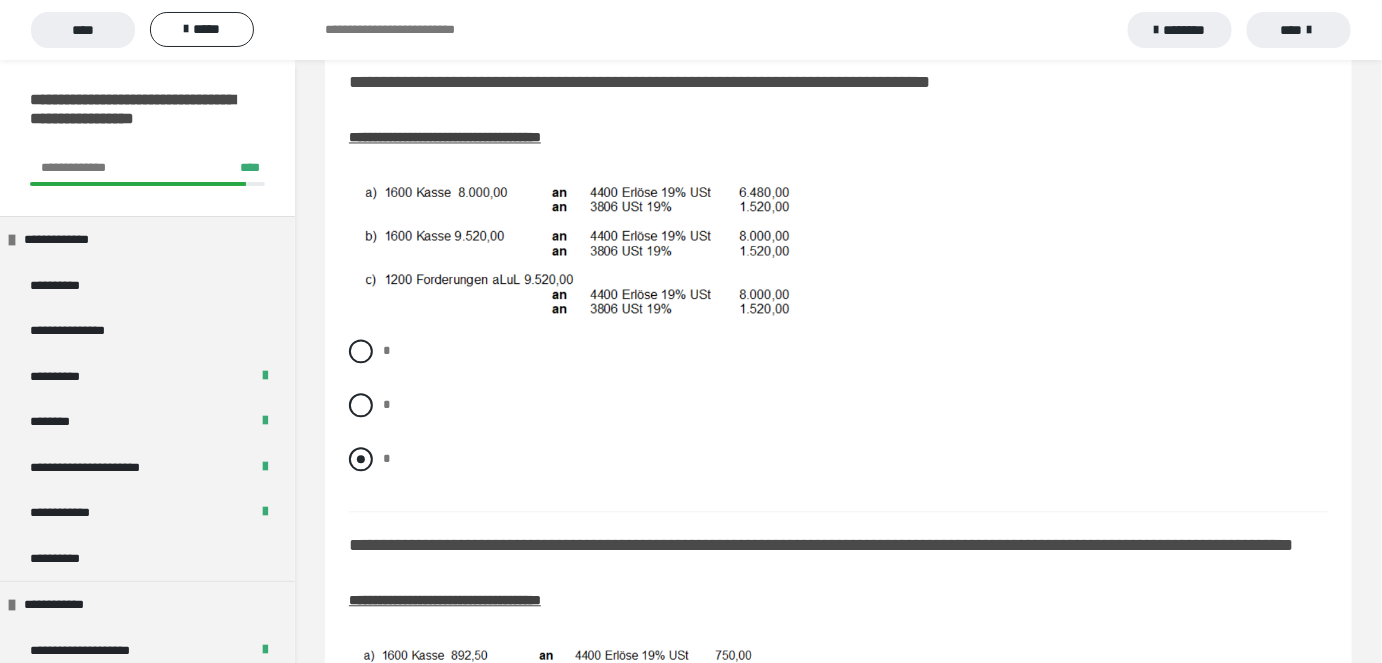 click at bounding box center [361, 460] 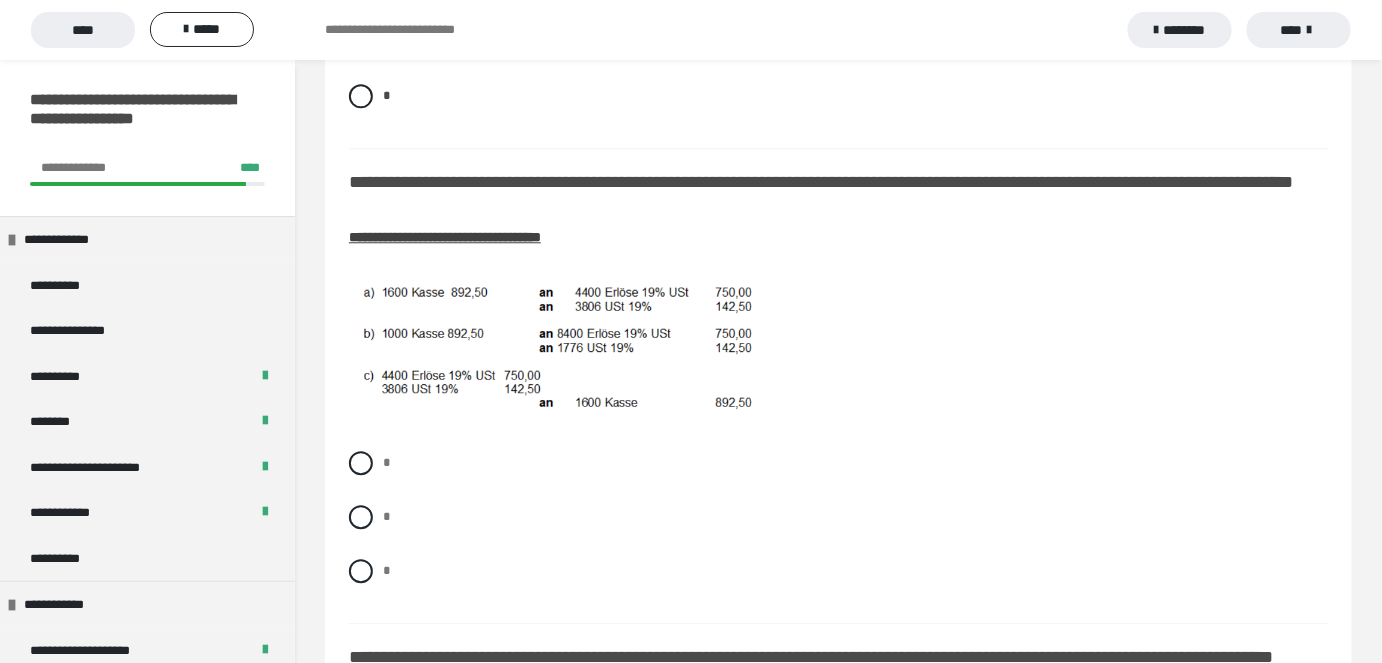 scroll, scrollTop: 1692, scrollLeft: 0, axis: vertical 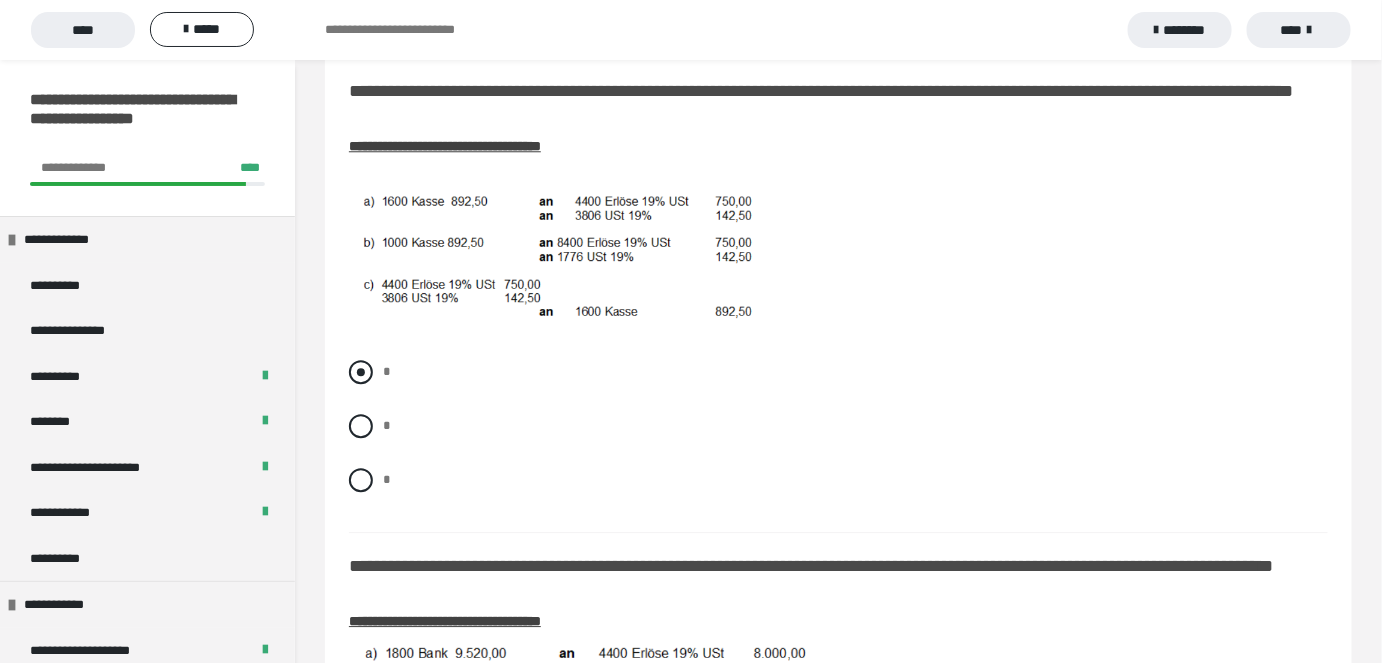 click at bounding box center [361, 372] 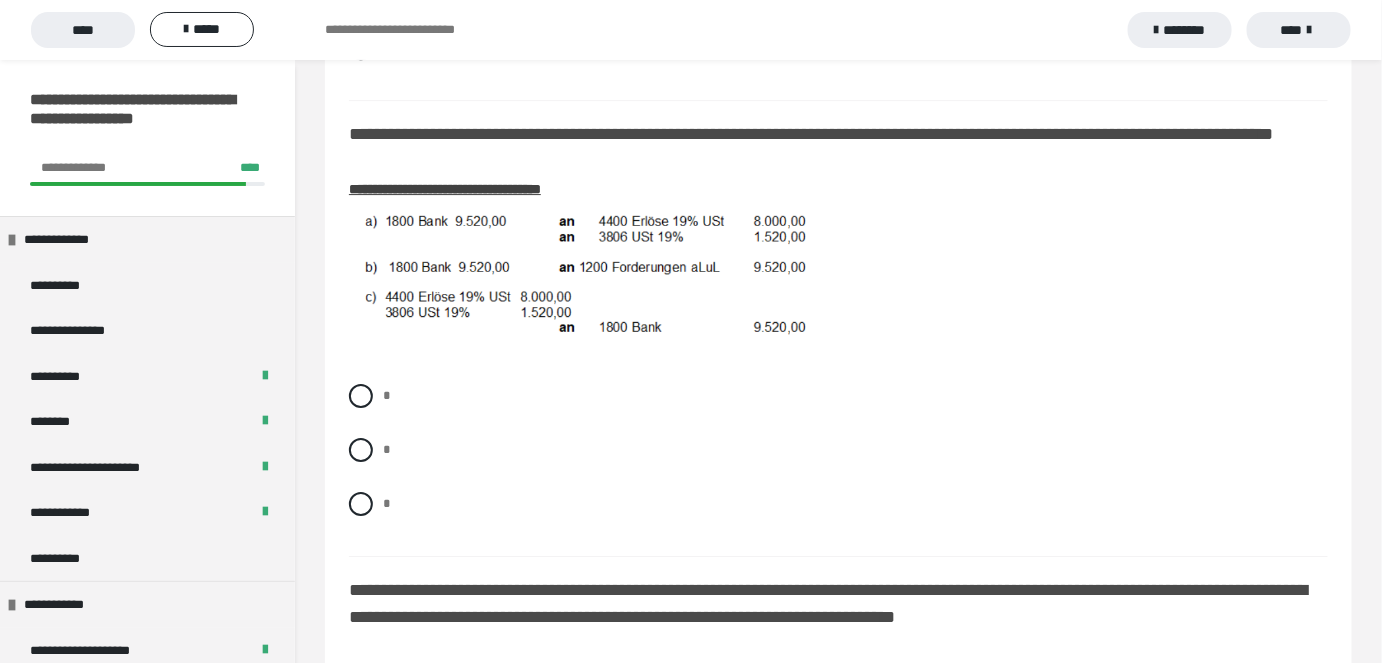 scroll, scrollTop: 2146, scrollLeft: 0, axis: vertical 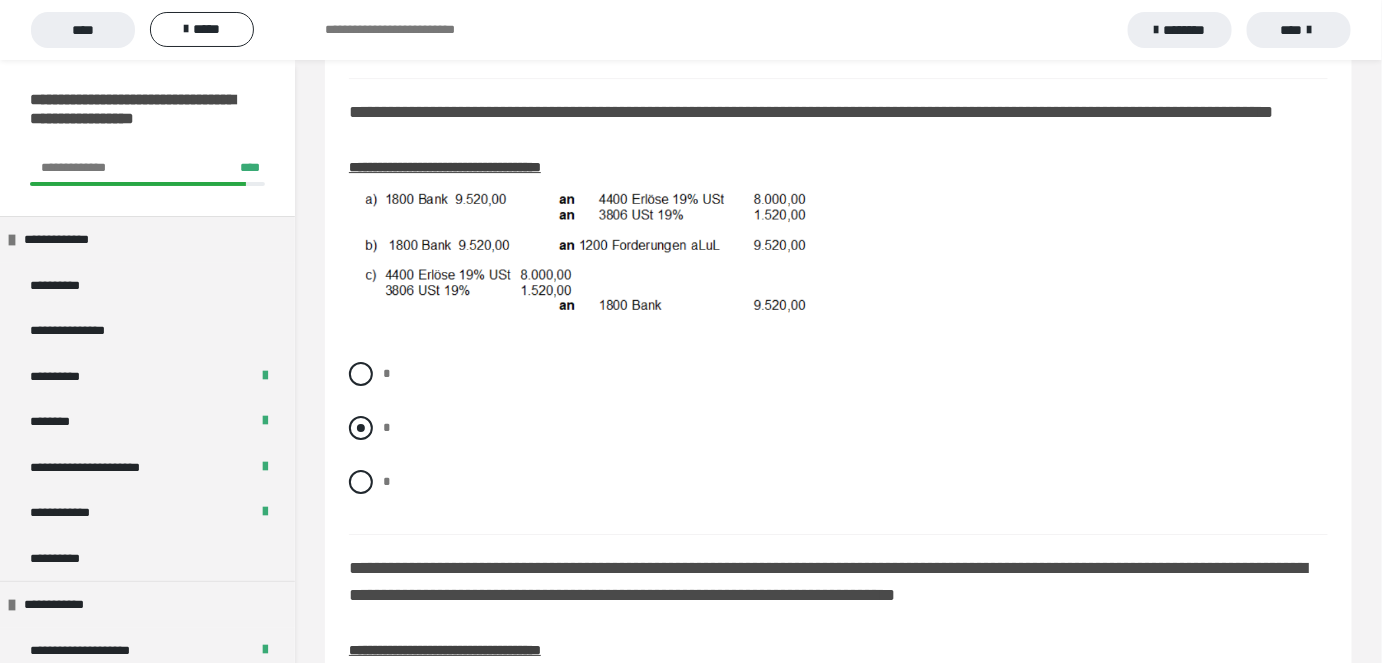 click at bounding box center (361, 428) 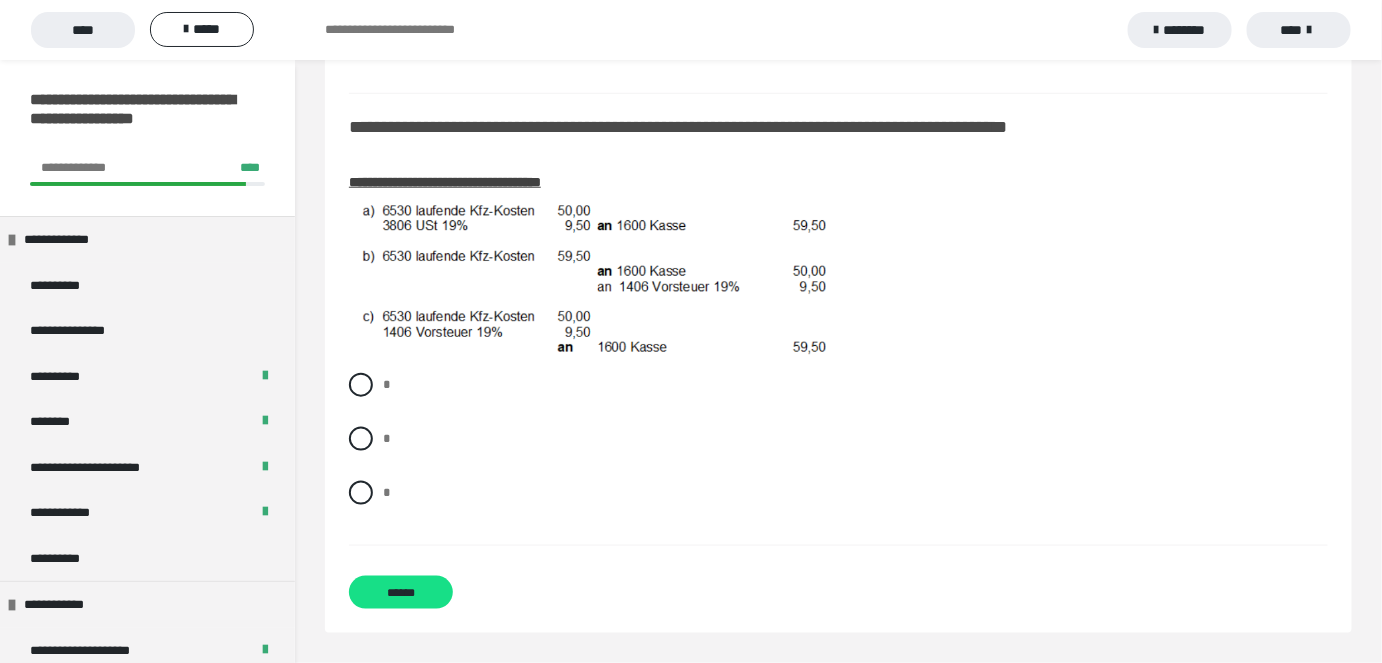 scroll, scrollTop: 3084, scrollLeft: 0, axis: vertical 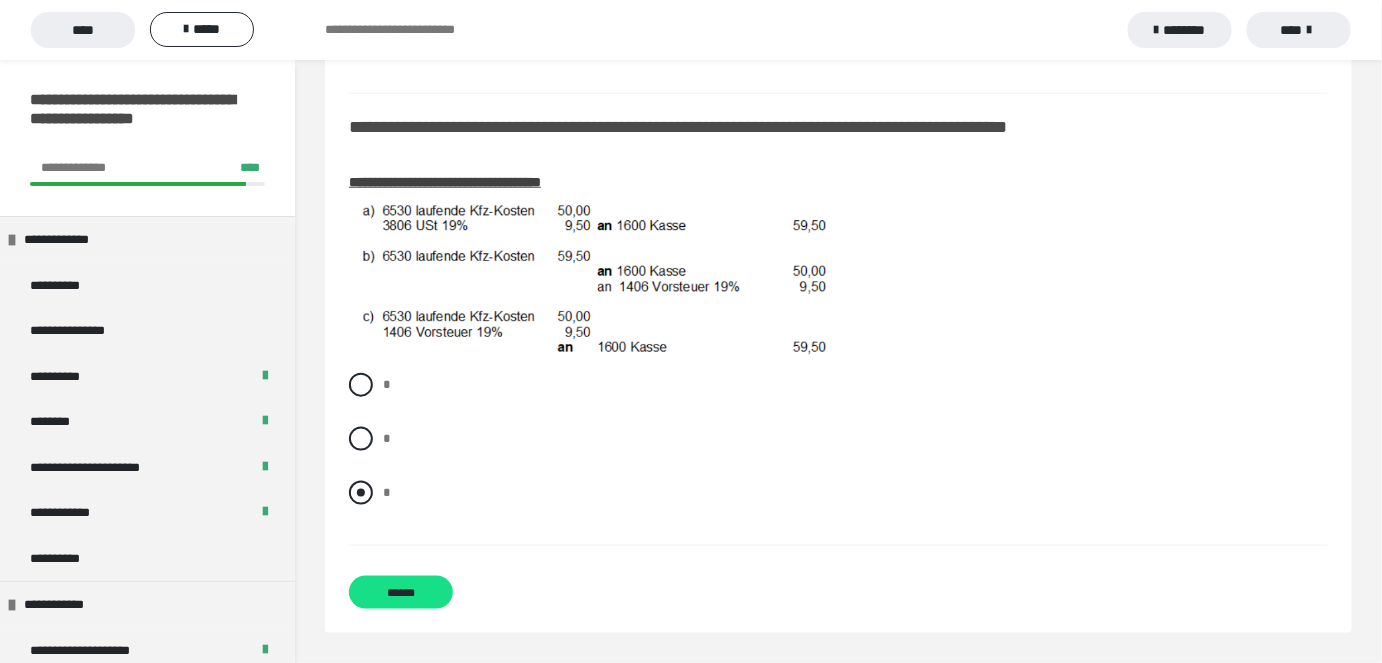 click at bounding box center (361, 493) 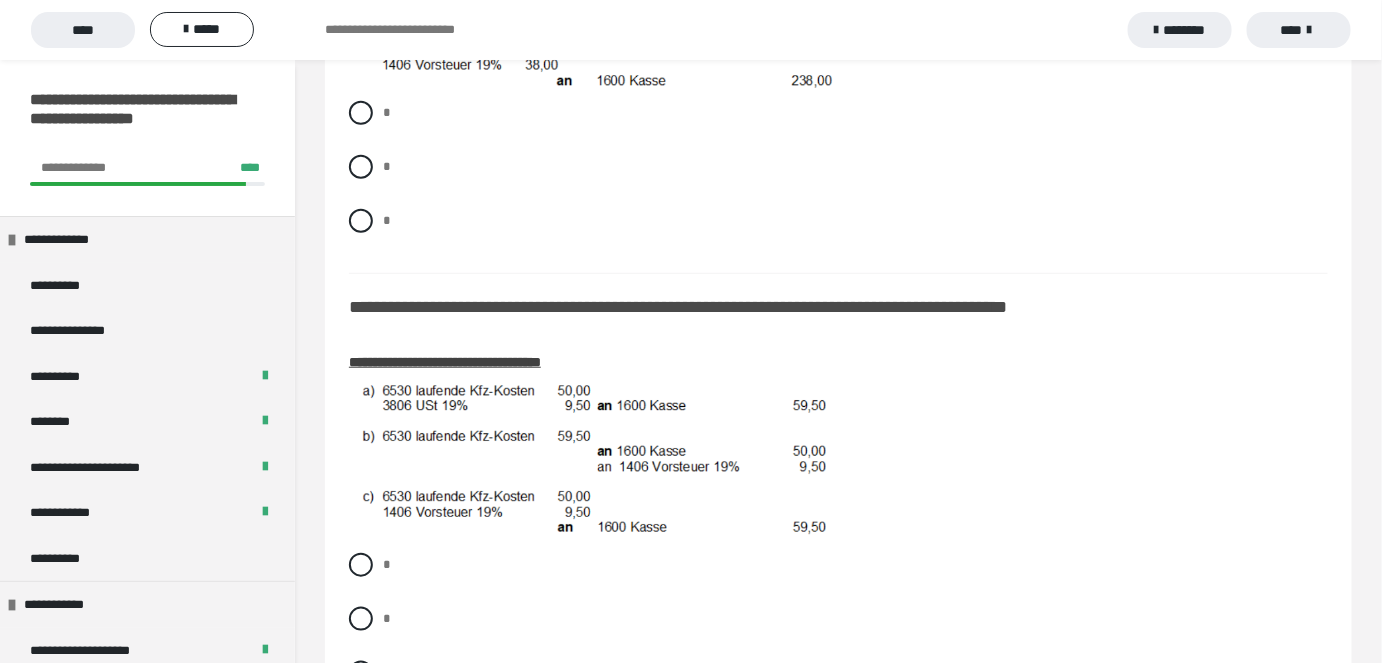 scroll, scrollTop: 2629, scrollLeft: 0, axis: vertical 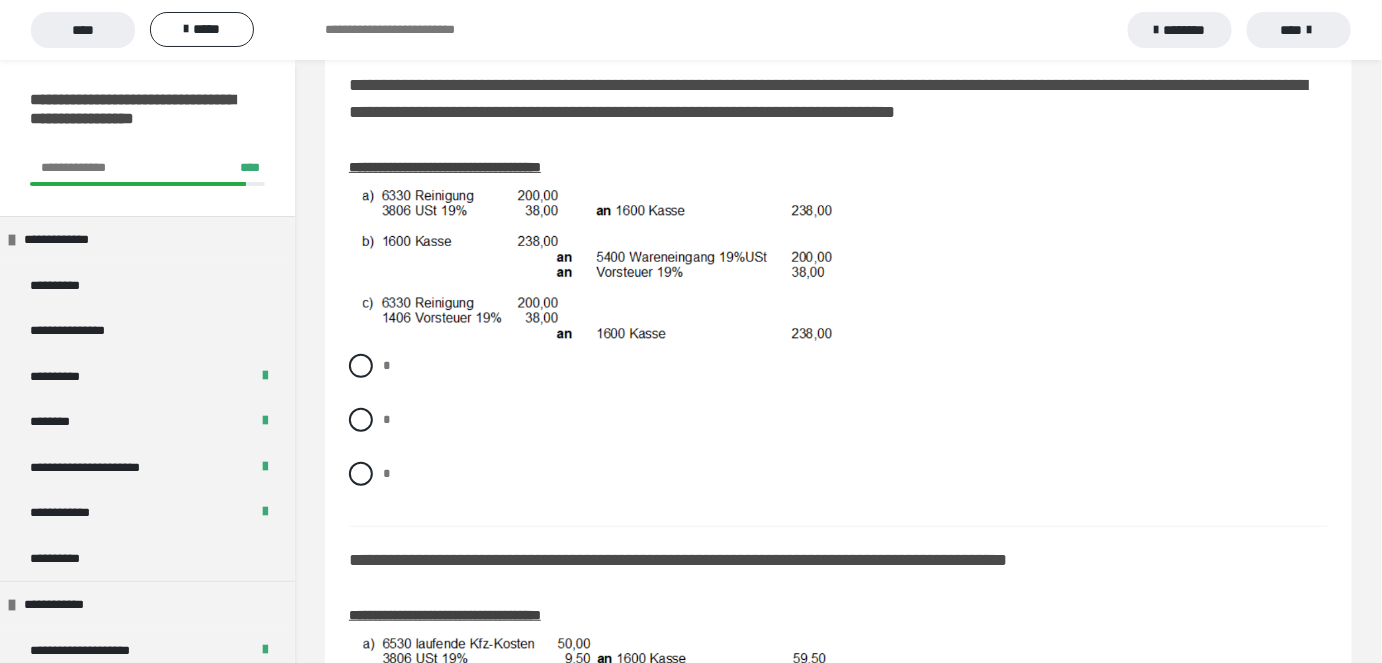 click on "* * *" at bounding box center [838, 435] 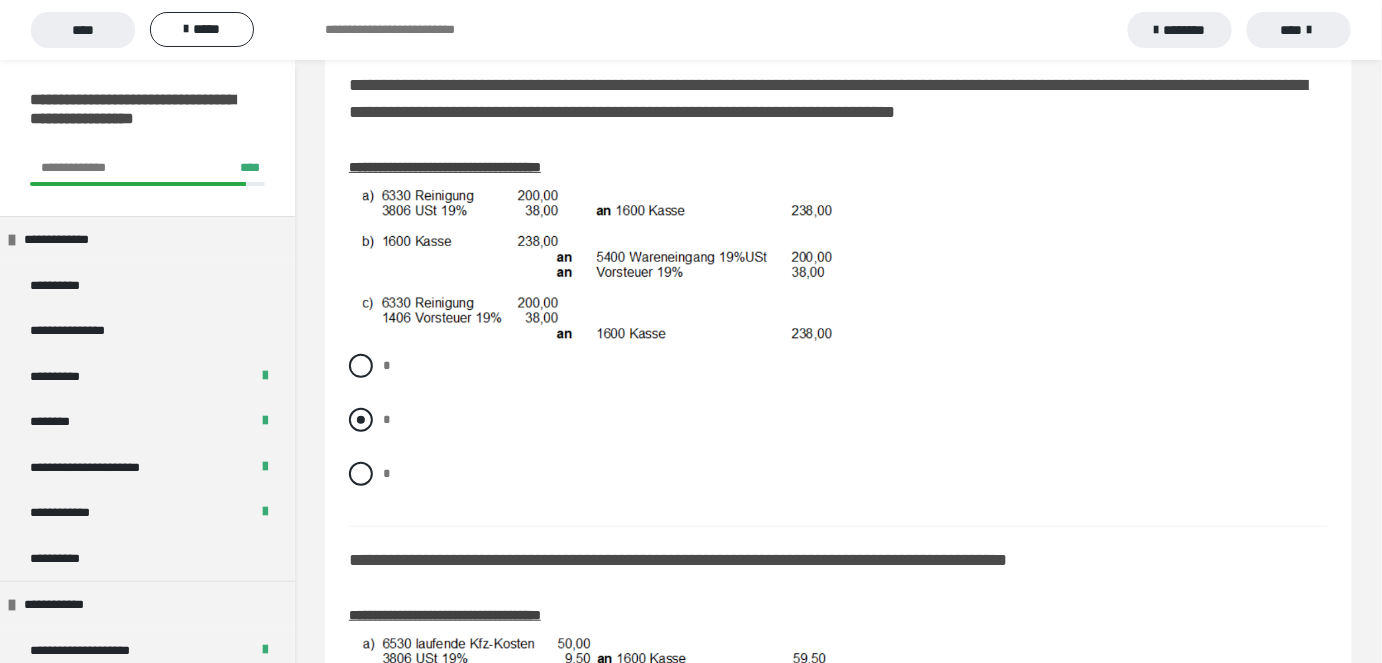 click at bounding box center [361, 420] 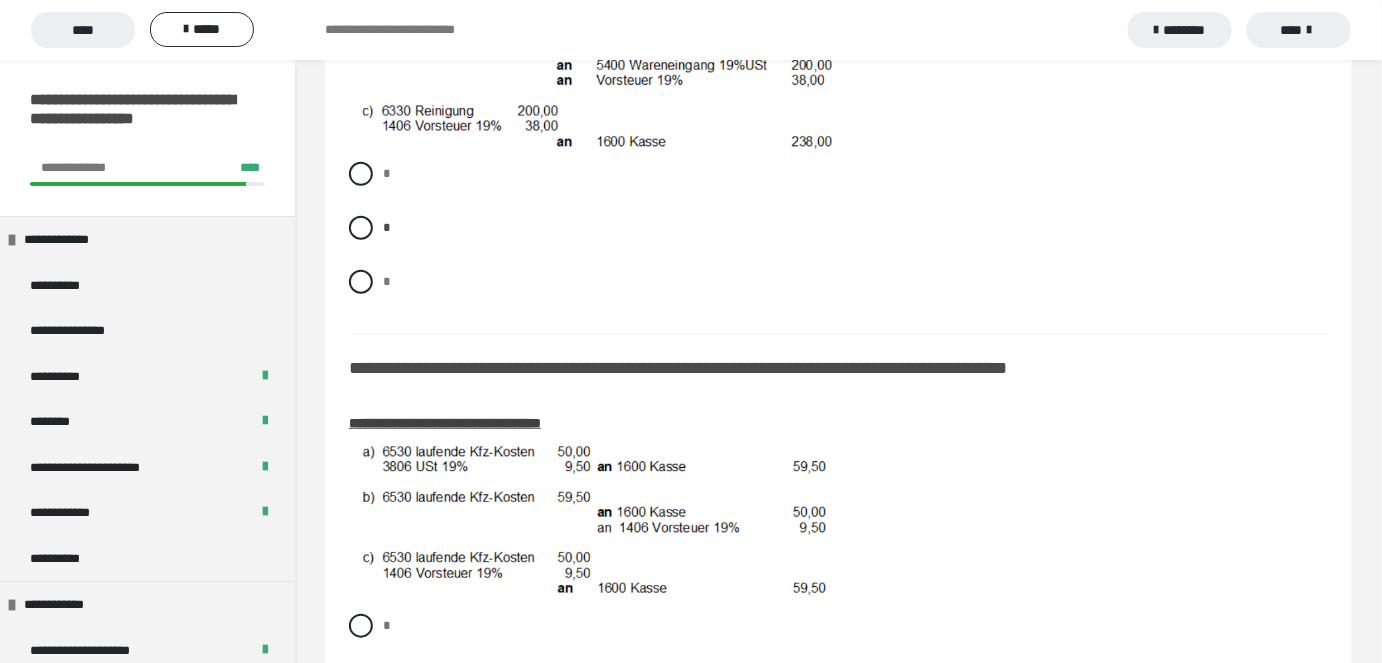 scroll, scrollTop: 3084, scrollLeft: 0, axis: vertical 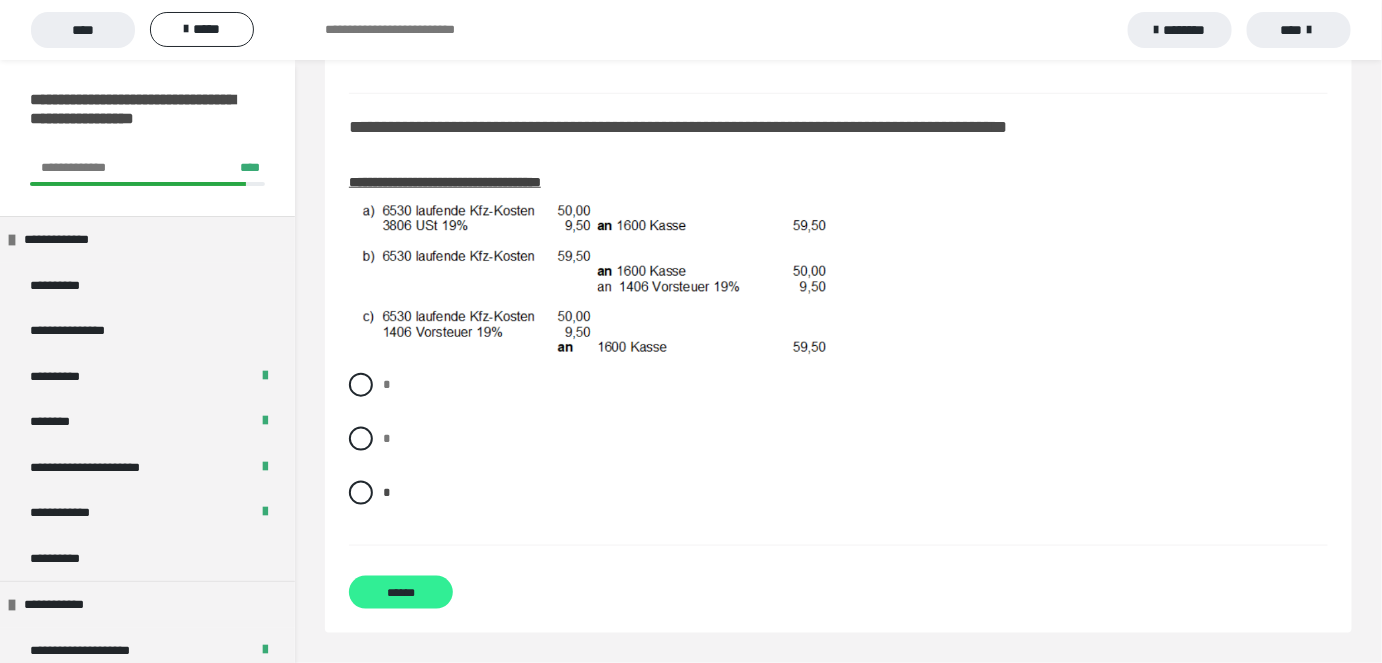 click on "******" at bounding box center [401, 592] 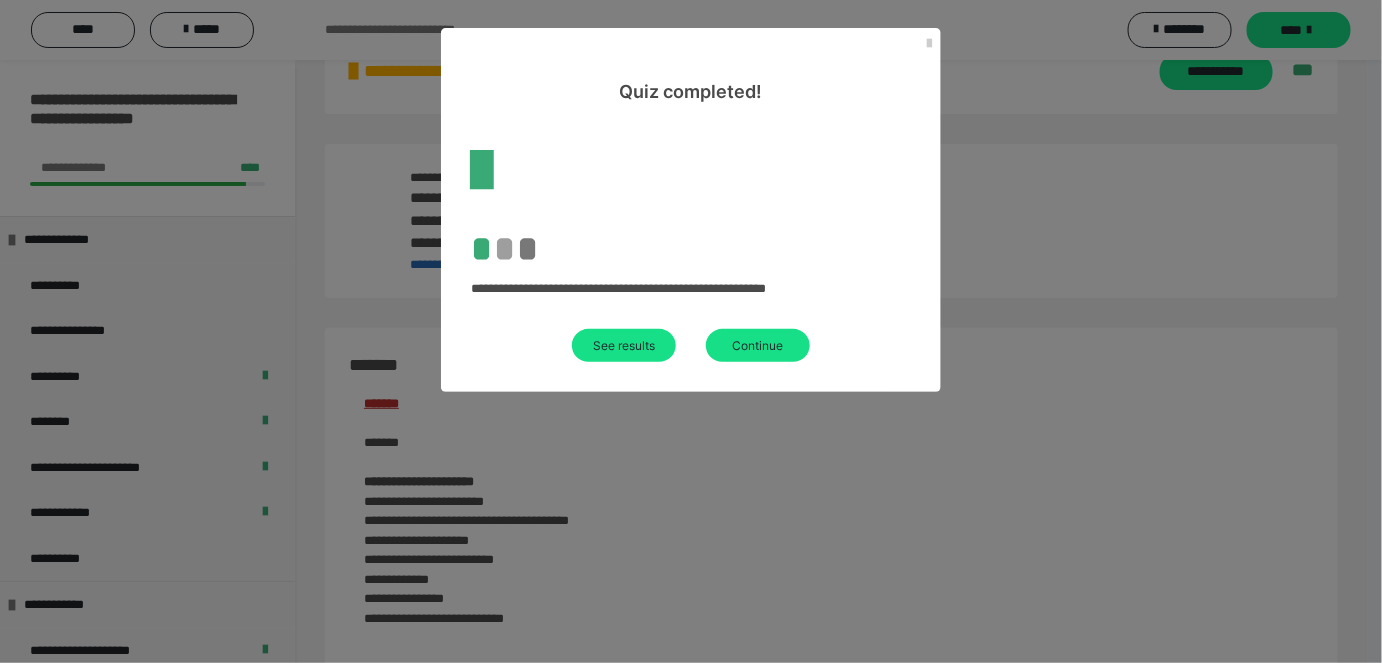 scroll, scrollTop: 2280, scrollLeft: 0, axis: vertical 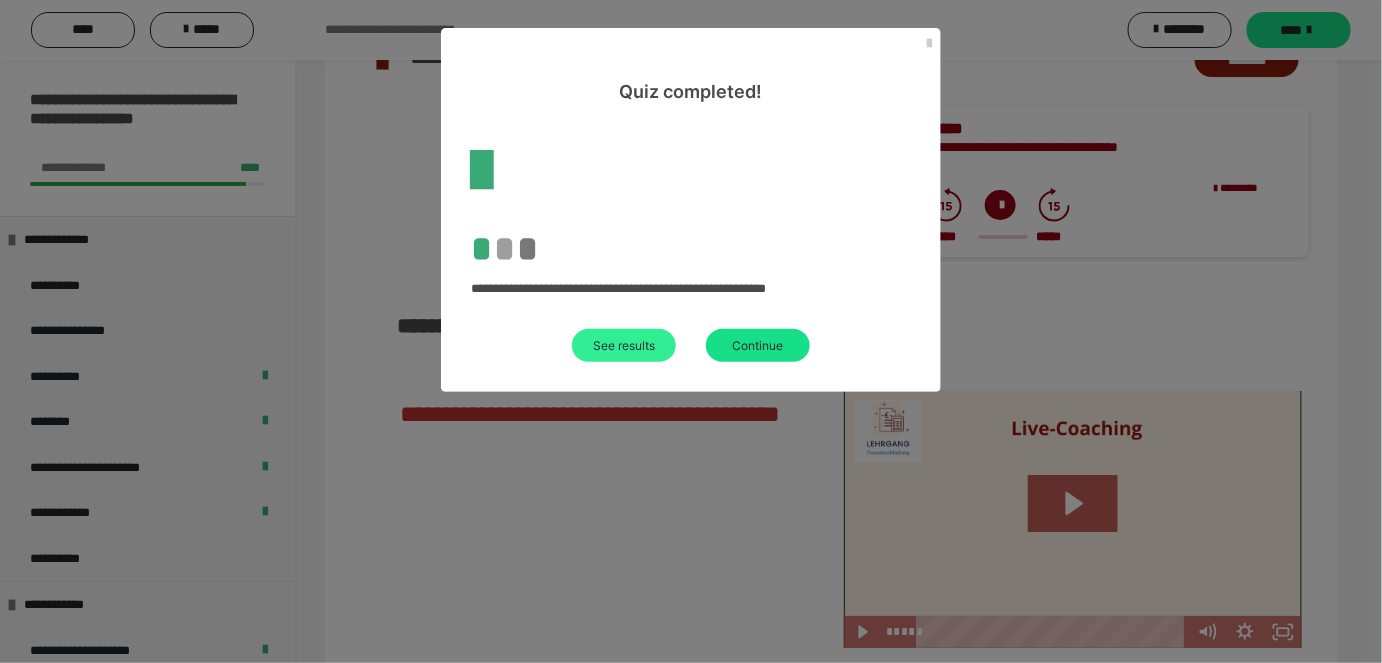 click on "See results" at bounding box center (624, 345) 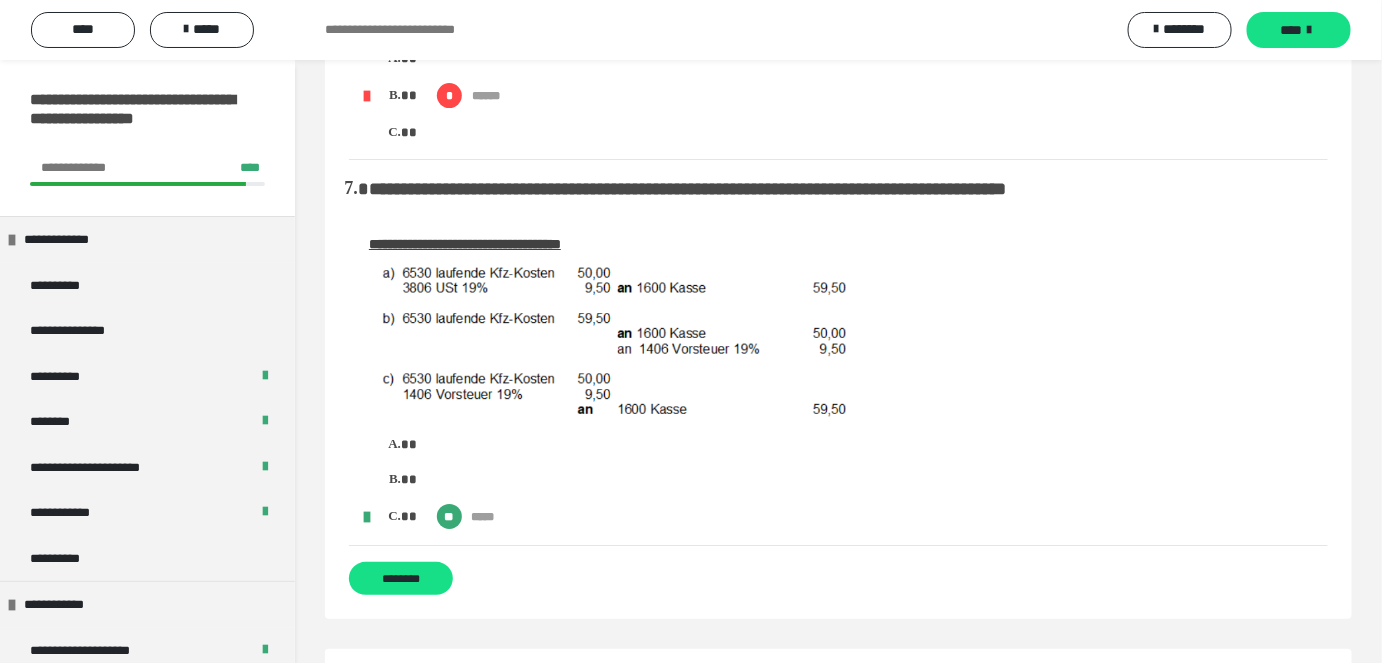 scroll, scrollTop: 2363, scrollLeft: 0, axis: vertical 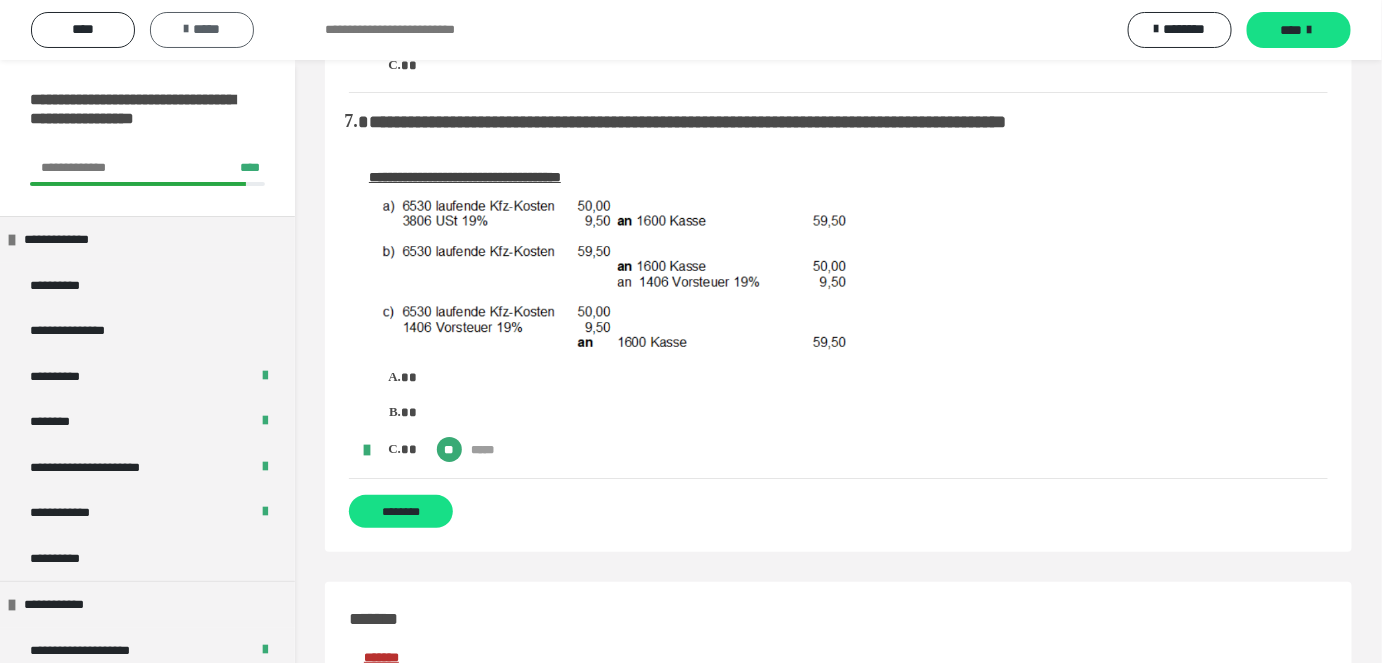 click at bounding box center [186, 29] 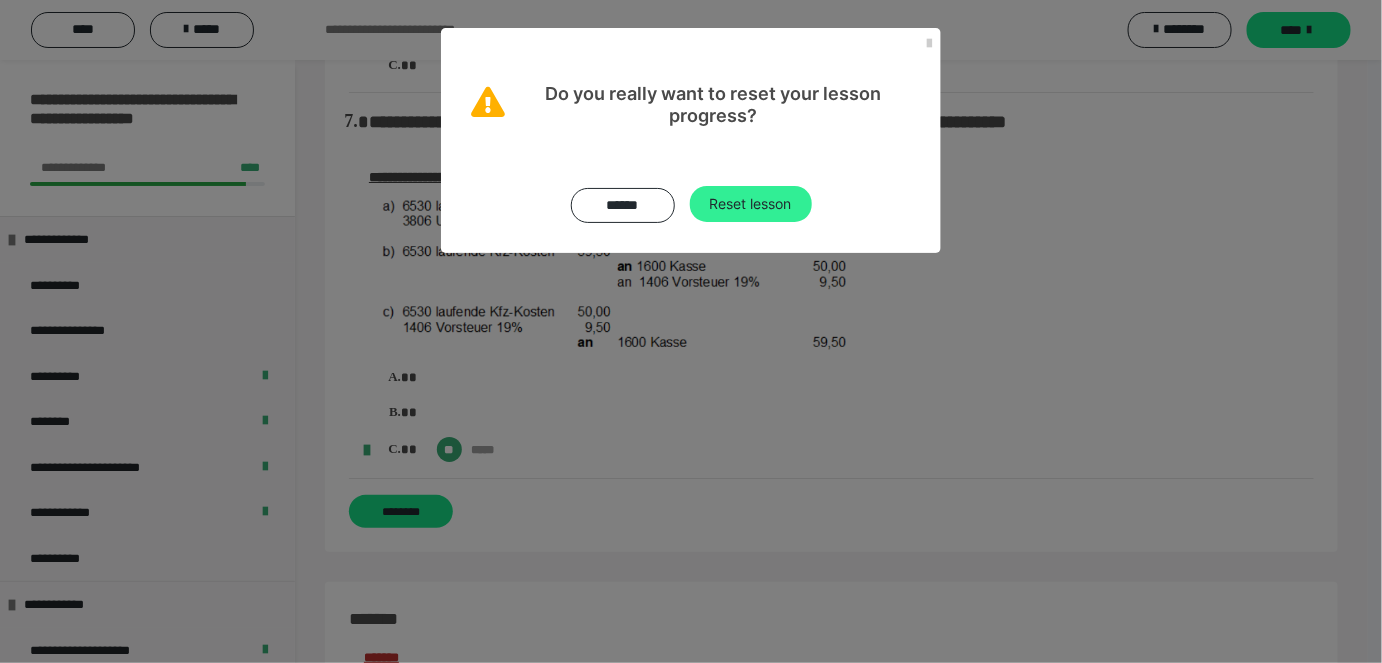 click on "Reset lesson" at bounding box center [751, 204] 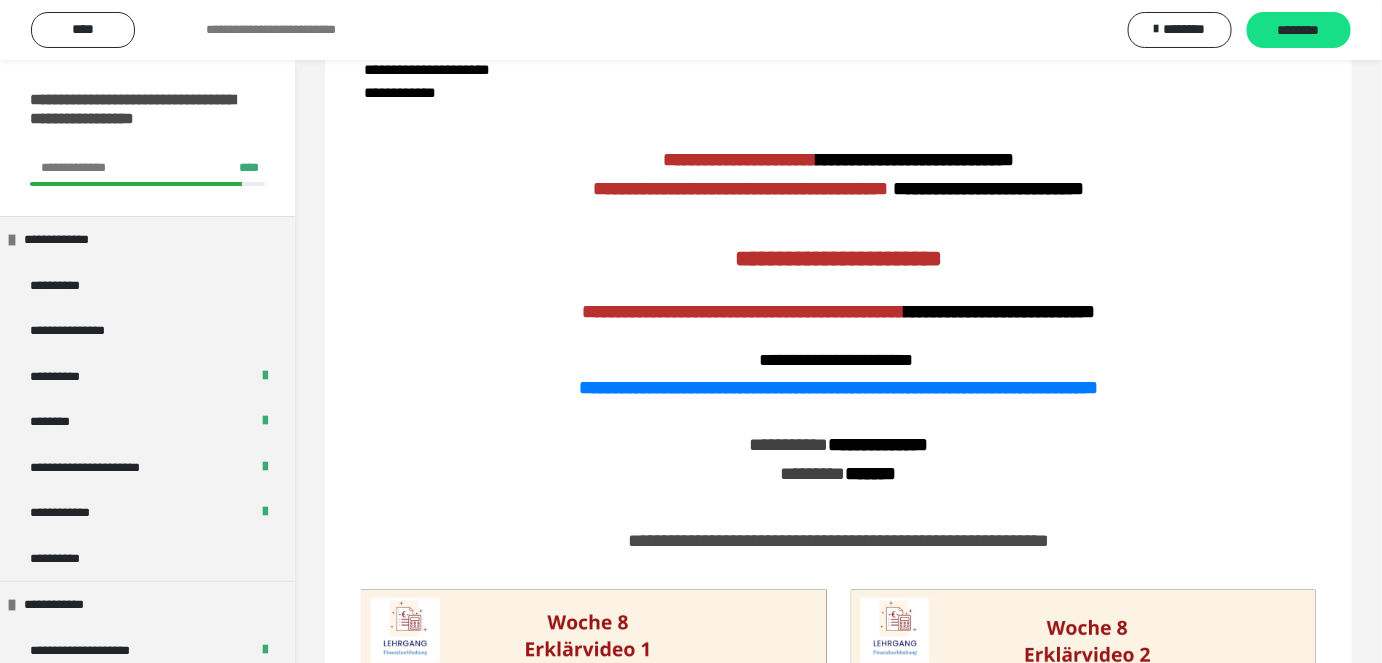 scroll, scrollTop: 545, scrollLeft: 0, axis: vertical 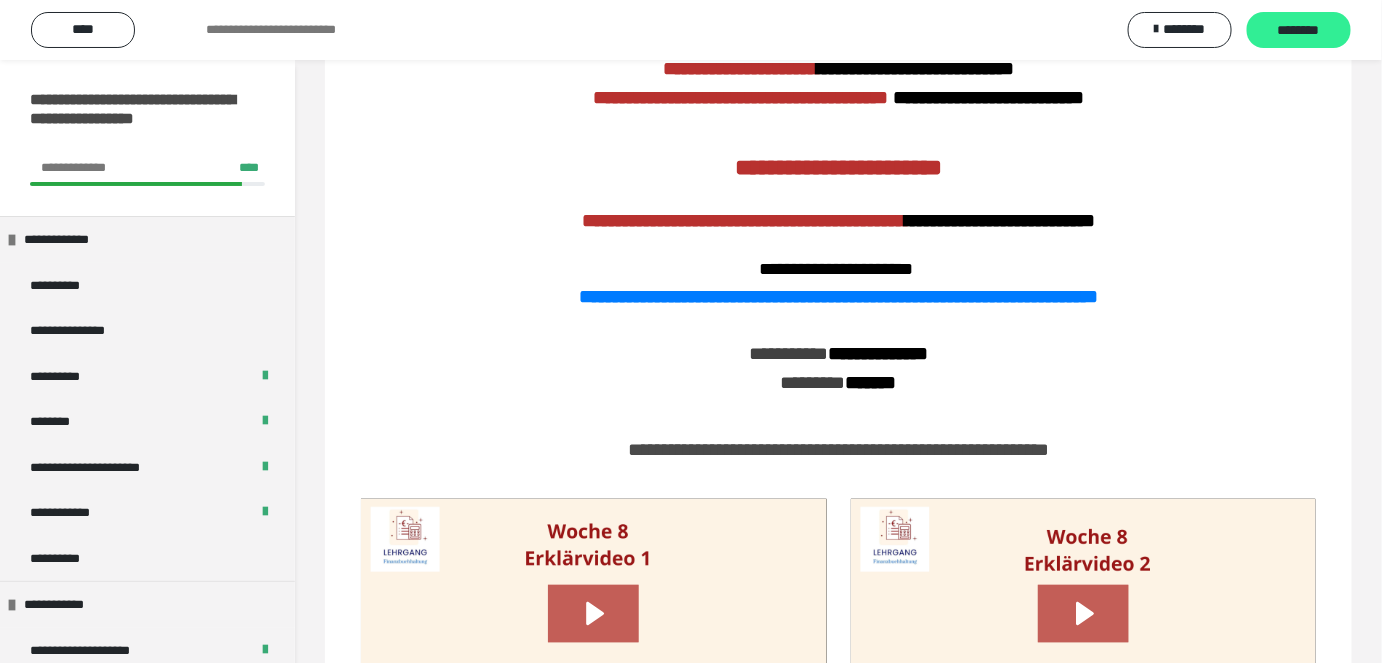 click on "********" at bounding box center (1299, 31) 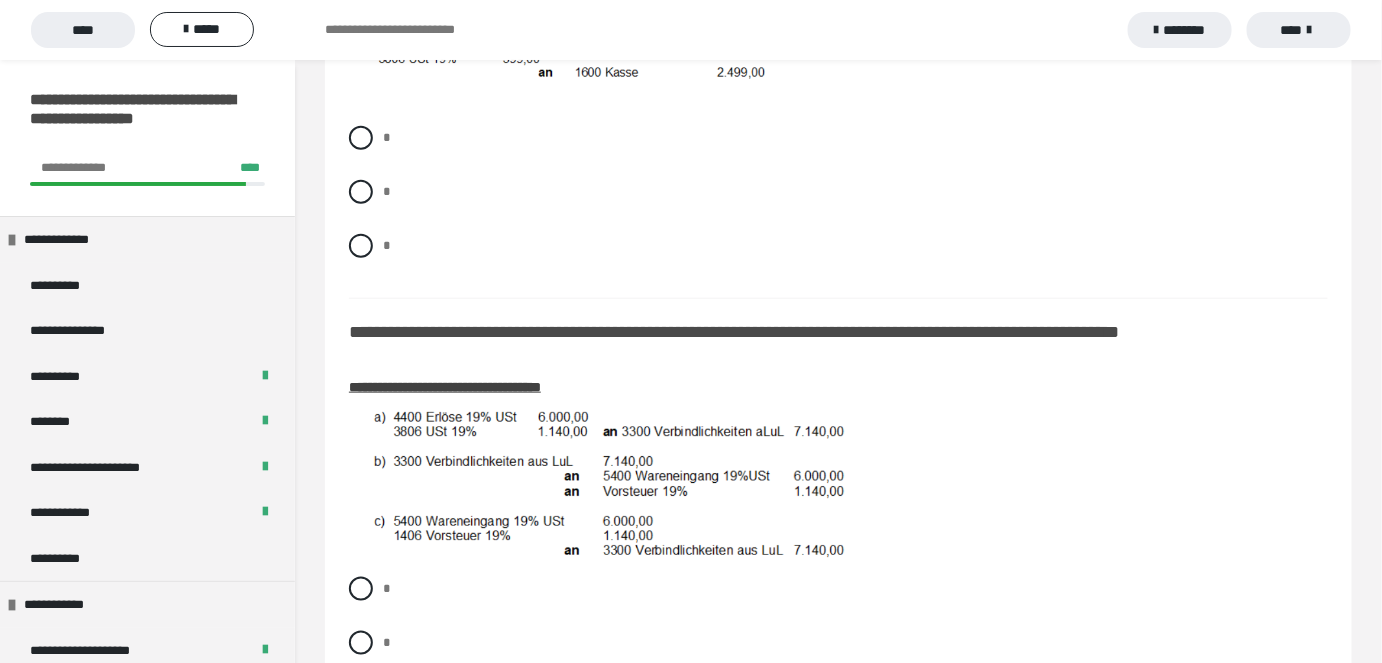 scroll, scrollTop: 545, scrollLeft: 0, axis: vertical 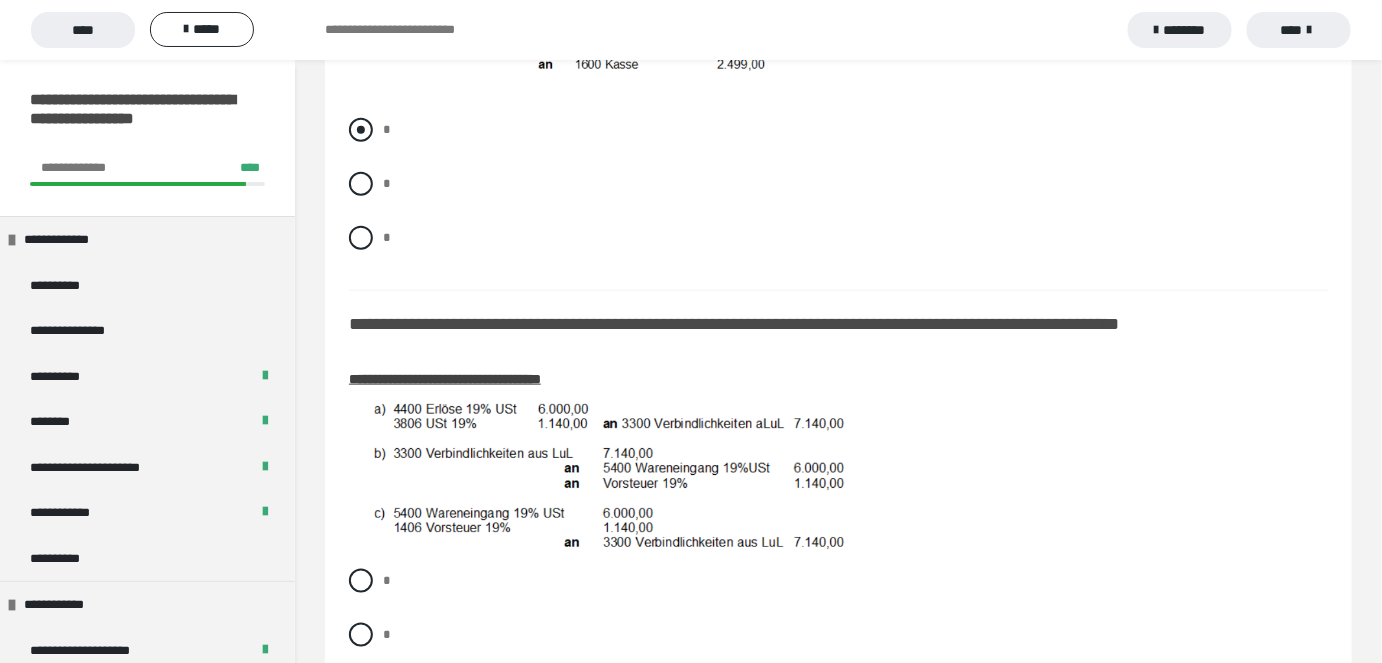 click at bounding box center (361, 130) 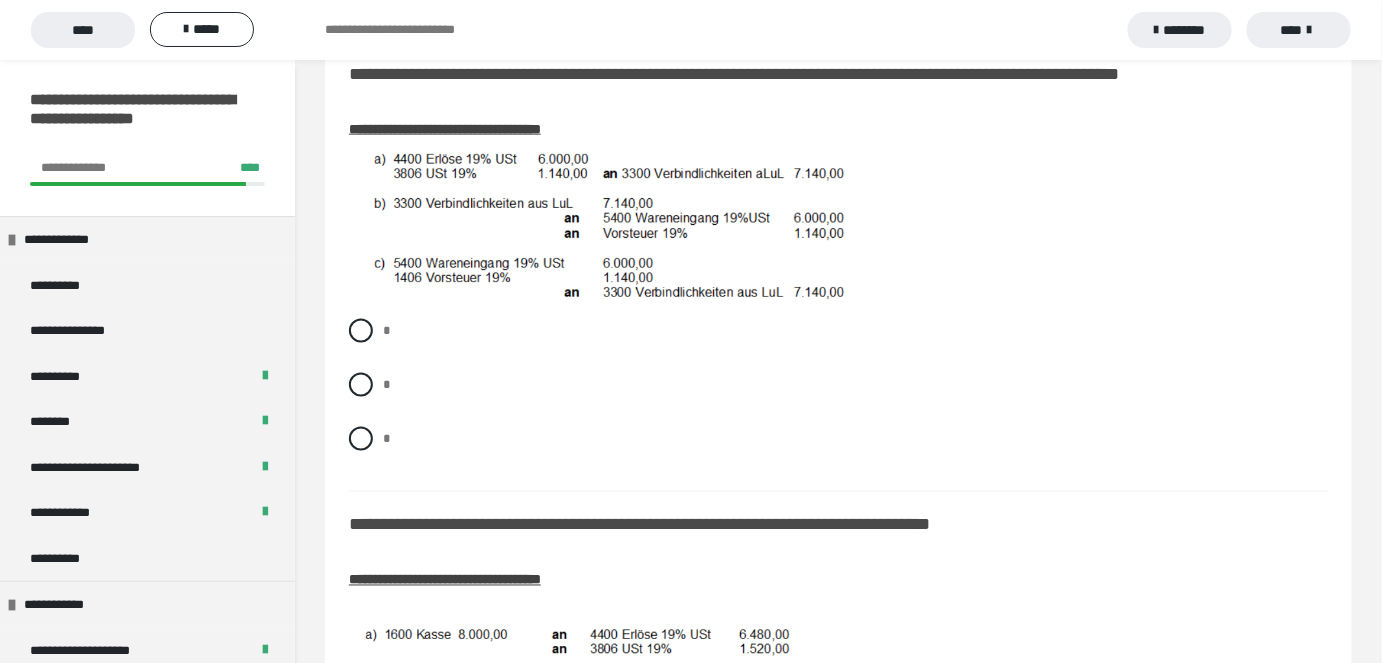 scroll, scrollTop: 818, scrollLeft: 0, axis: vertical 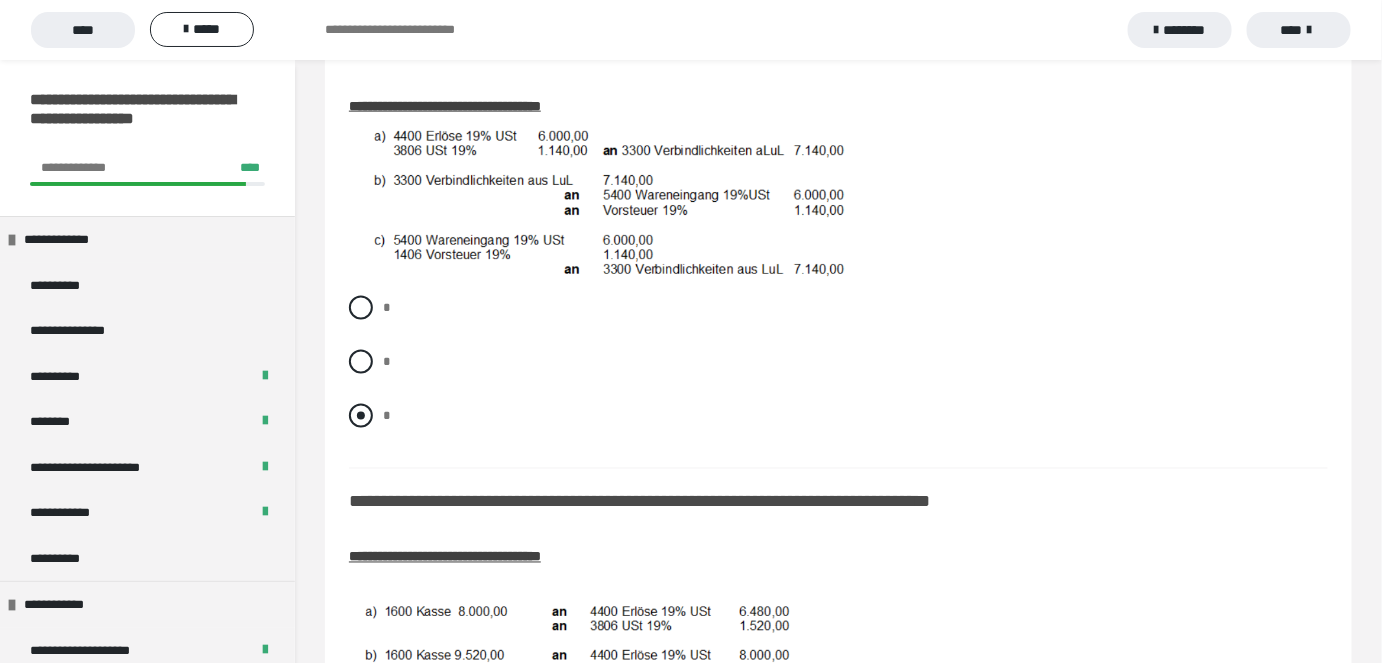 click at bounding box center (361, 416) 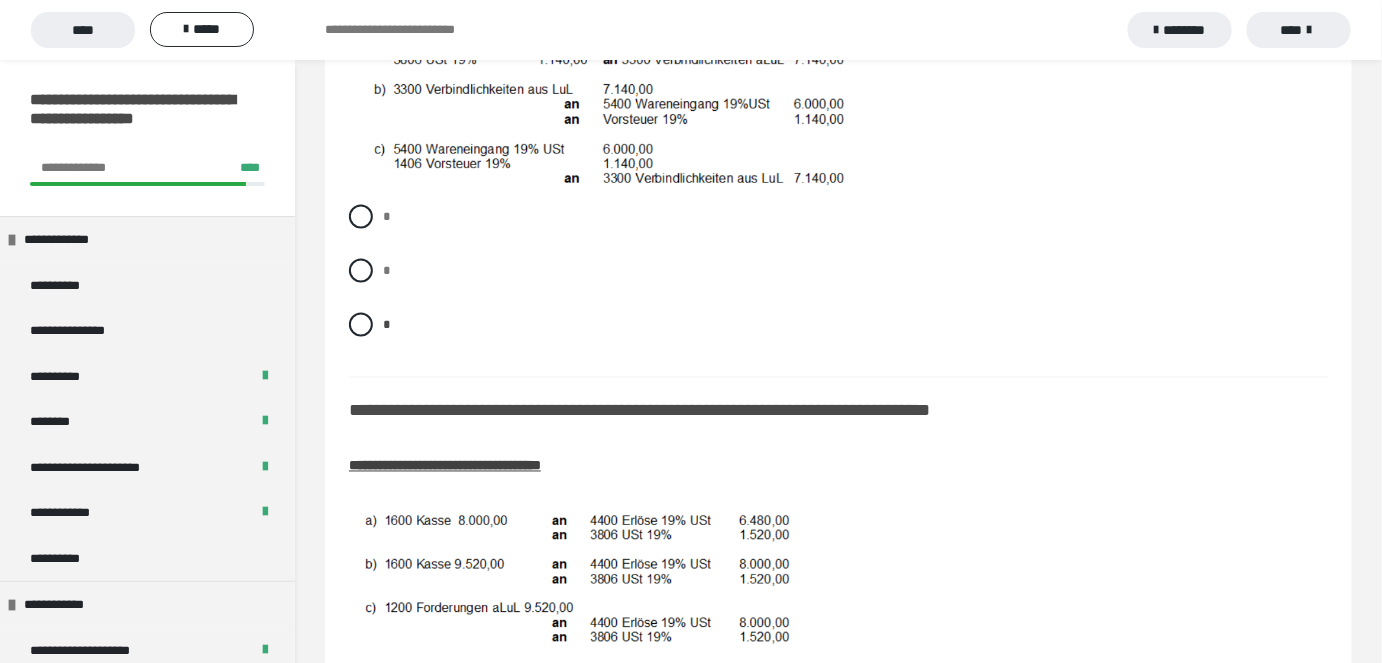 scroll, scrollTop: 1090, scrollLeft: 0, axis: vertical 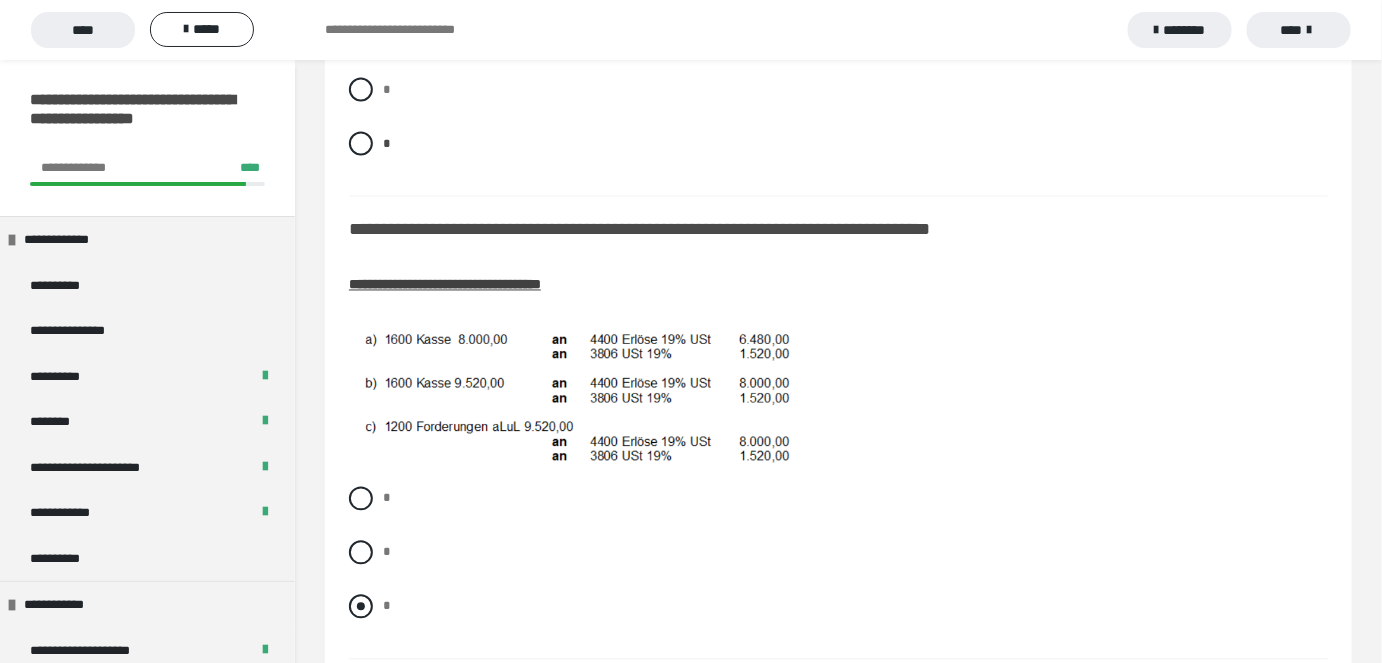 click at bounding box center [361, 607] 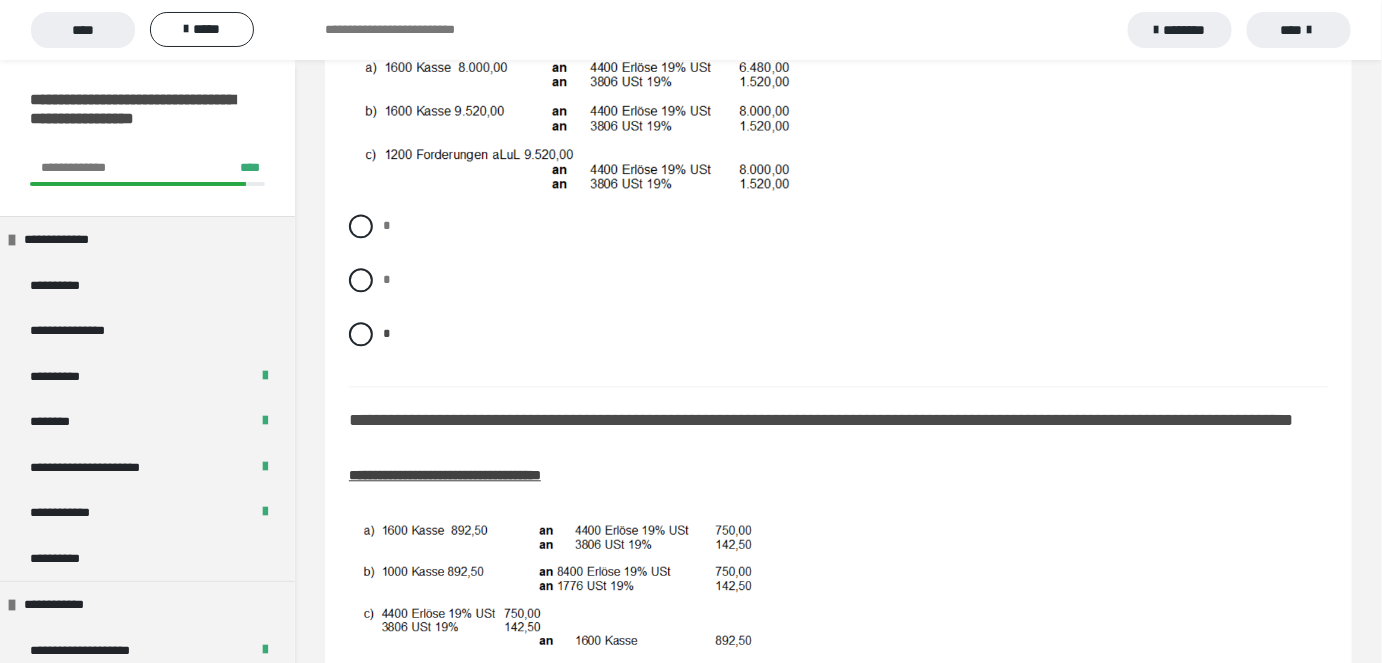 scroll, scrollTop: 1545, scrollLeft: 0, axis: vertical 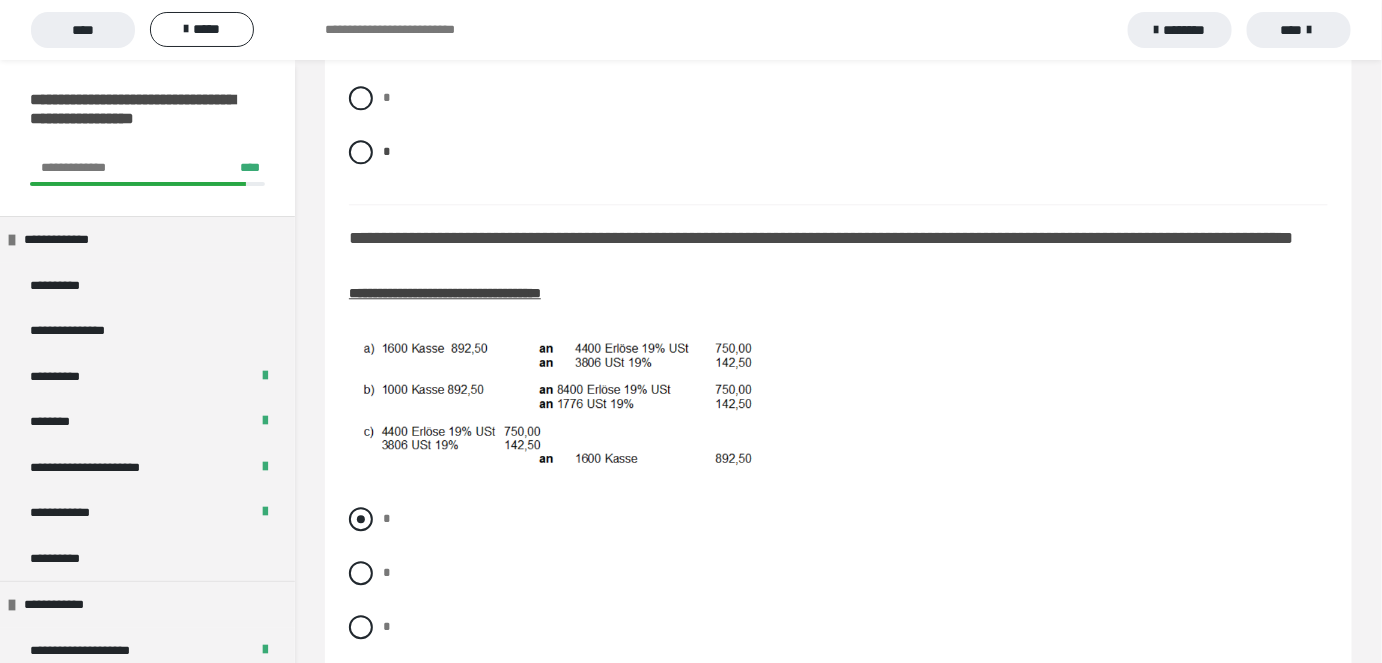 click at bounding box center (361, 519) 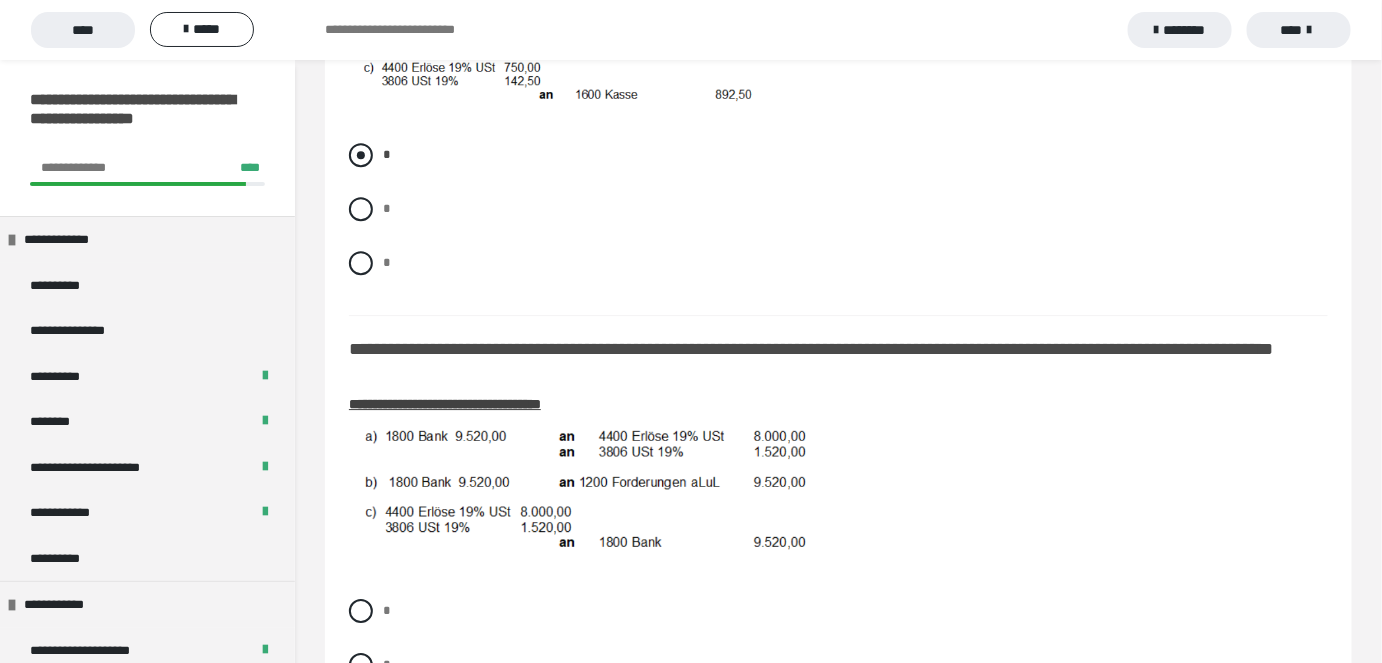 scroll, scrollTop: 2000, scrollLeft: 0, axis: vertical 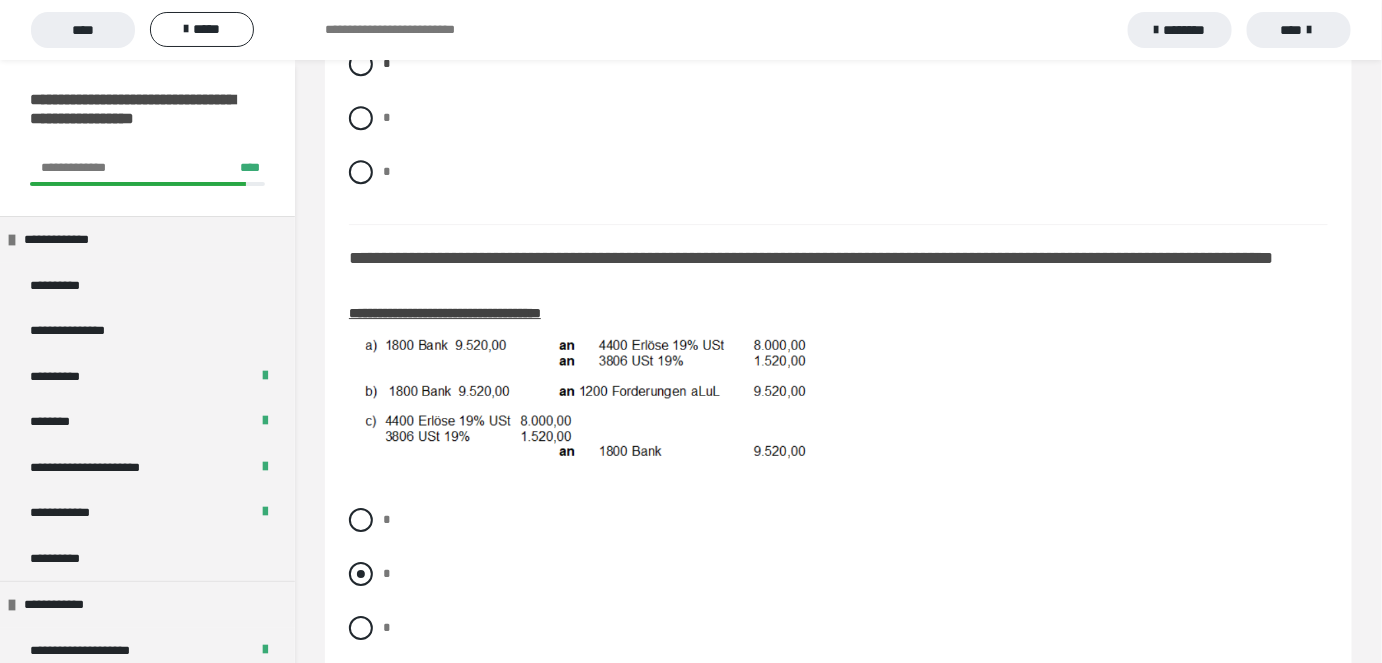 click at bounding box center (361, 574) 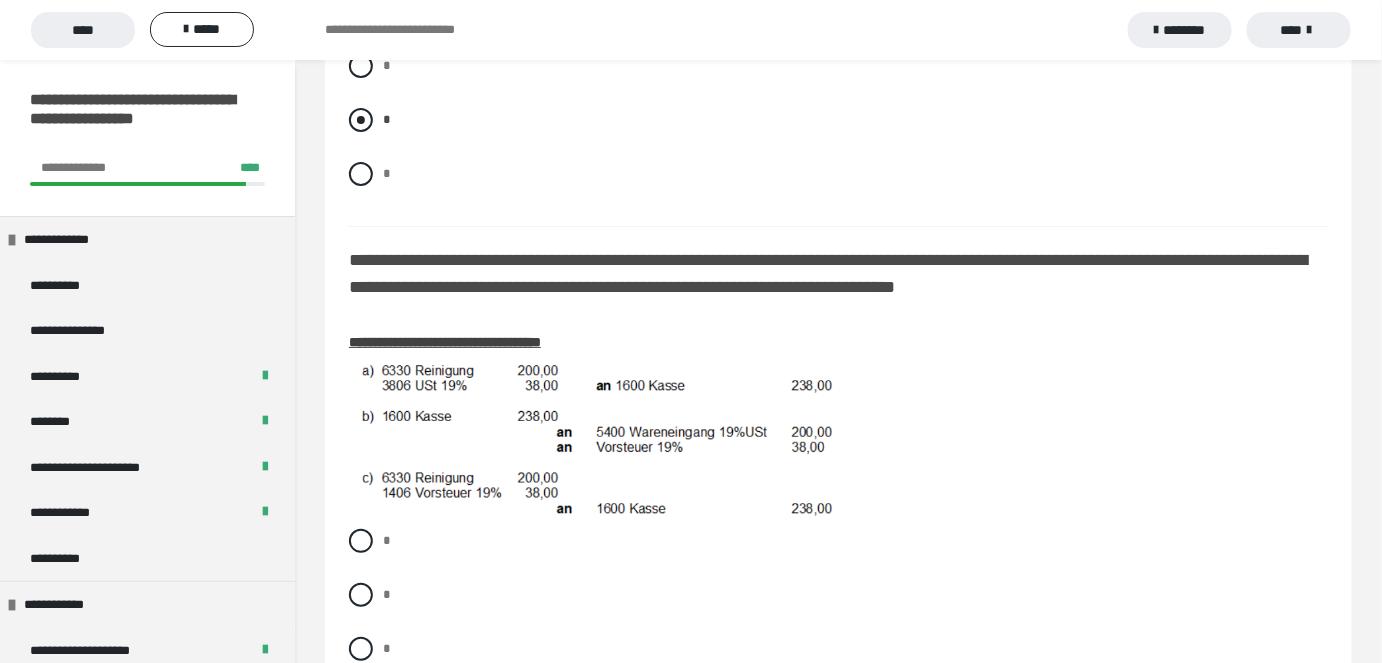 scroll, scrollTop: 2545, scrollLeft: 0, axis: vertical 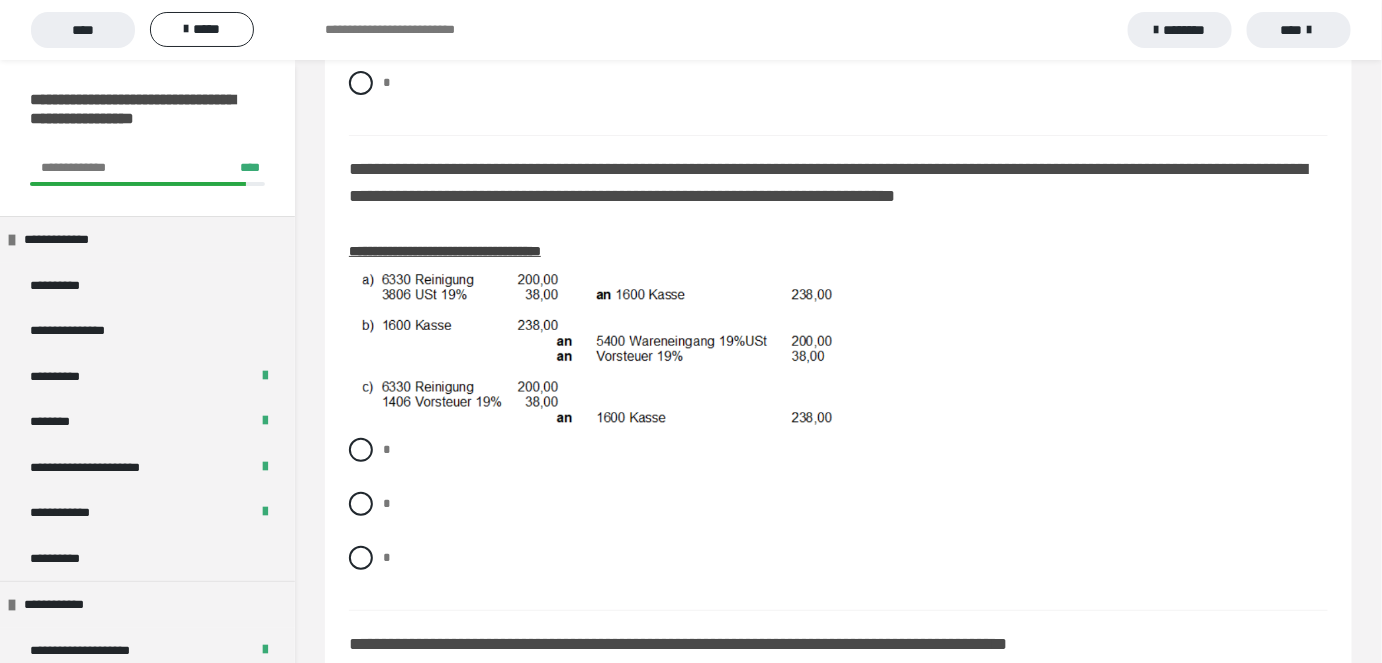 click at bounding box center [361, 558] 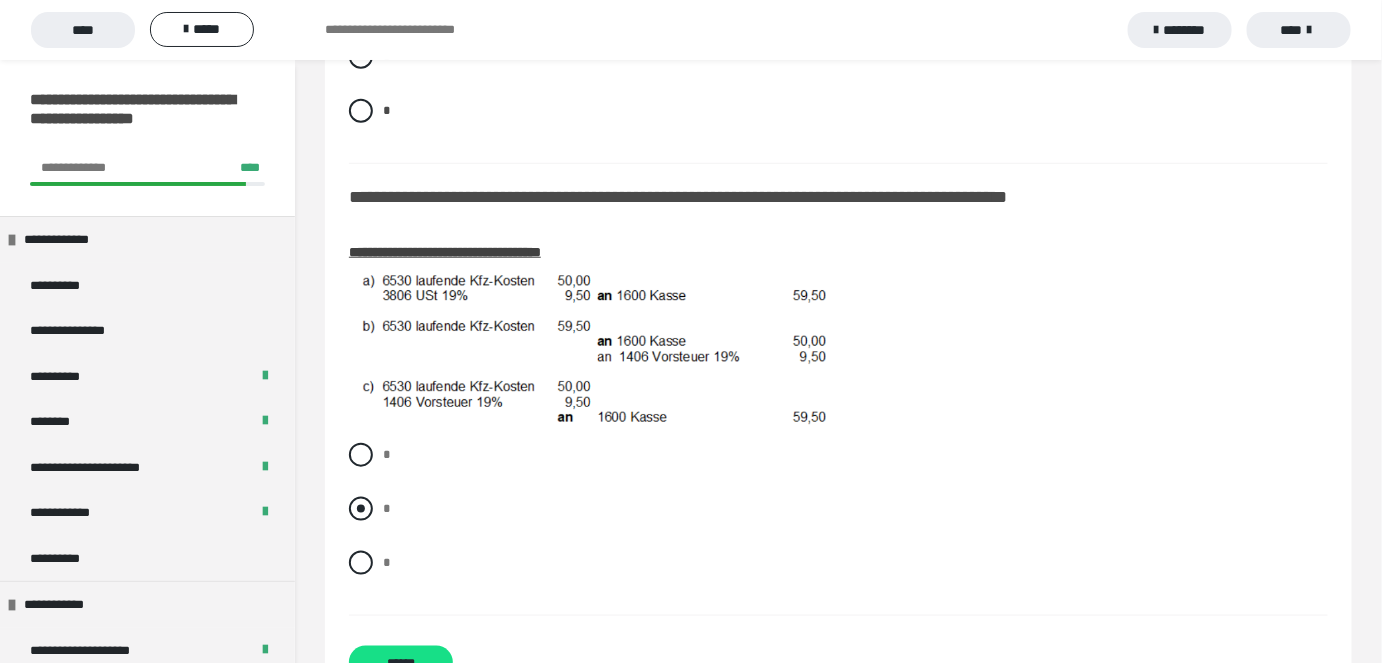 scroll, scrollTop: 3084, scrollLeft: 0, axis: vertical 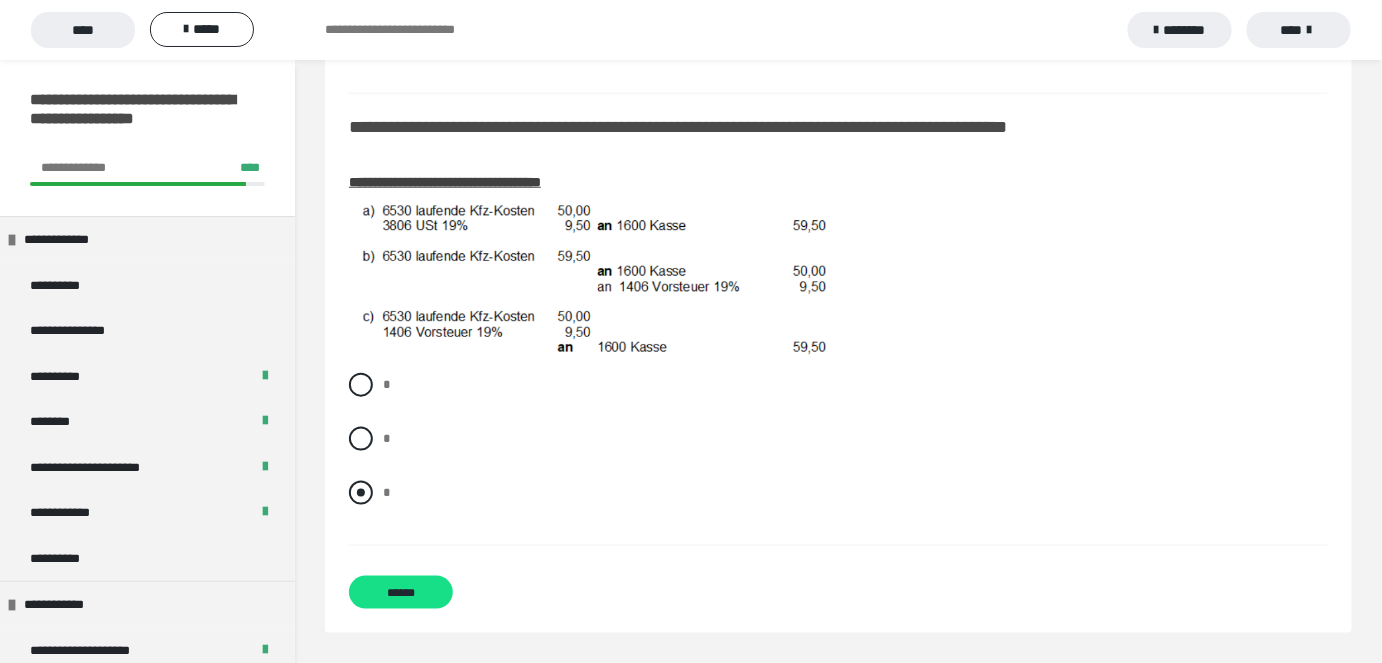 click at bounding box center (361, 493) 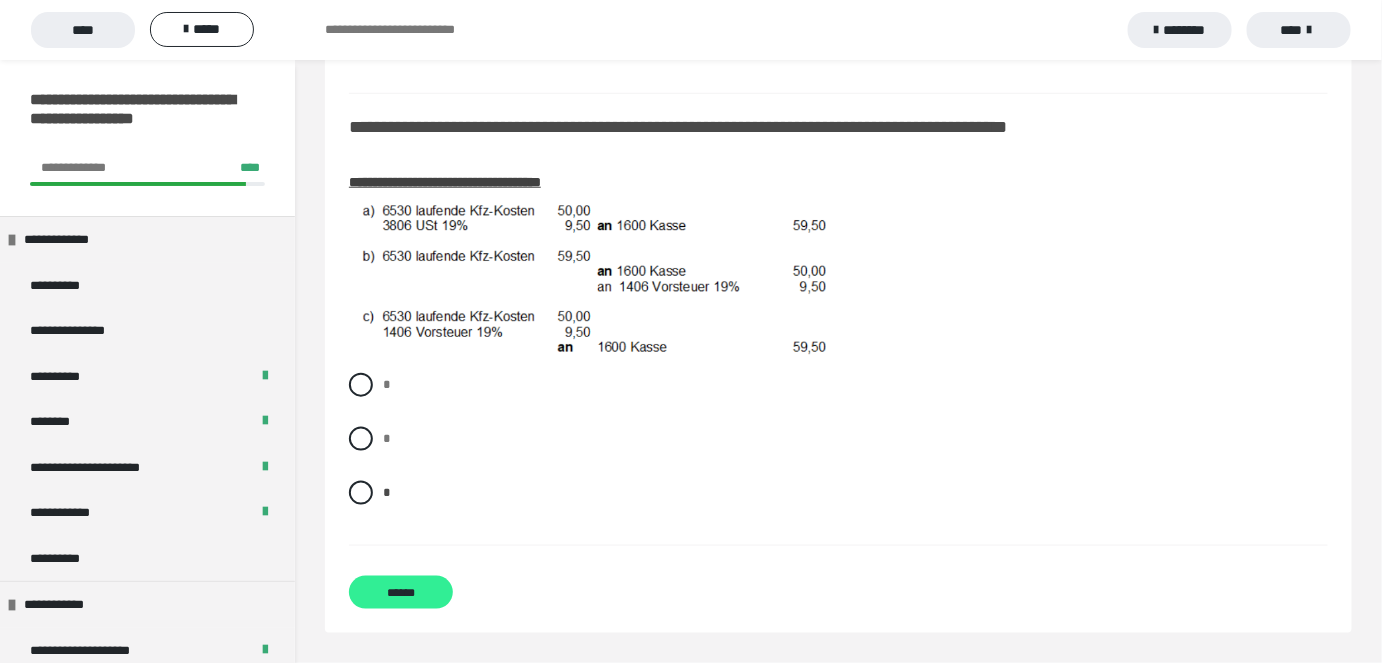 click on "******" at bounding box center [401, 592] 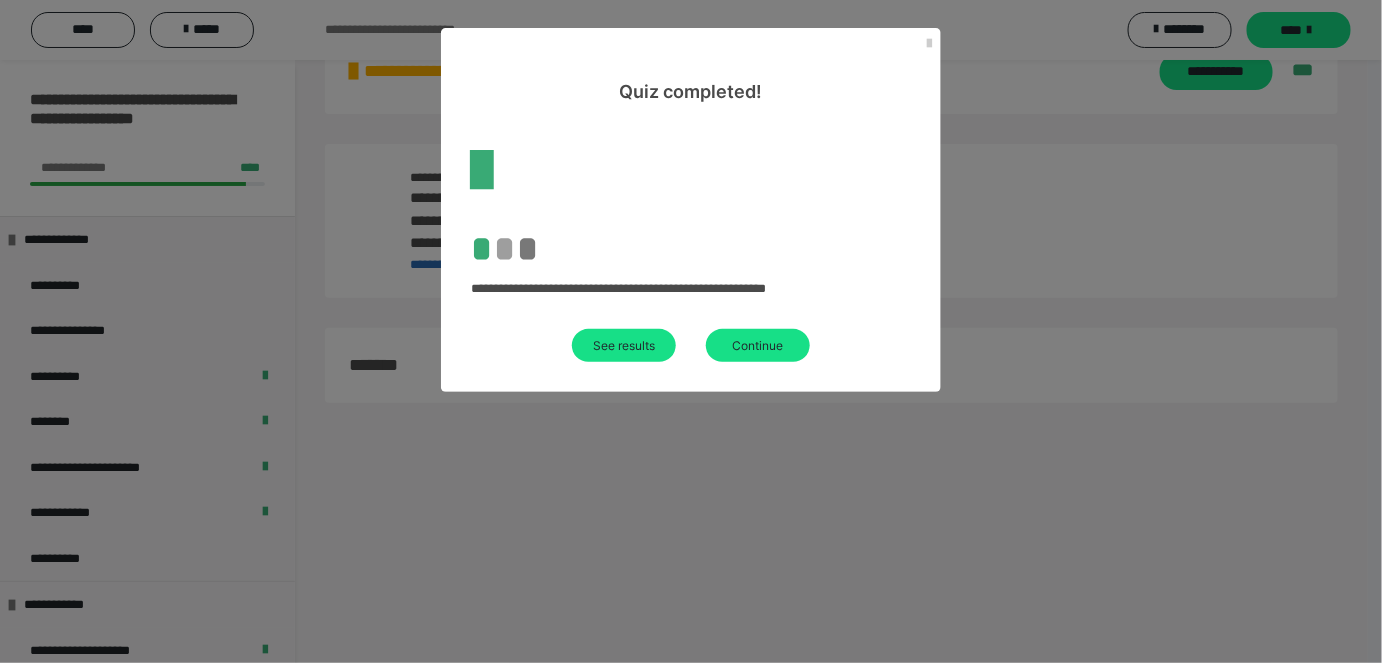 scroll, scrollTop: 2280, scrollLeft: 0, axis: vertical 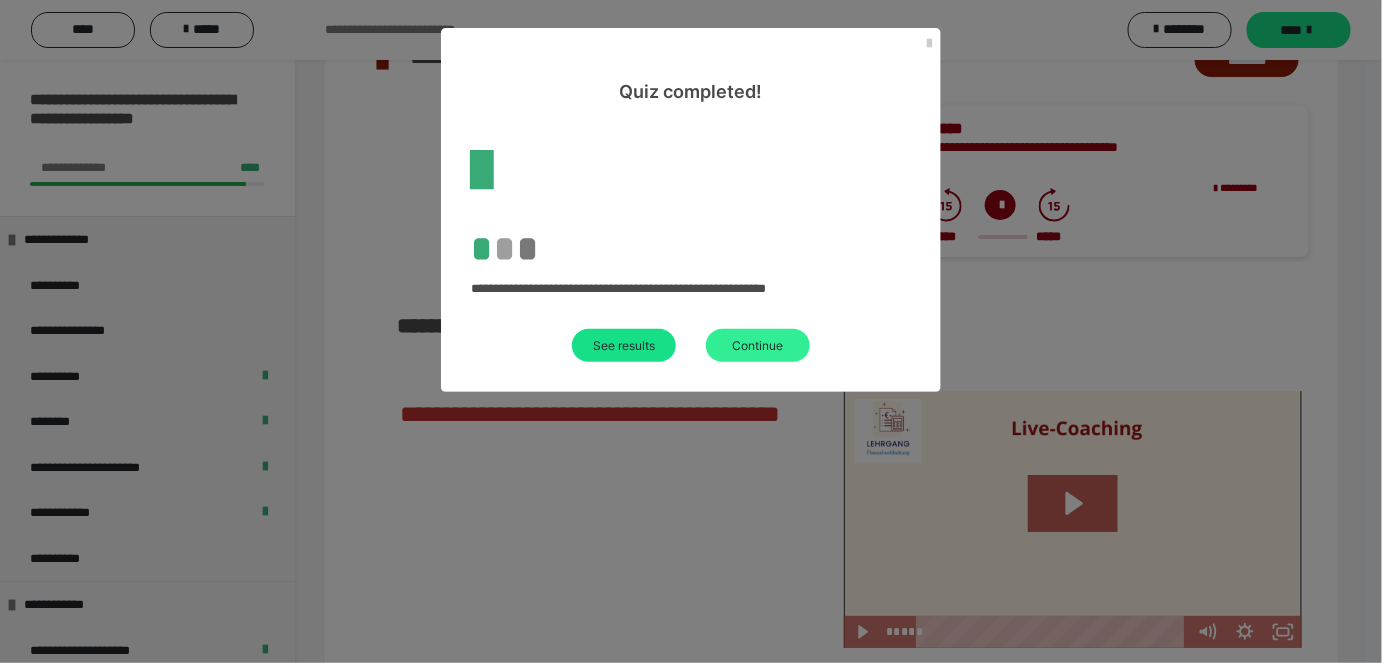 click on "Continue" at bounding box center (758, 345) 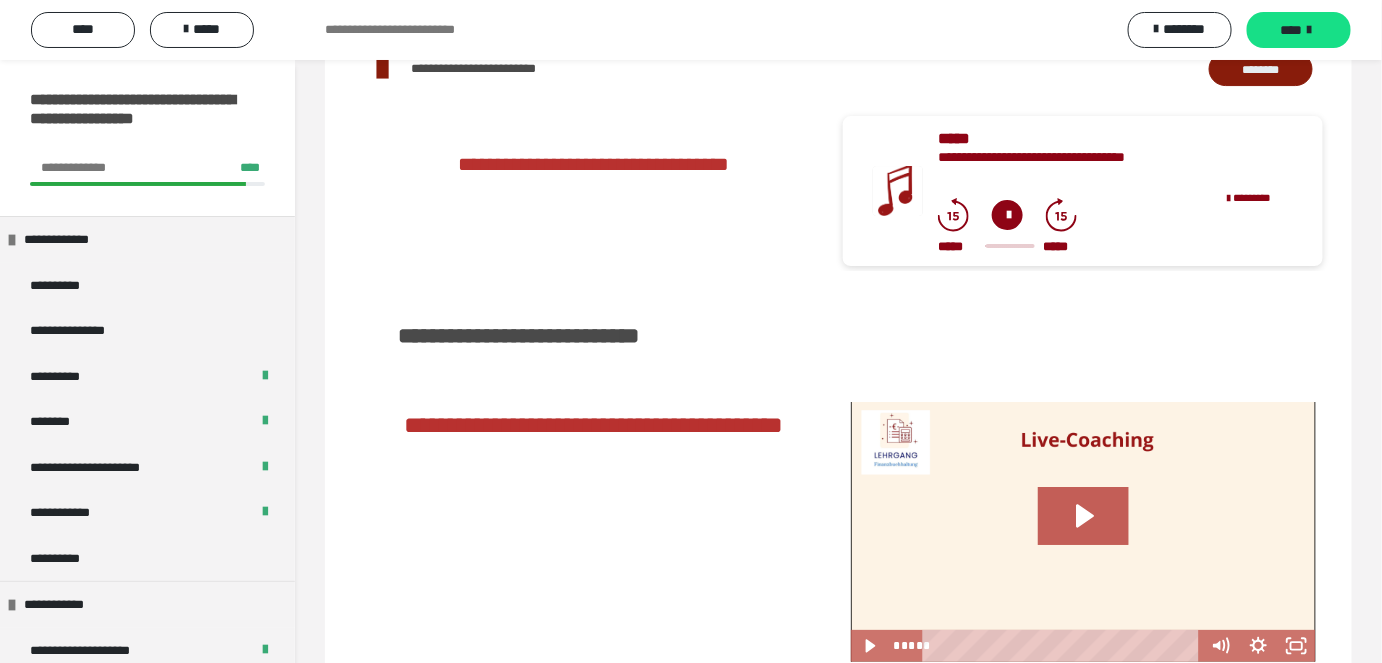 scroll, scrollTop: 2364, scrollLeft: 0, axis: vertical 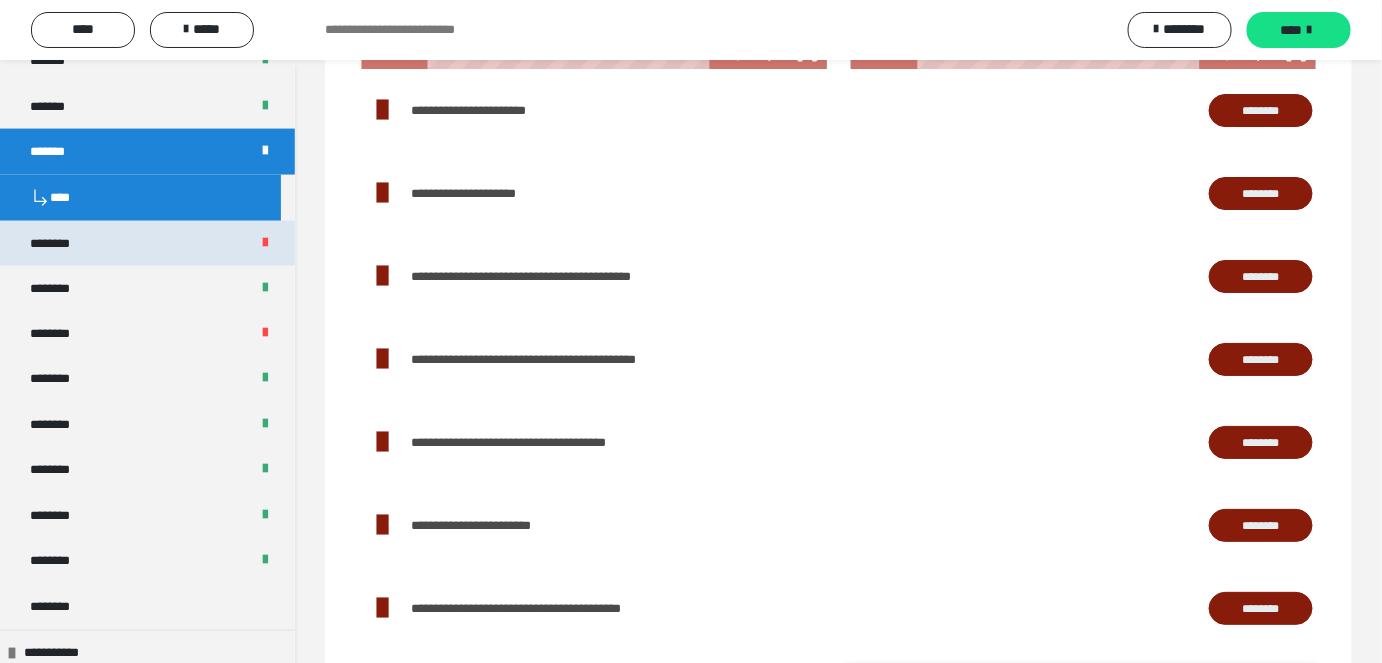 click on "********" at bounding box center (147, 244) 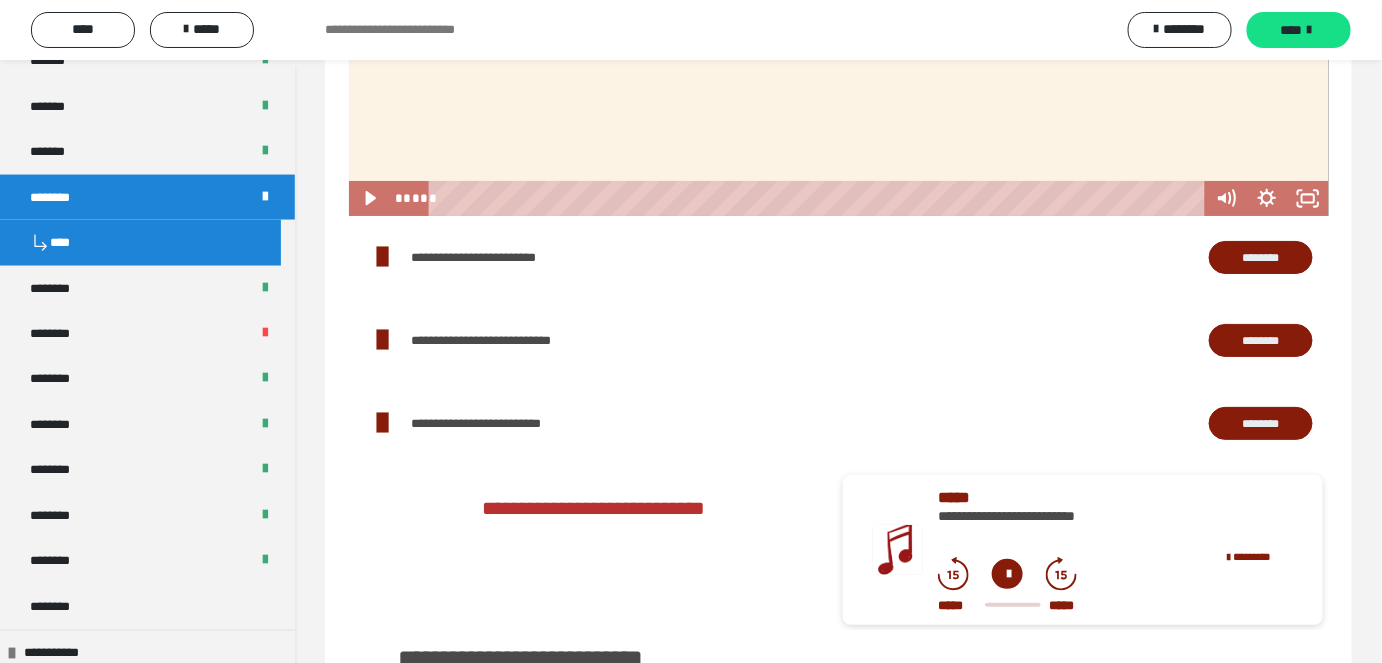 scroll, scrollTop: 2245, scrollLeft: 0, axis: vertical 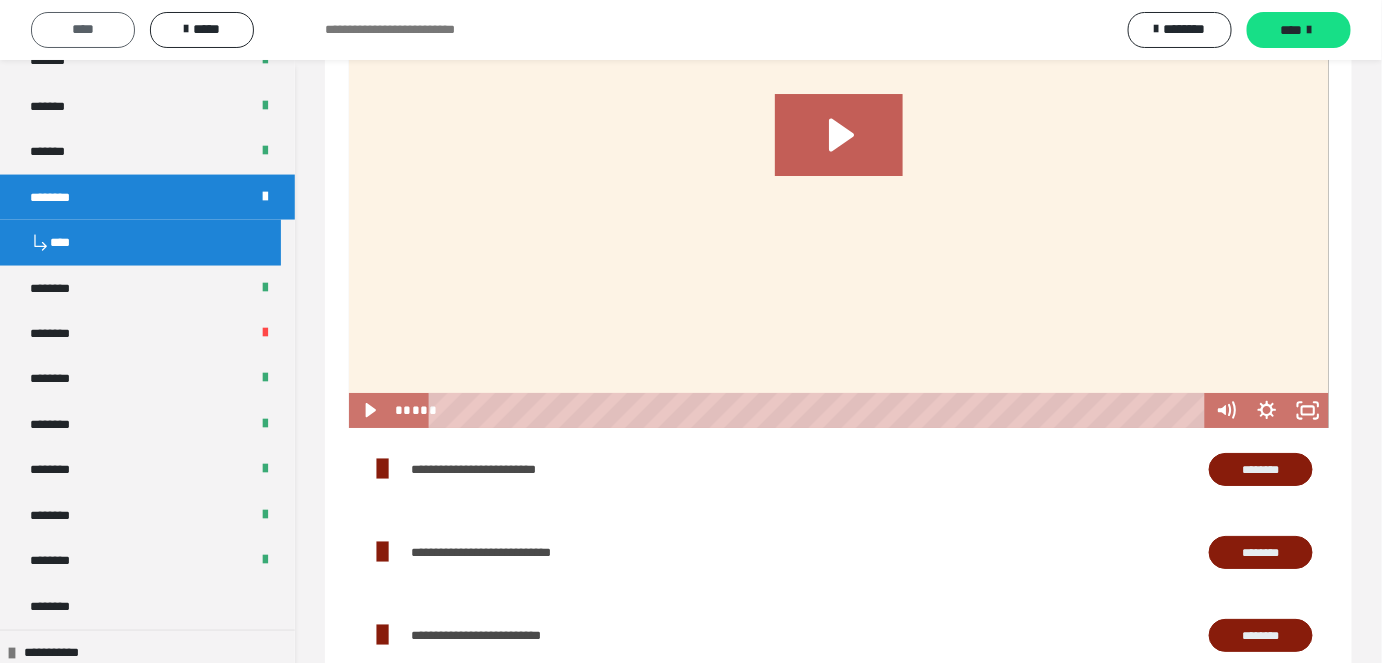click on "****" at bounding box center [83, 29] 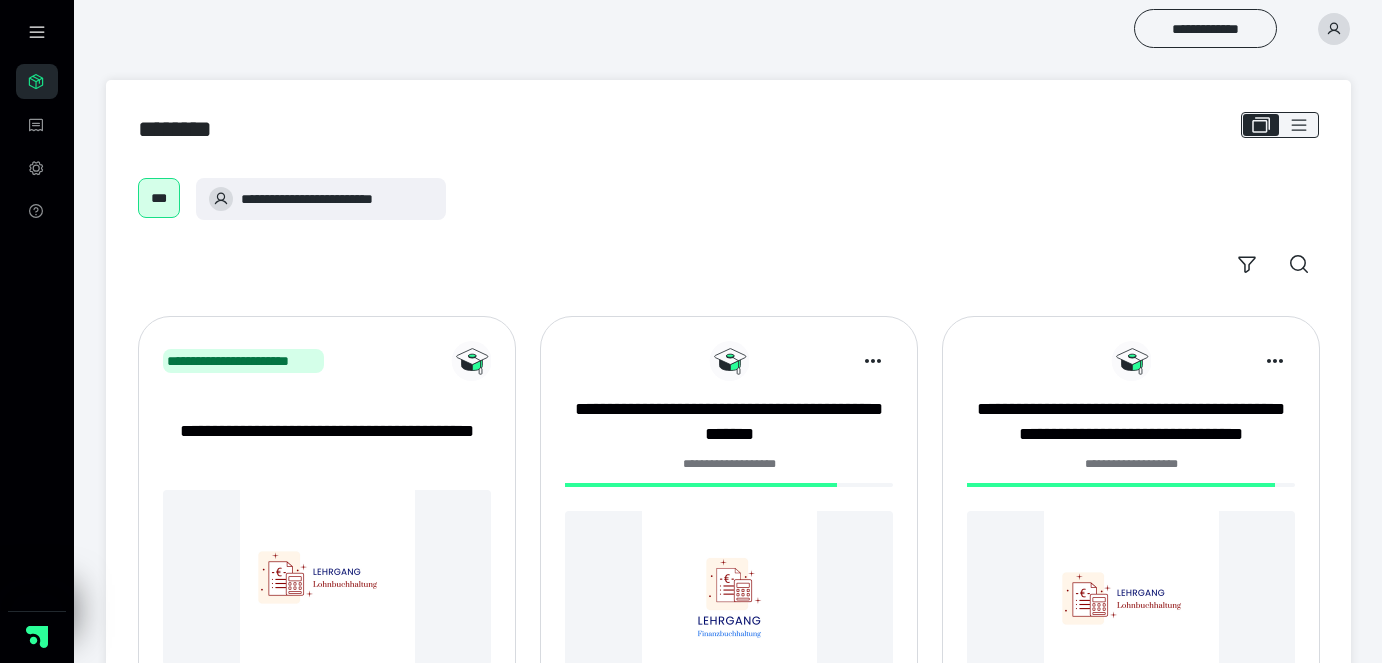 scroll, scrollTop: 0, scrollLeft: 0, axis: both 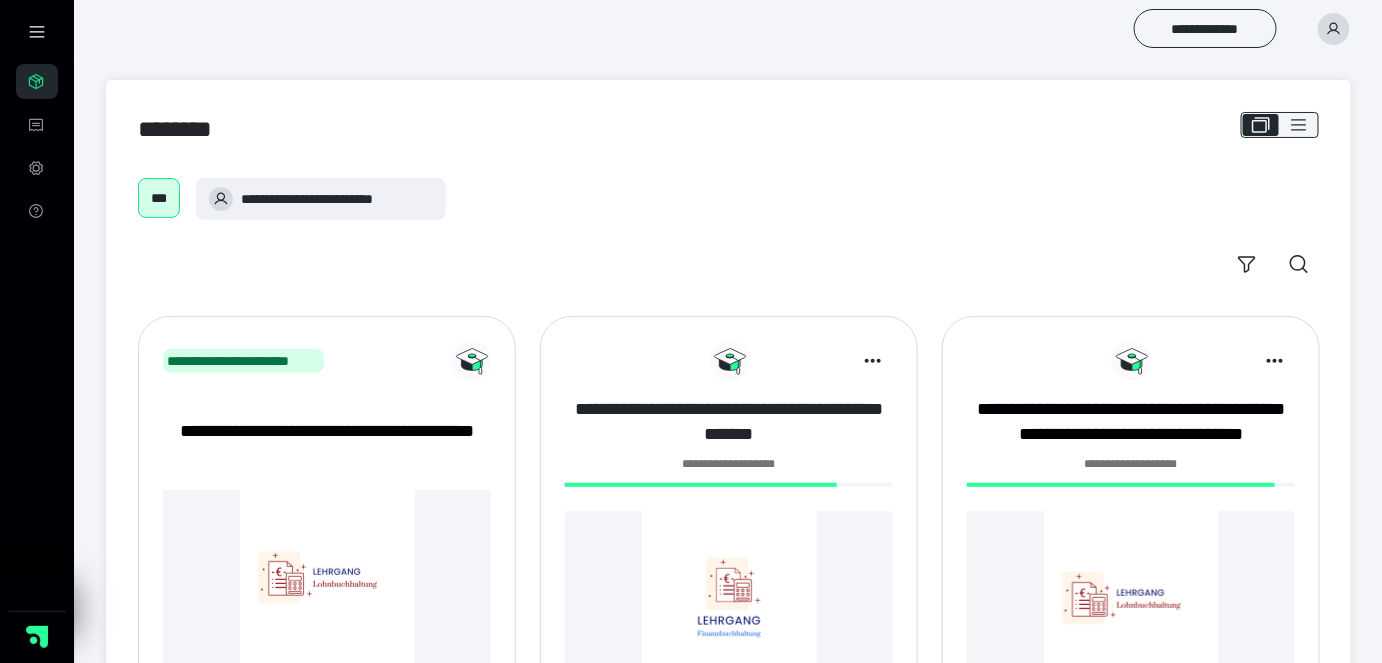 click on "**********" at bounding box center [729, 422] 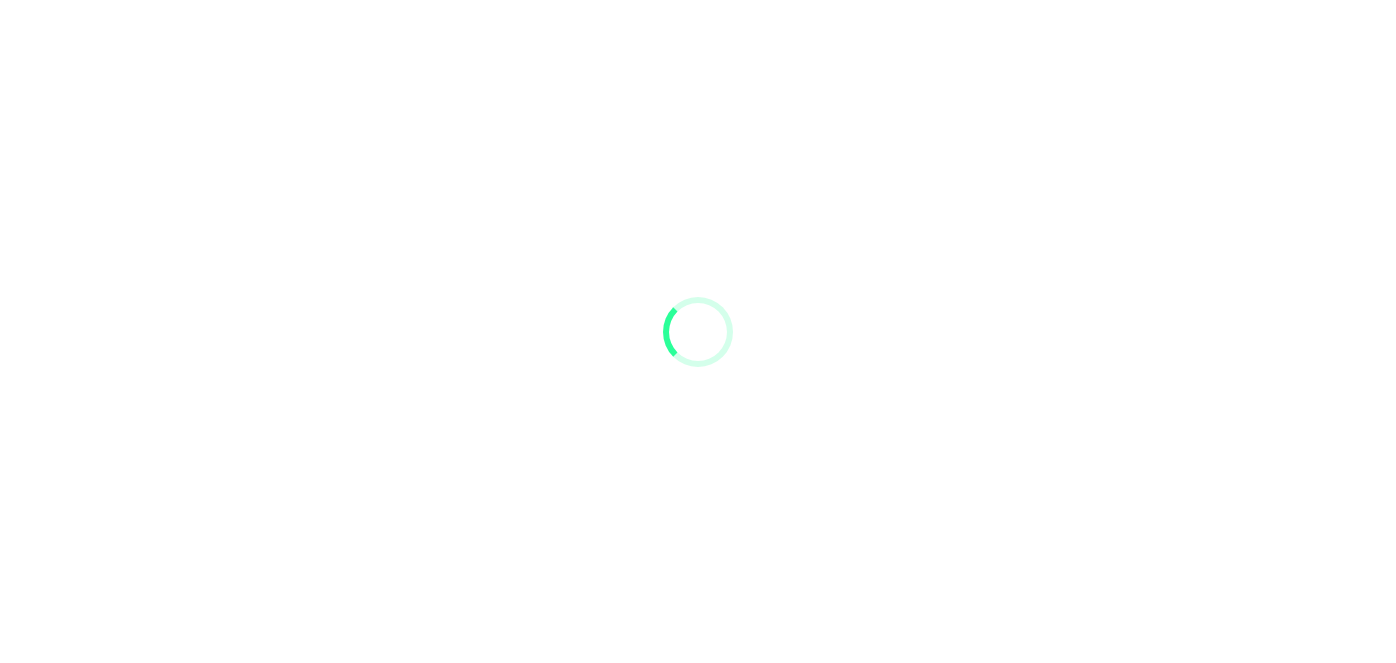 scroll, scrollTop: 0, scrollLeft: 0, axis: both 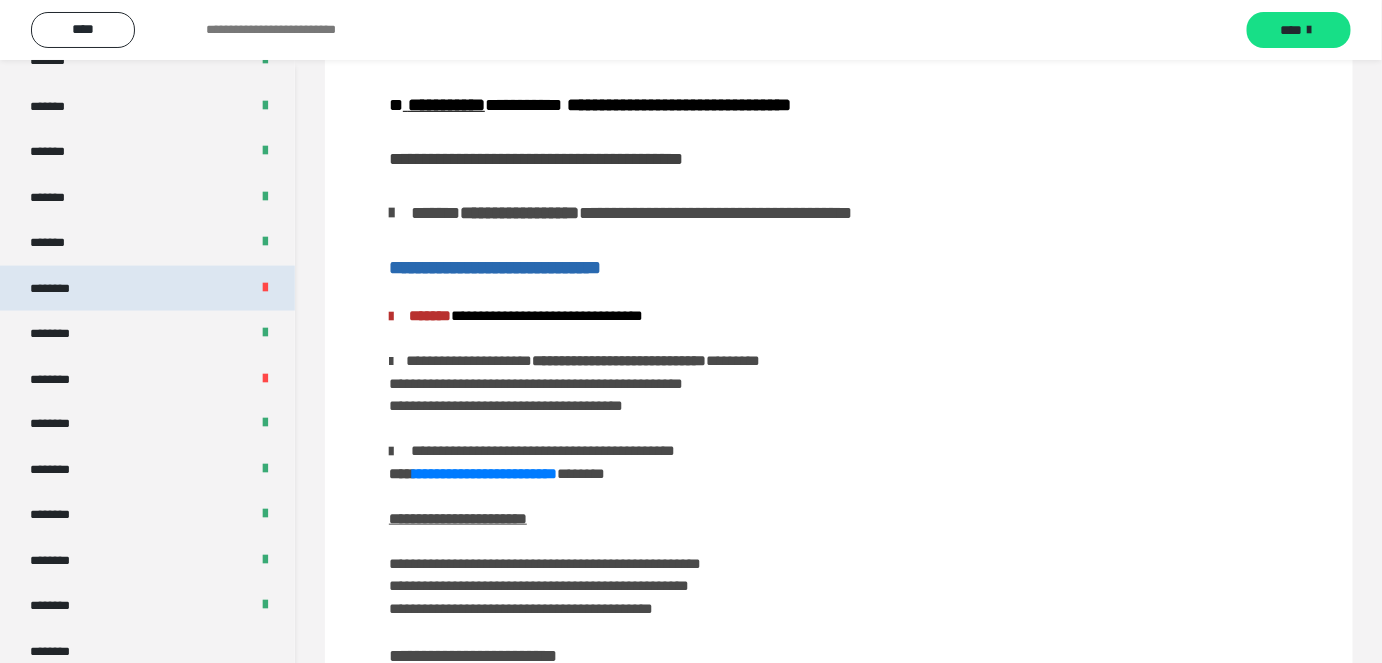 click on "********" at bounding box center (147, 289) 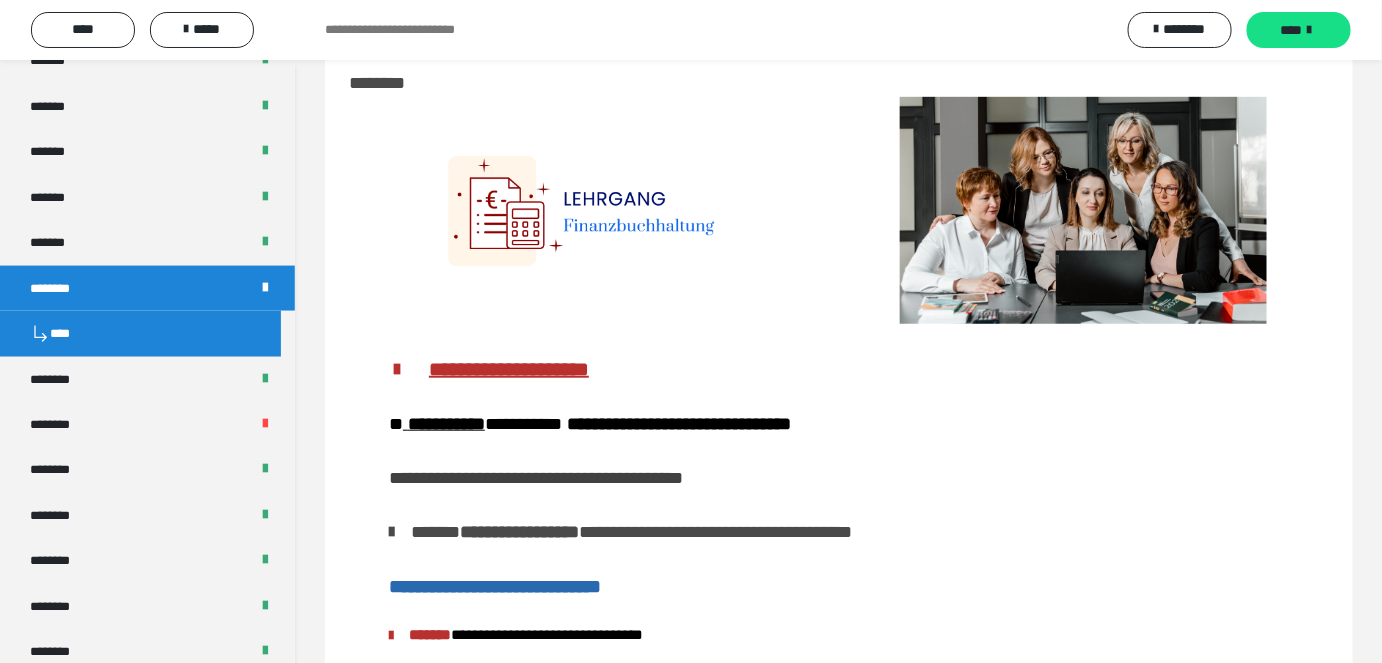scroll, scrollTop: 682, scrollLeft: 0, axis: vertical 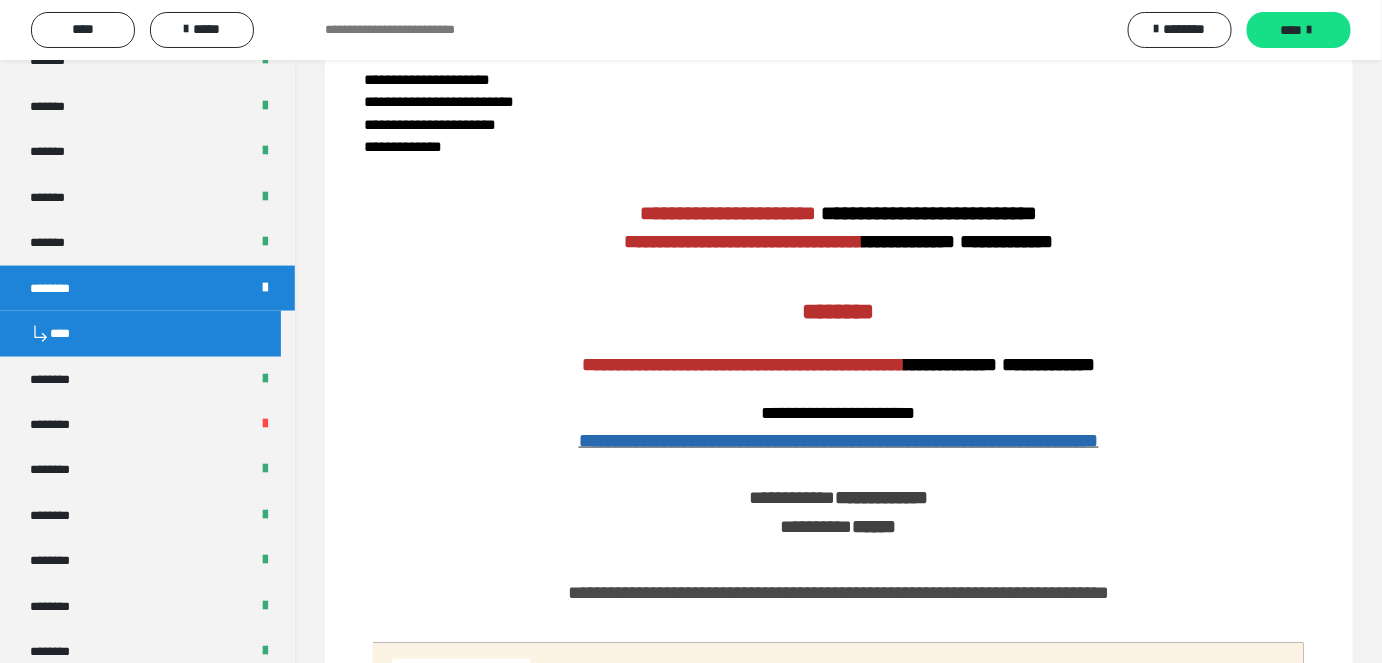 click on "**********" at bounding box center (691, 30) 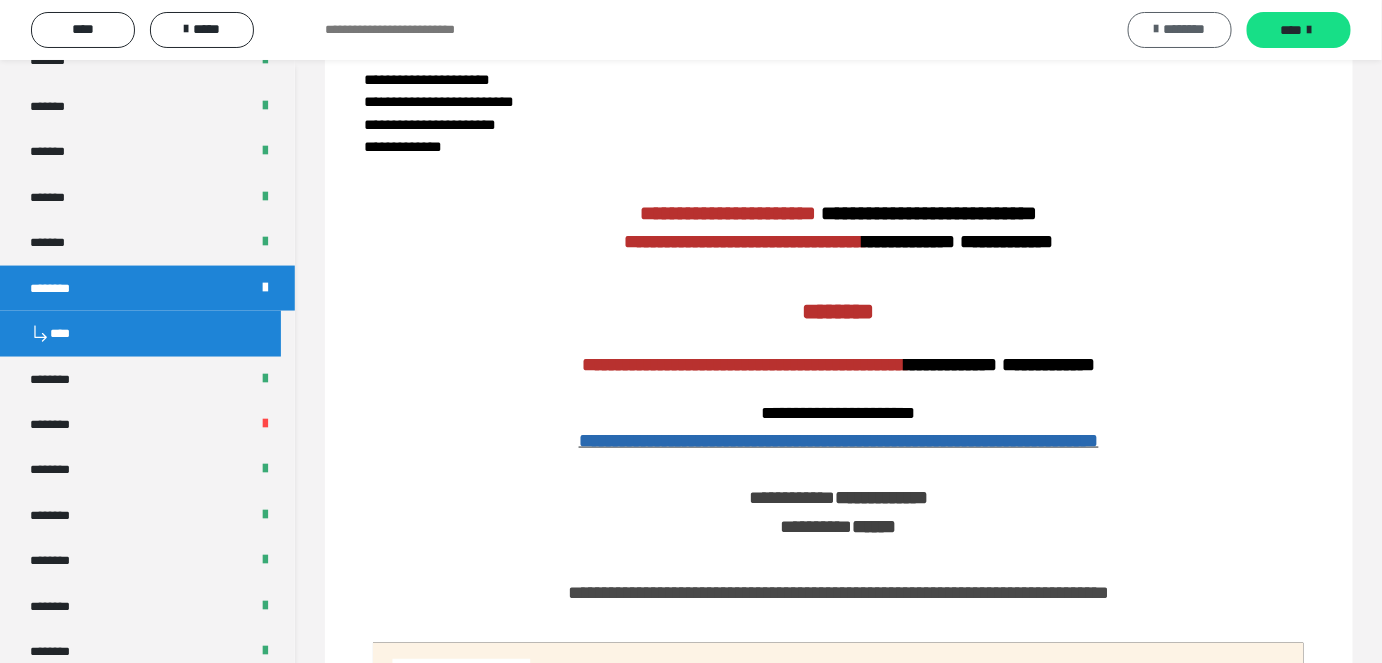 click on "********" at bounding box center (1185, 29) 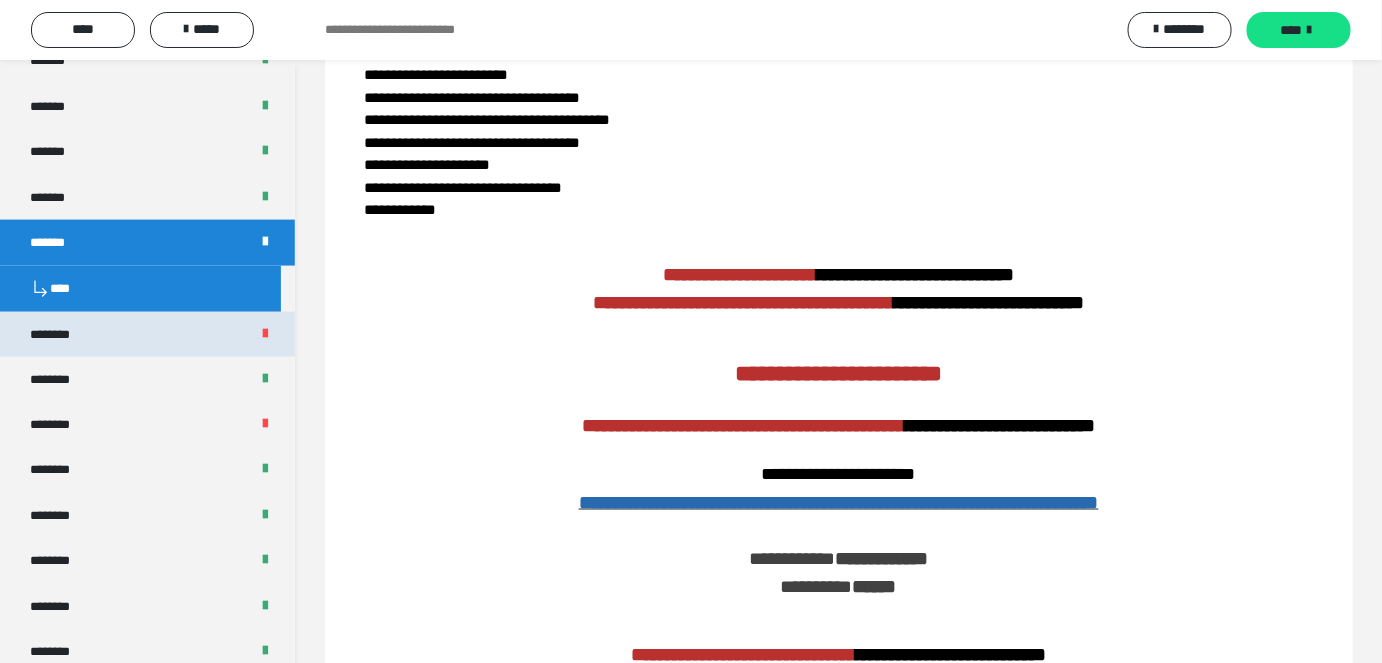 click on "********" at bounding box center [147, 335] 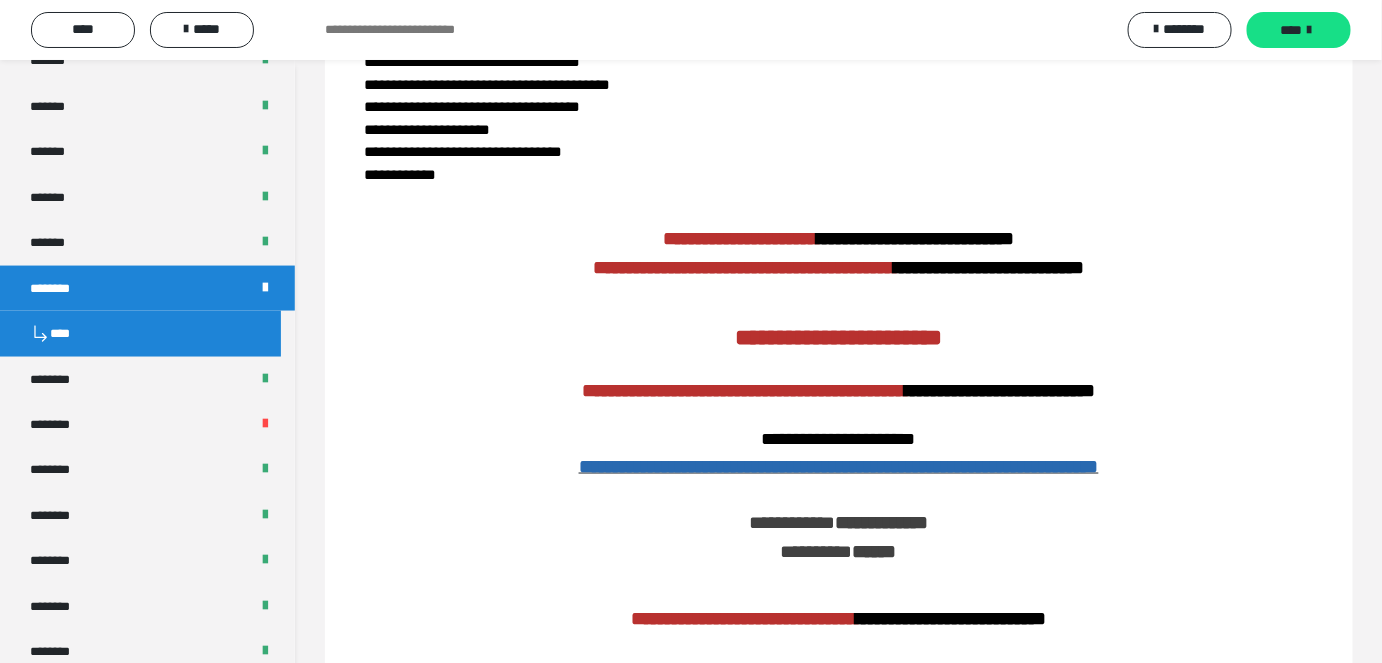 scroll, scrollTop: 682, scrollLeft: 0, axis: vertical 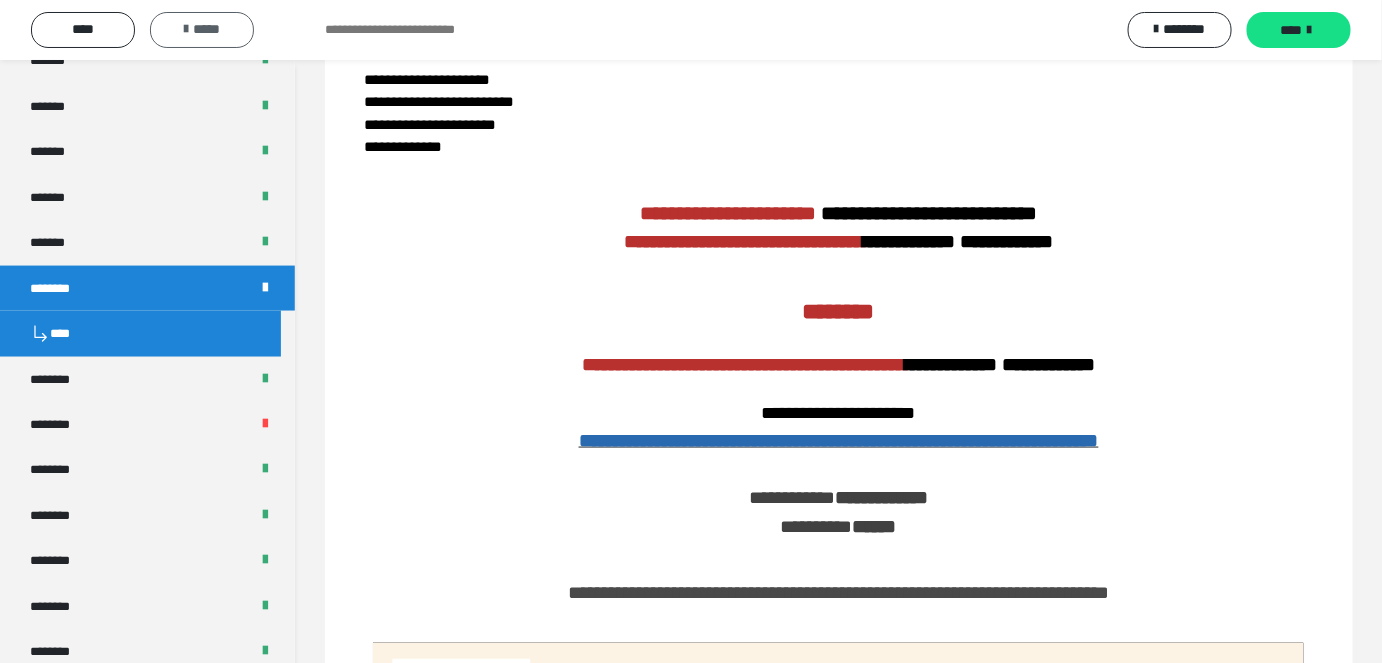 click on "*****" at bounding box center [202, 29] 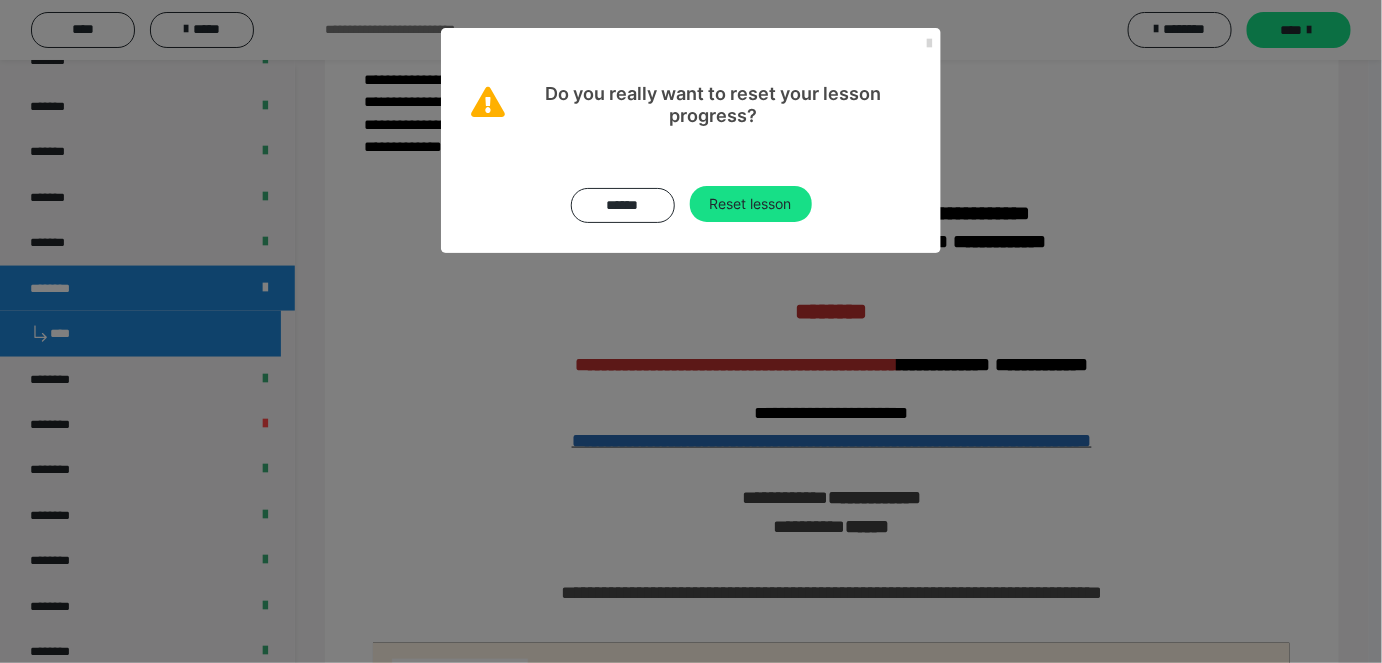 click at bounding box center [929, 44] 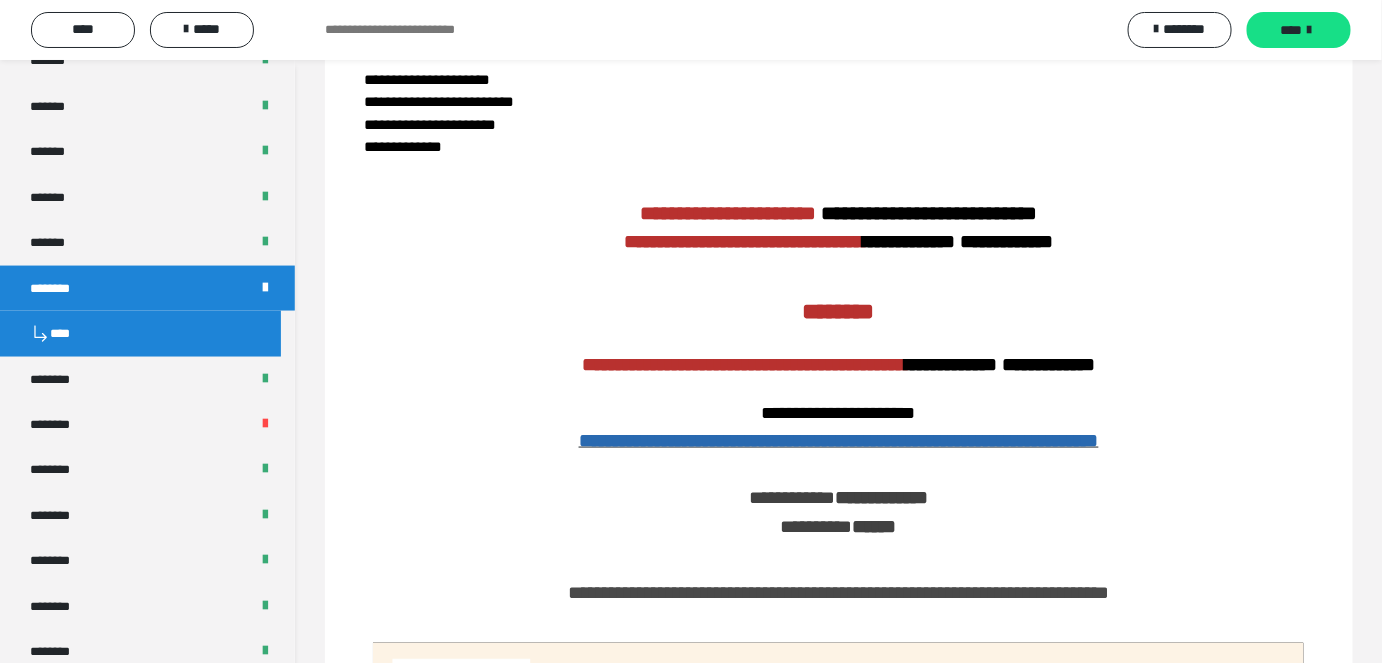 click on "****" at bounding box center [140, 334] 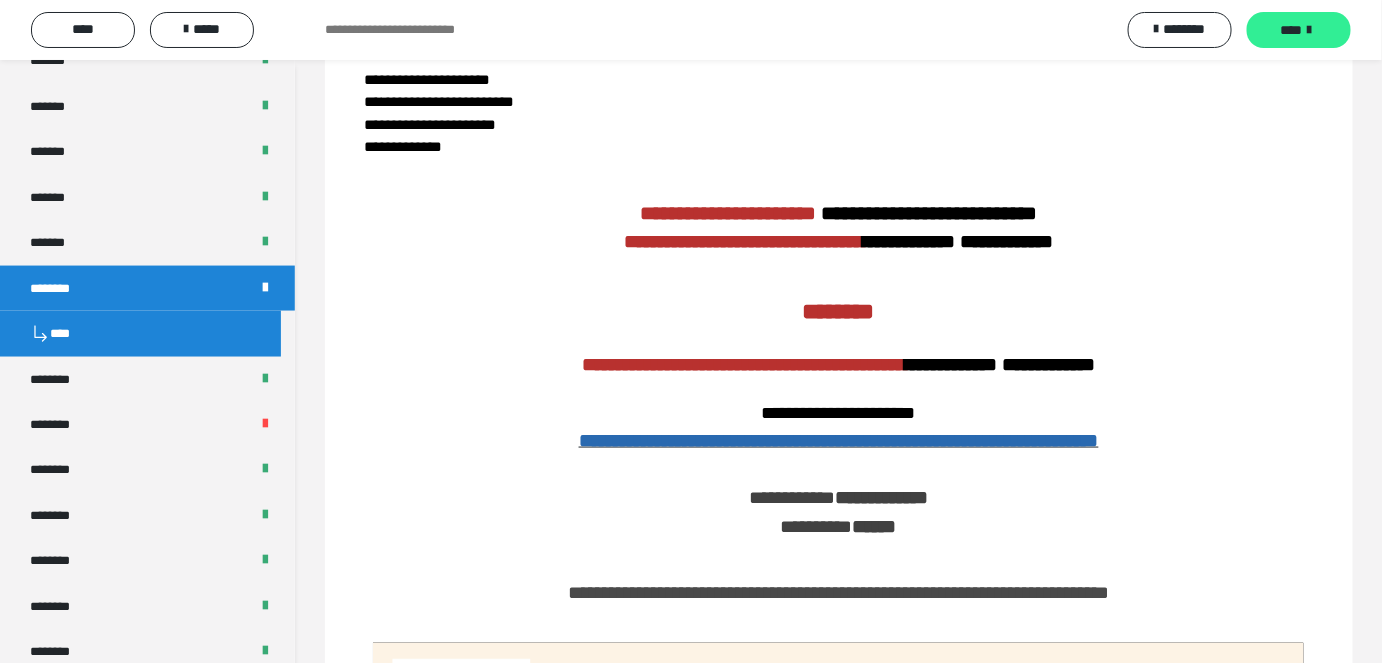 click on "****" at bounding box center [1292, 30] 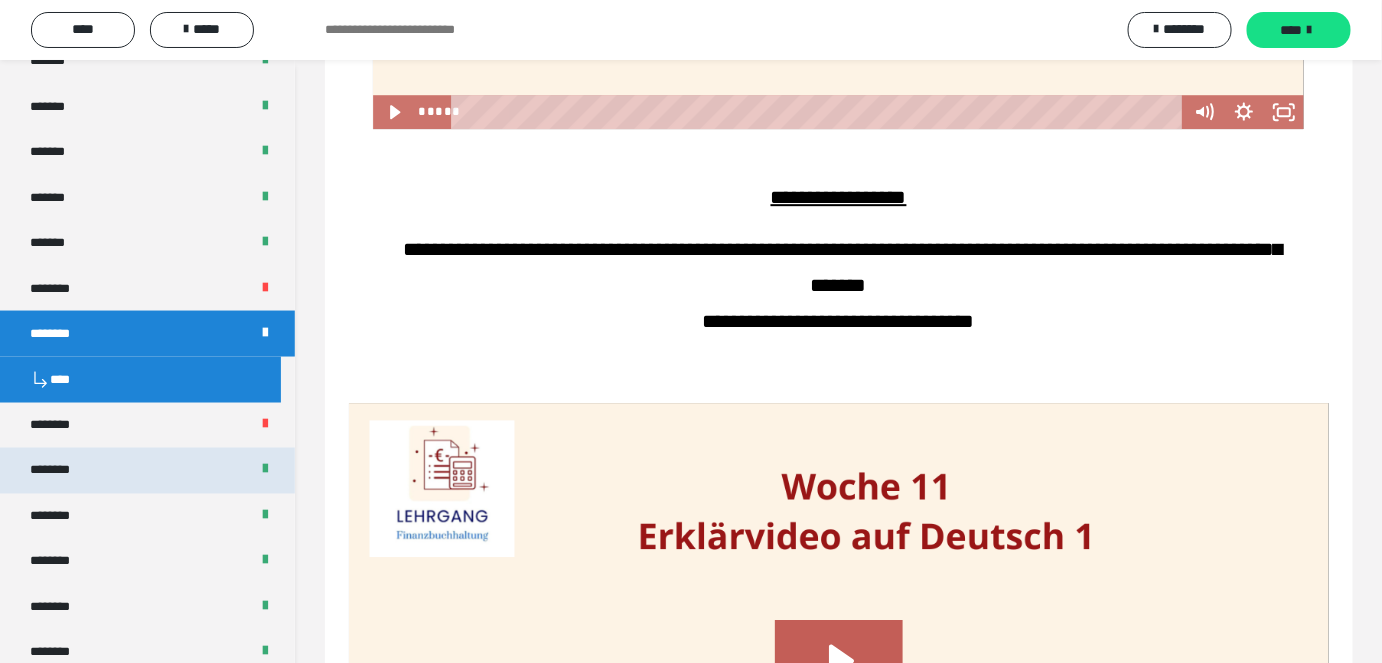 scroll, scrollTop: 1883, scrollLeft: 0, axis: vertical 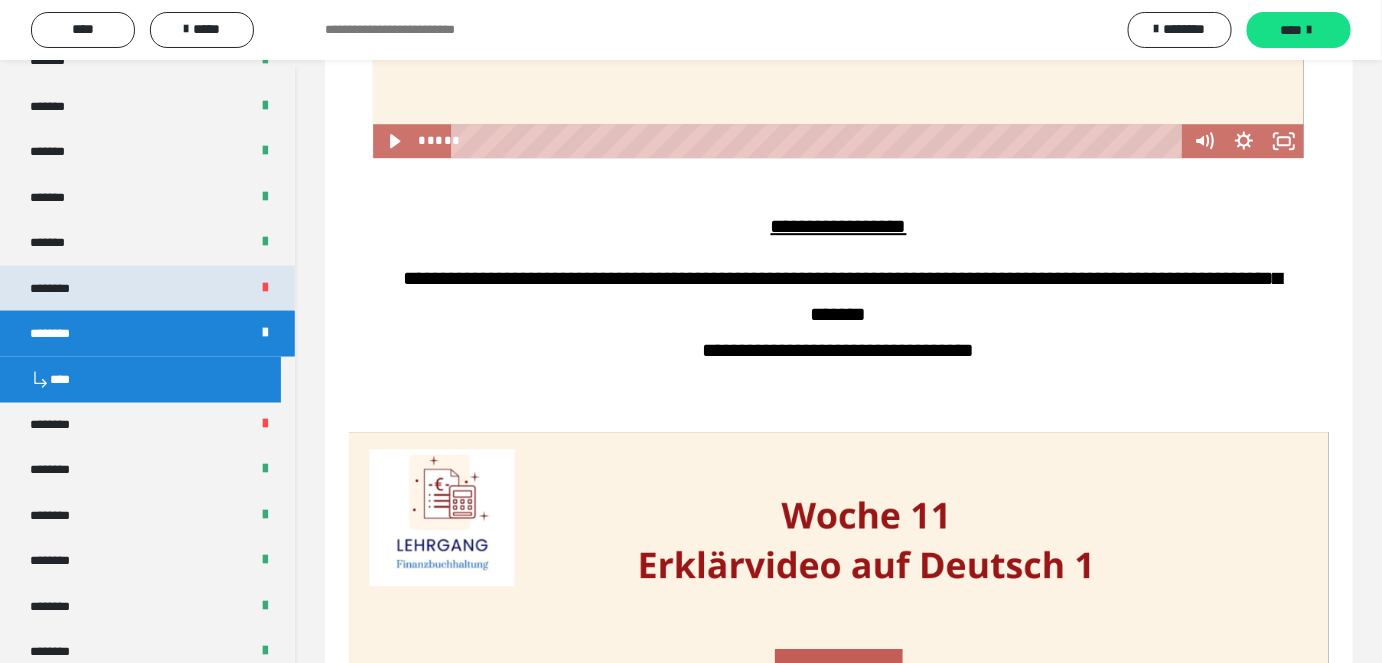 click on "********" at bounding box center (147, 289) 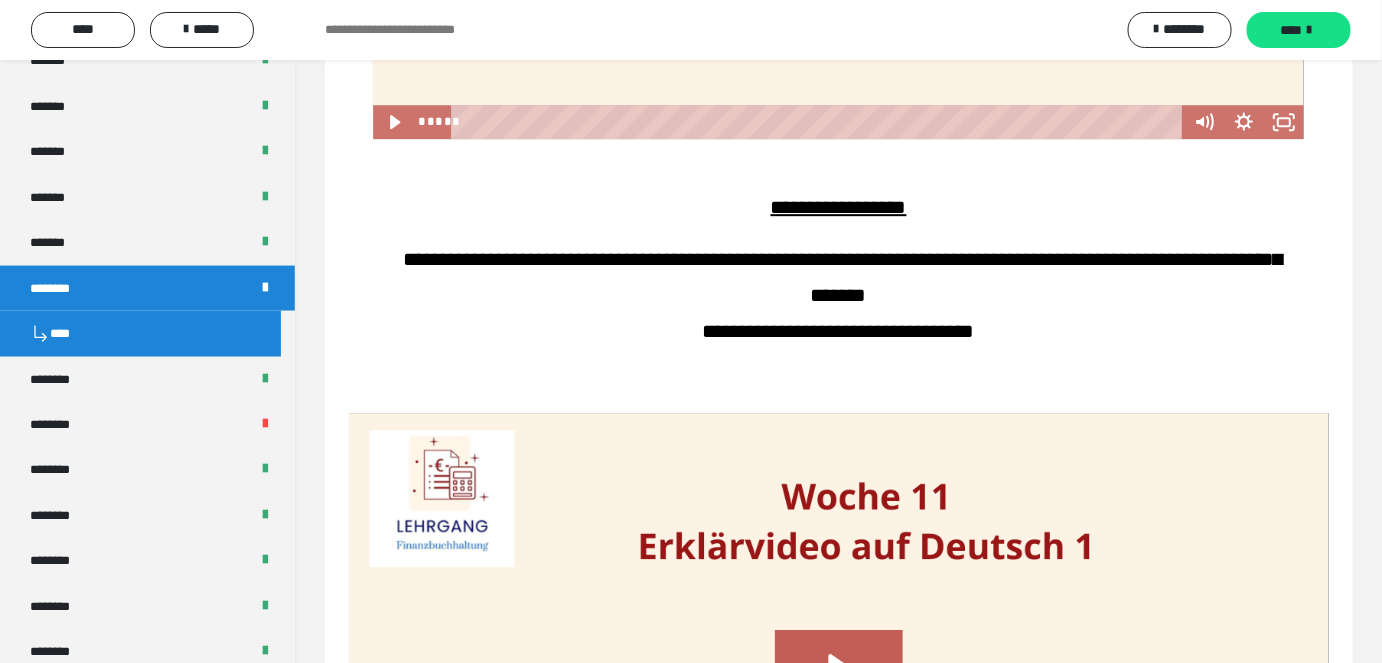scroll, scrollTop: 1864, scrollLeft: 0, axis: vertical 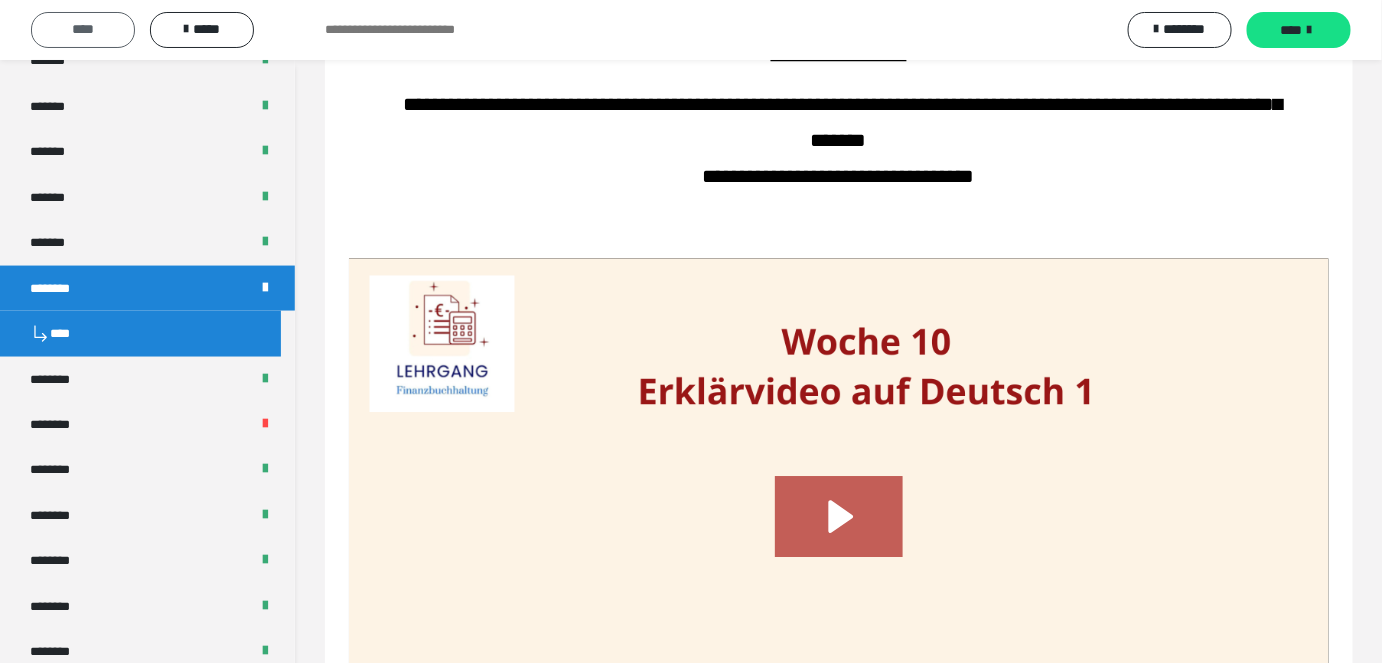 click on "****" at bounding box center [83, 29] 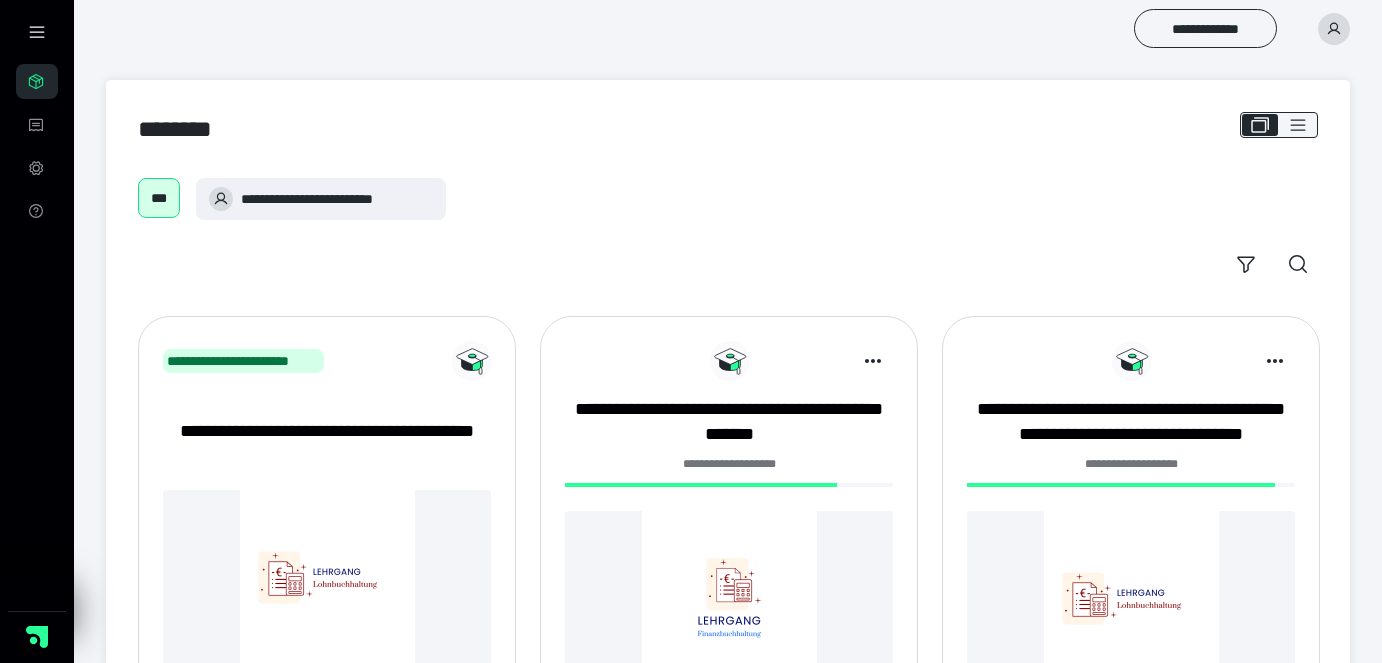 scroll, scrollTop: 0, scrollLeft: 0, axis: both 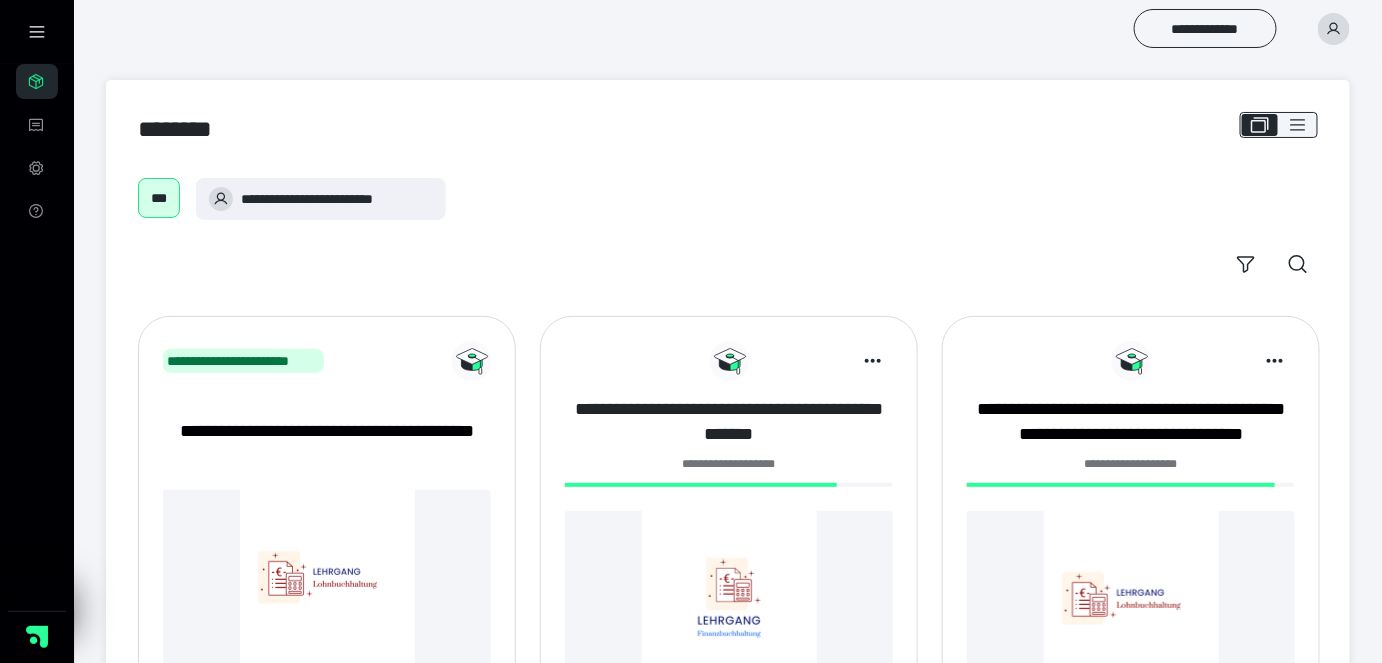 click on "**********" at bounding box center (729, 422) 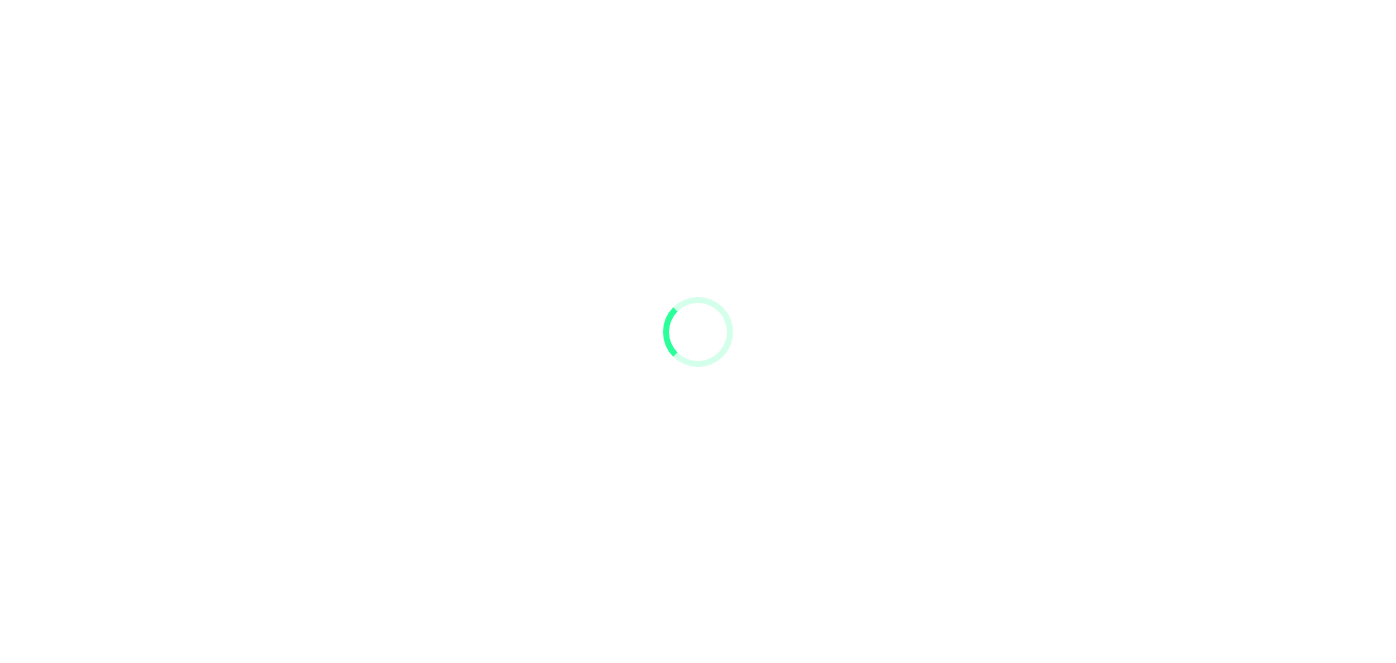 scroll, scrollTop: 0, scrollLeft: 0, axis: both 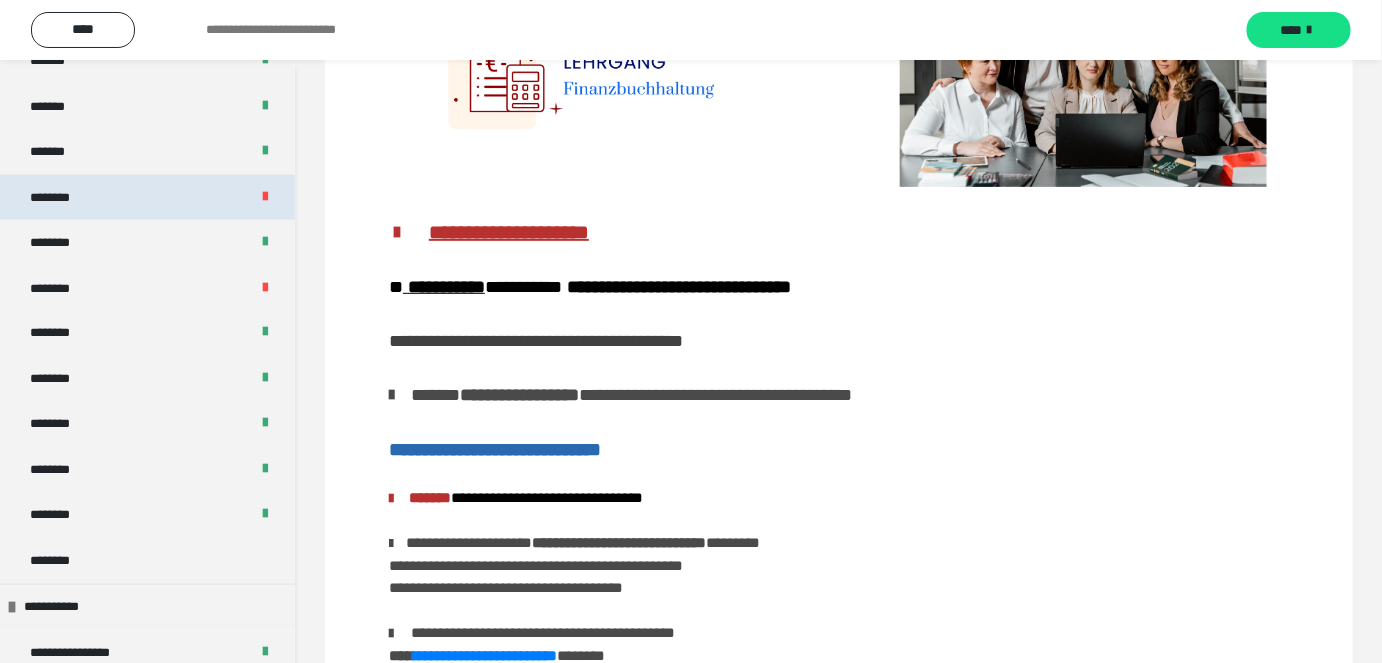 click on "********" at bounding box center [61, 198] 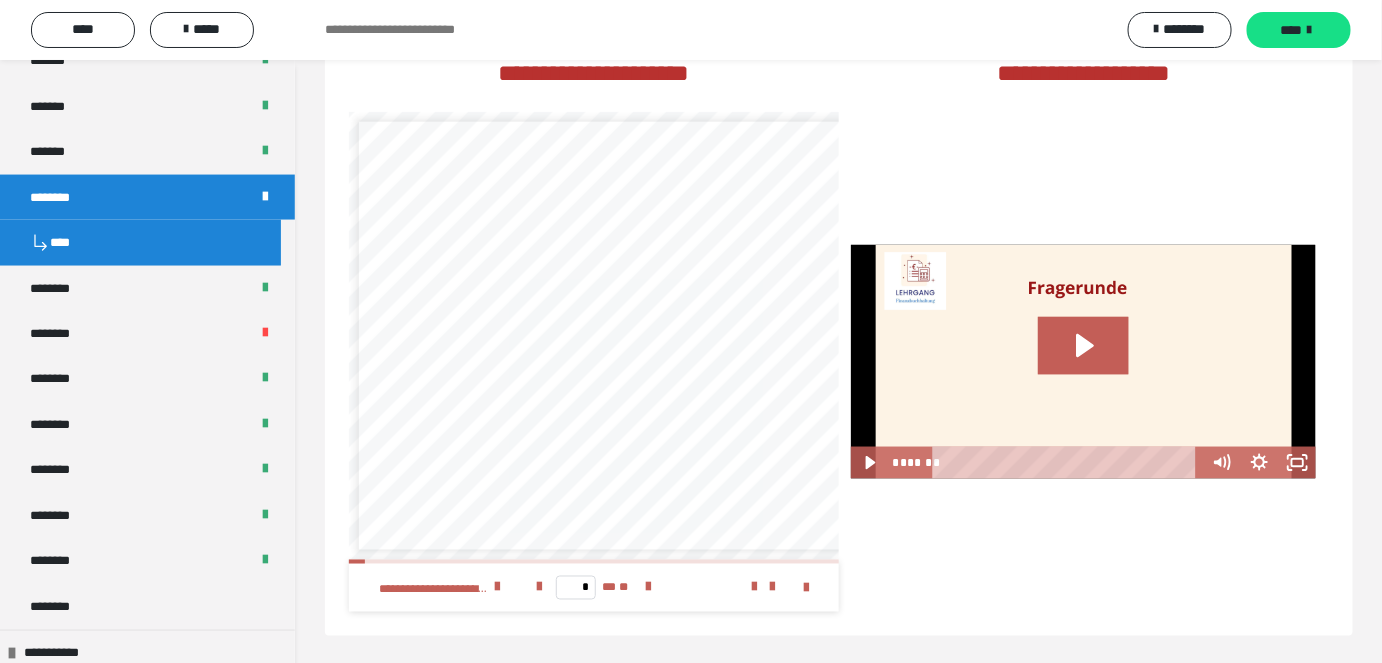 scroll, scrollTop: 3281, scrollLeft: 0, axis: vertical 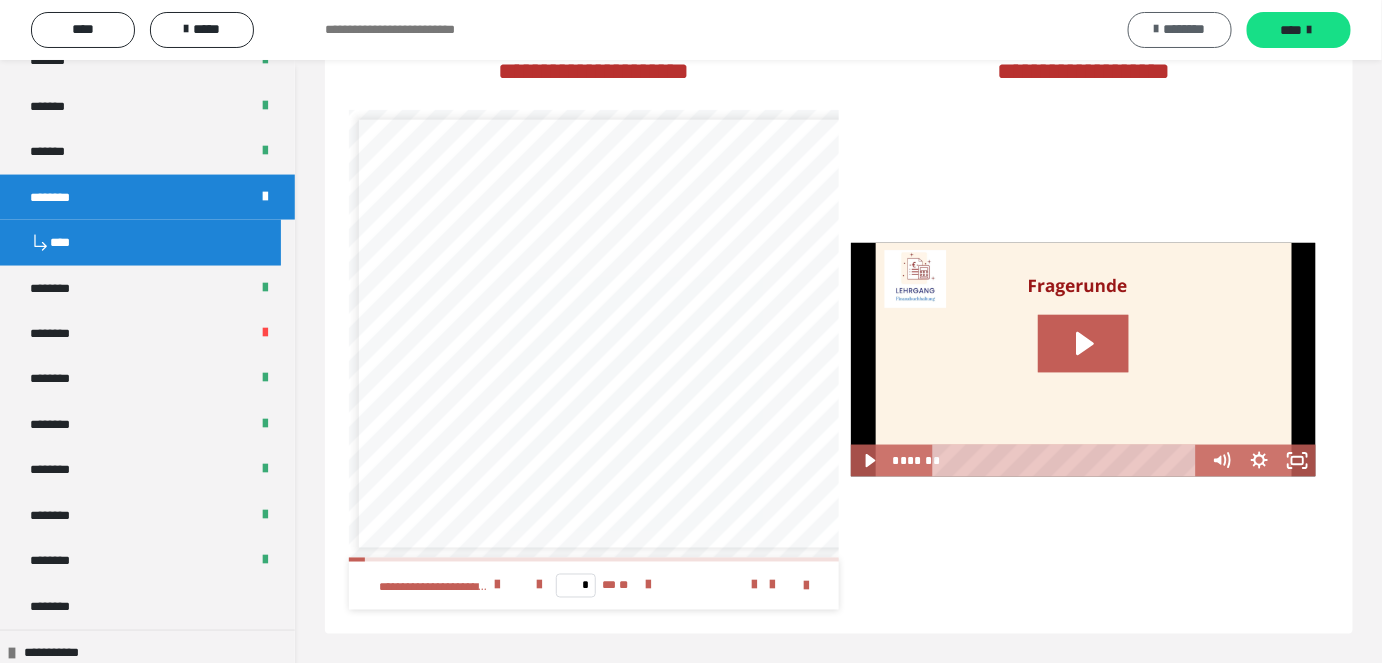 click on "********" at bounding box center (1185, 29) 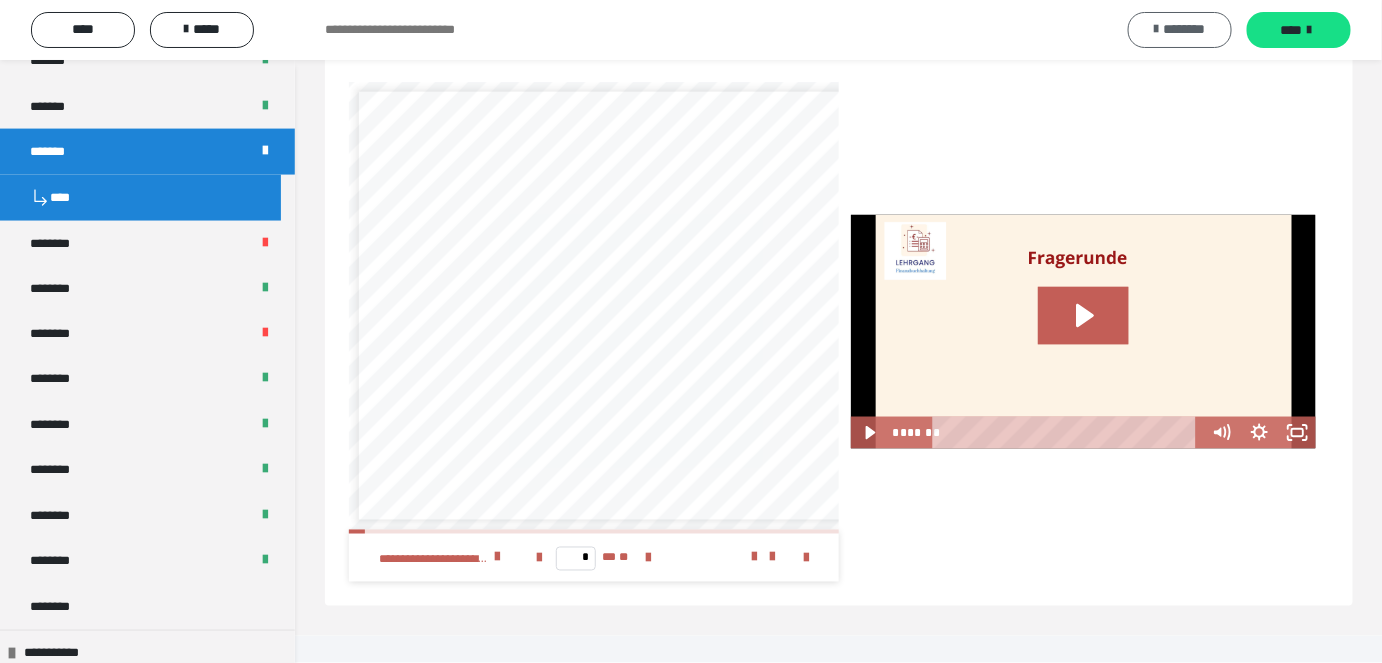 scroll, scrollTop: 2806, scrollLeft: 0, axis: vertical 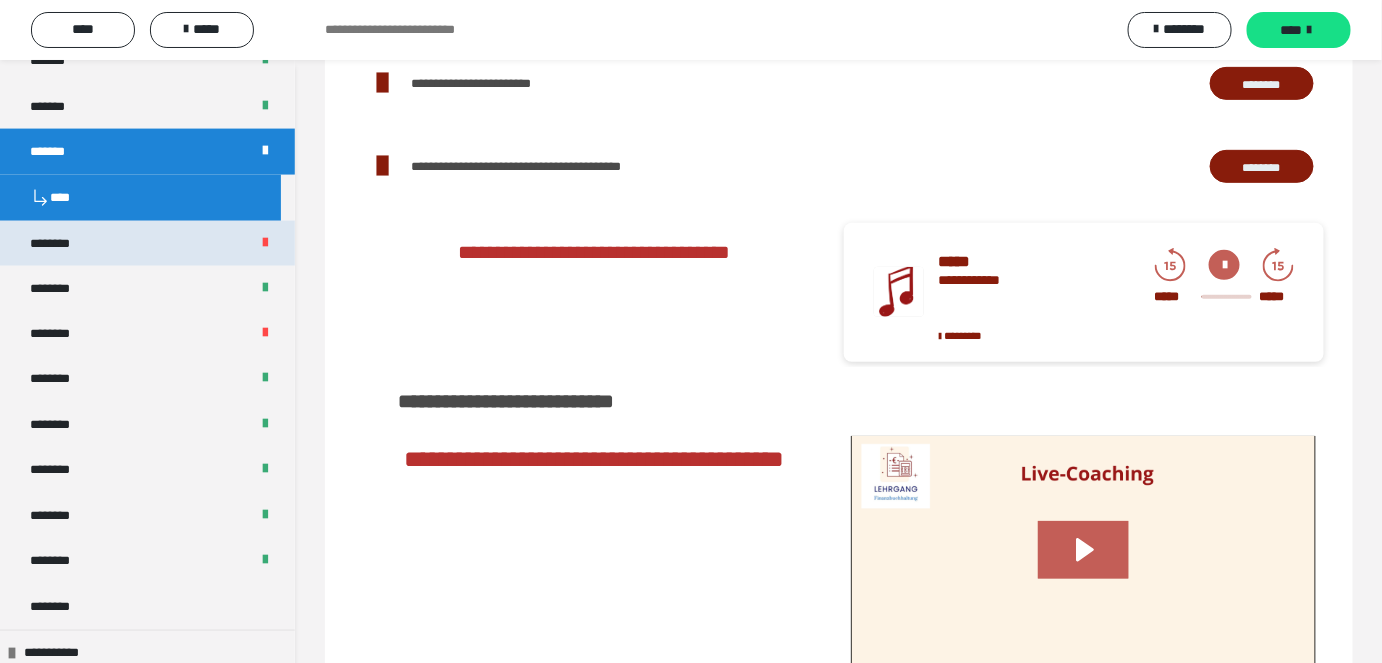 click on "********" at bounding box center [147, 244] 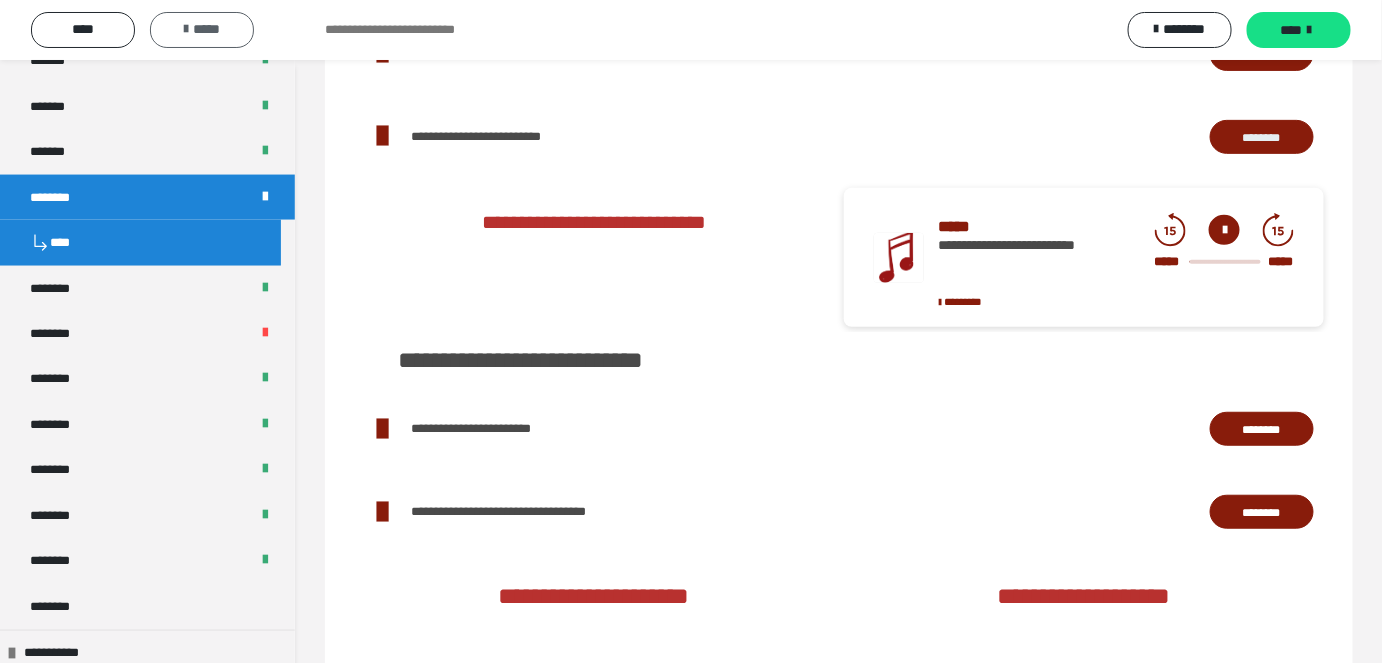 click on "*****" at bounding box center (202, 29) 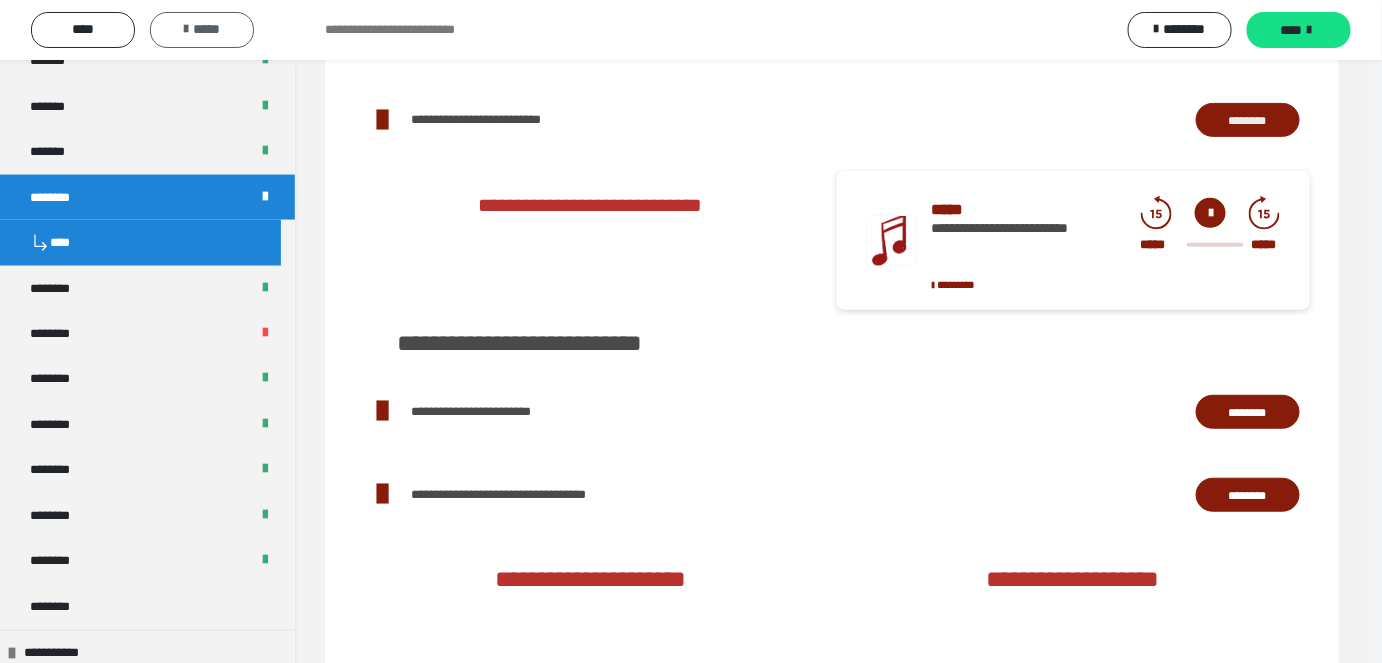 scroll, scrollTop: 2245, scrollLeft: 0, axis: vertical 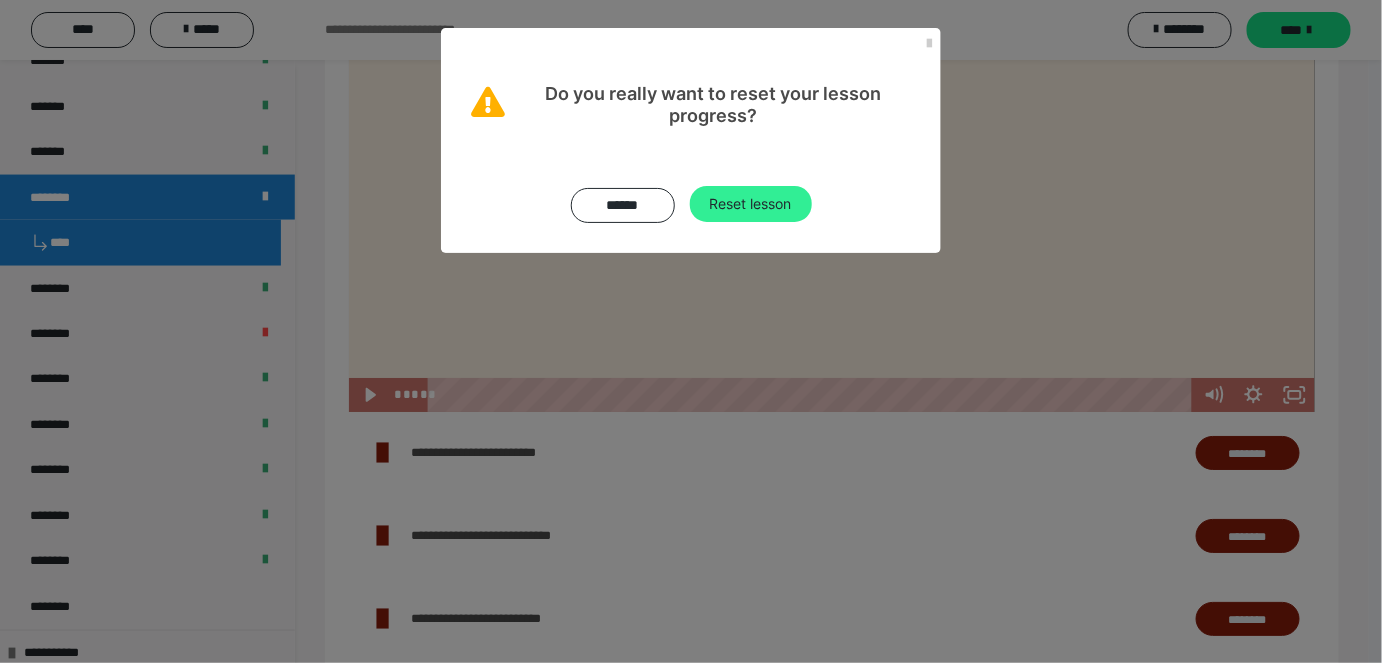 click on "Reset lesson" at bounding box center [751, 204] 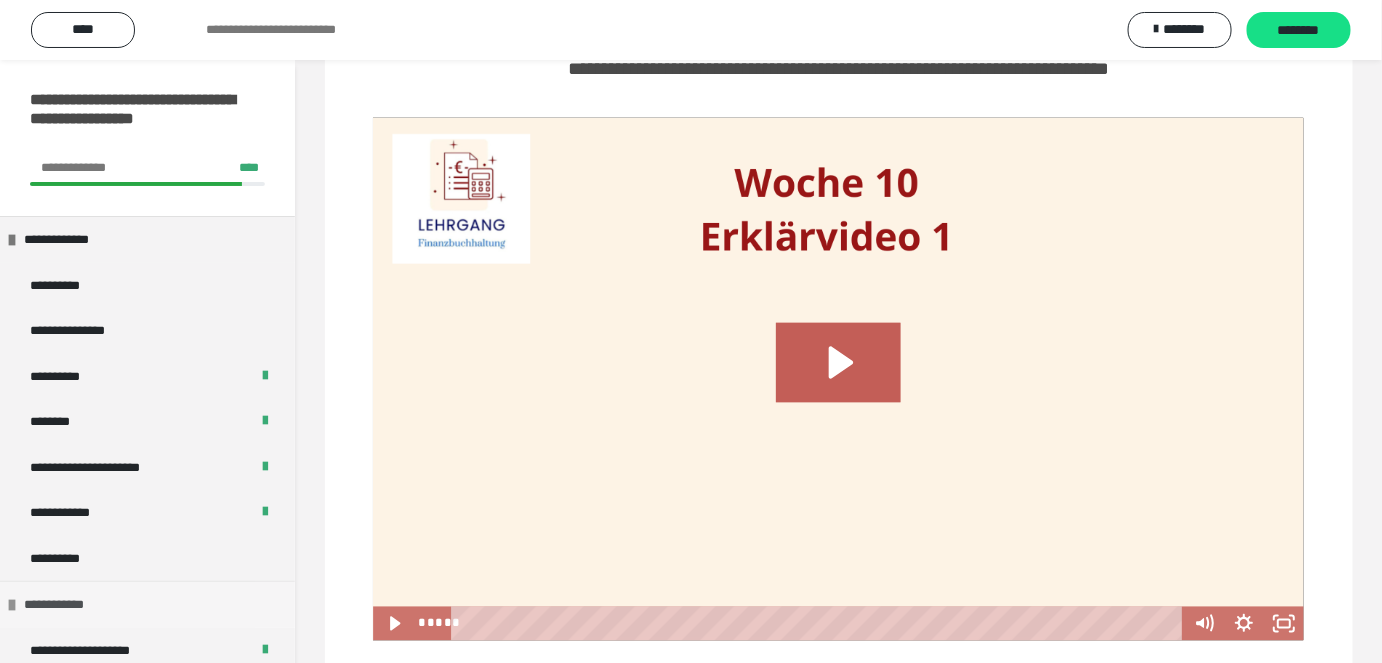 scroll, scrollTop: 727, scrollLeft: 0, axis: vertical 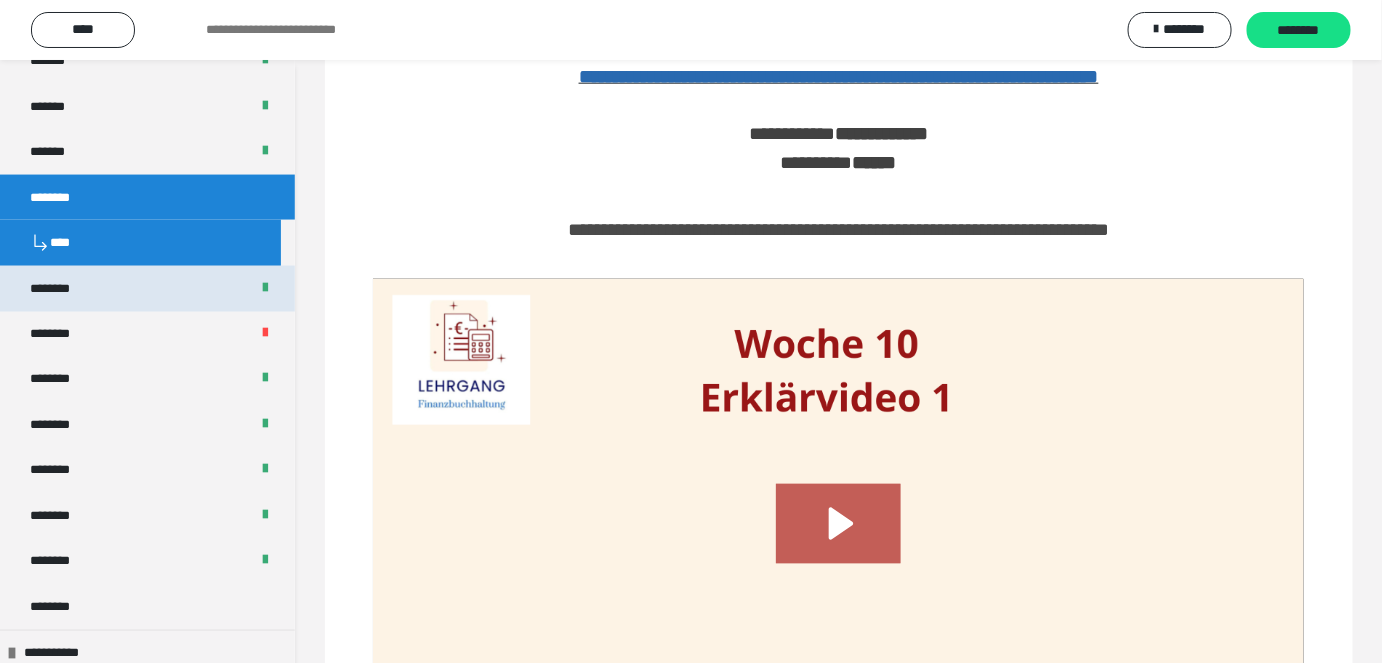 click on "********" at bounding box center [147, 289] 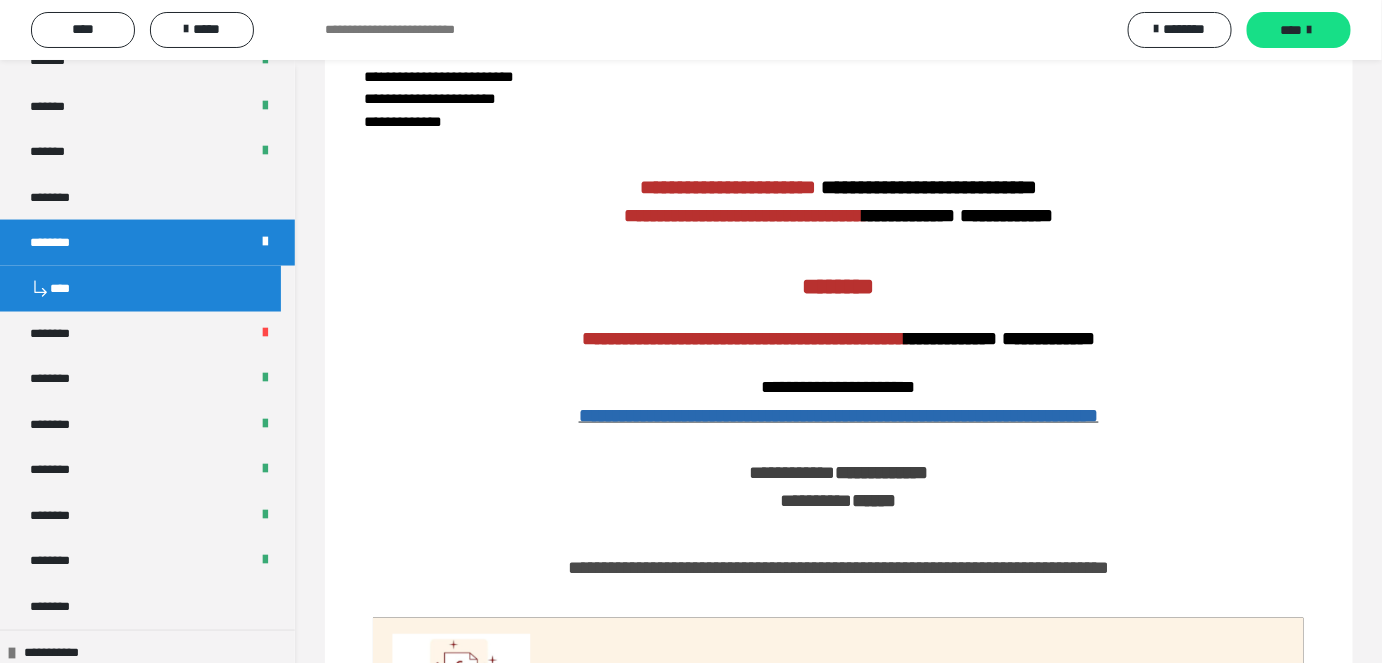 scroll, scrollTop: 1065, scrollLeft: 0, axis: vertical 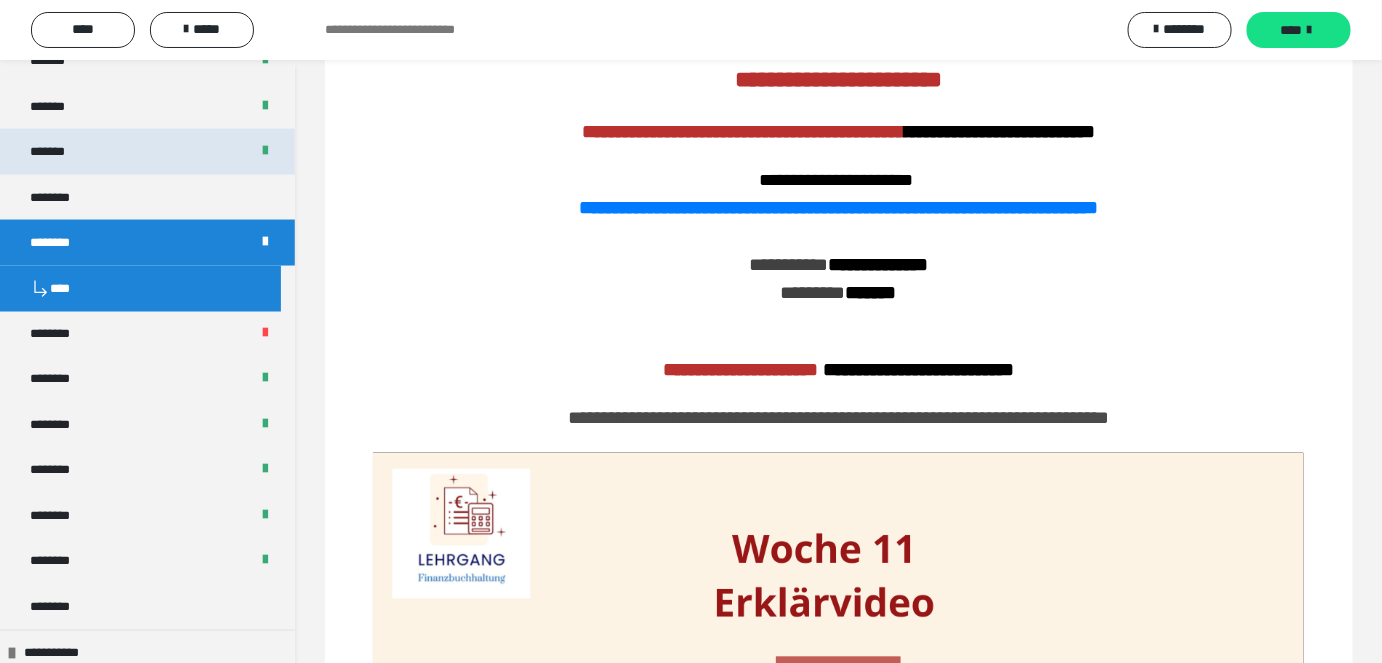 click on "*******" at bounding box center [147, 152] 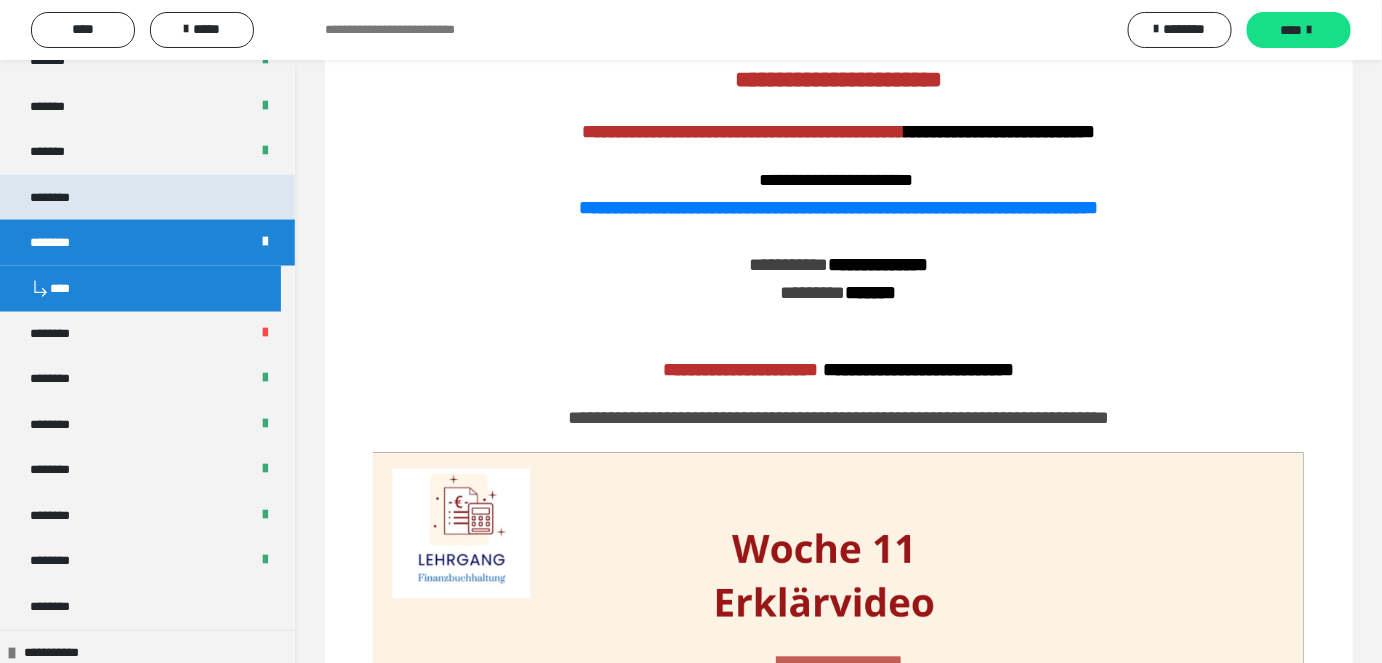 scroll, scrollTop: 1109, scrollLeft: 0, axis: vertical 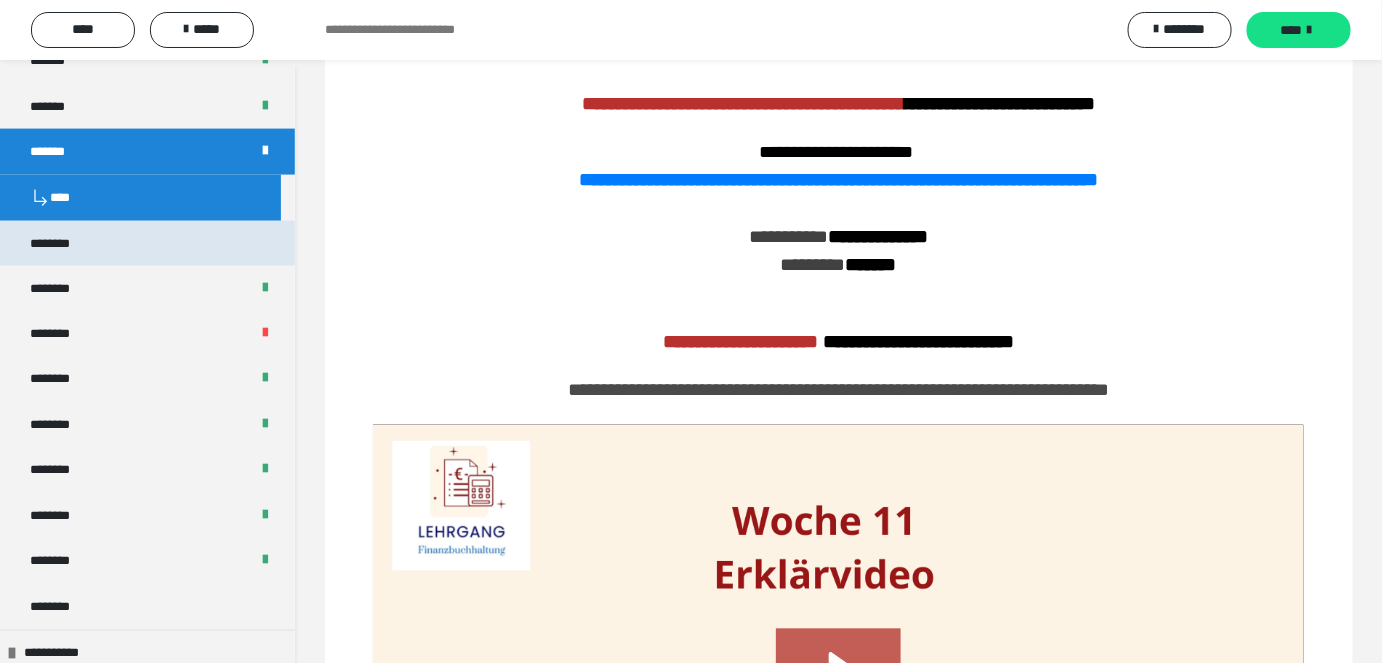 click on "****" at bounding box center [140, 198] 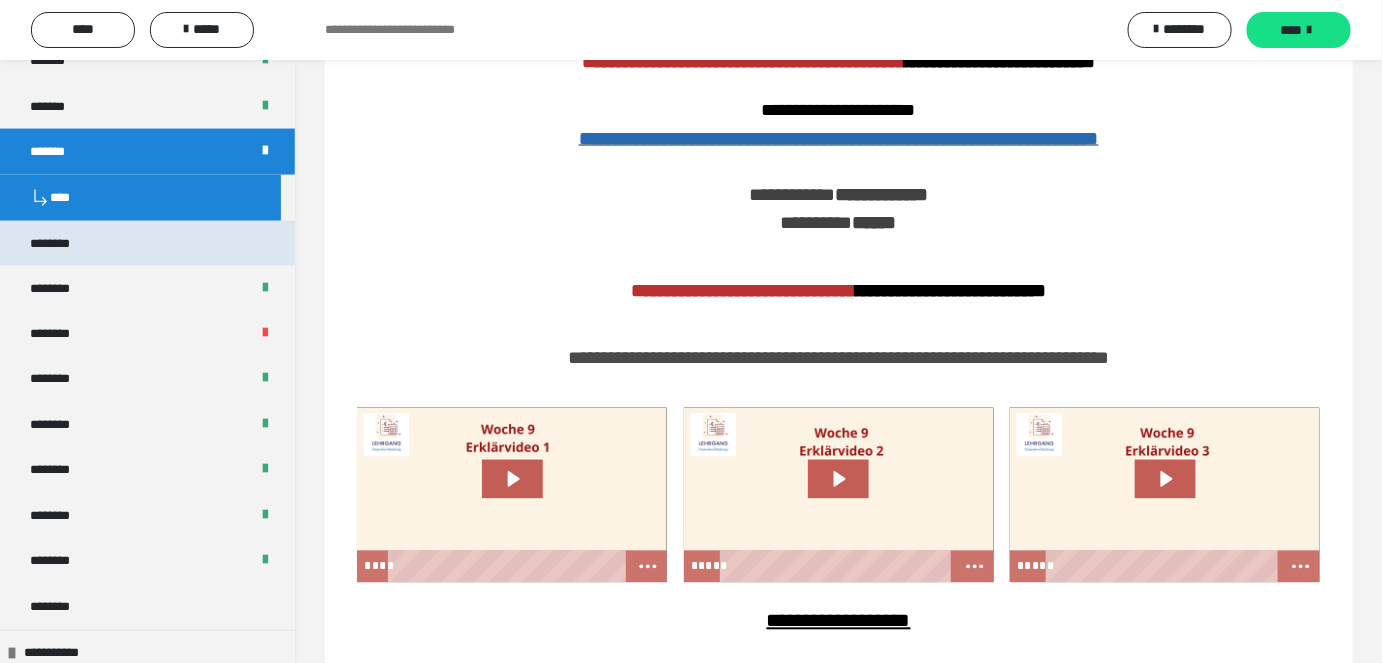 click on "********" at bounding box center (147, 244) 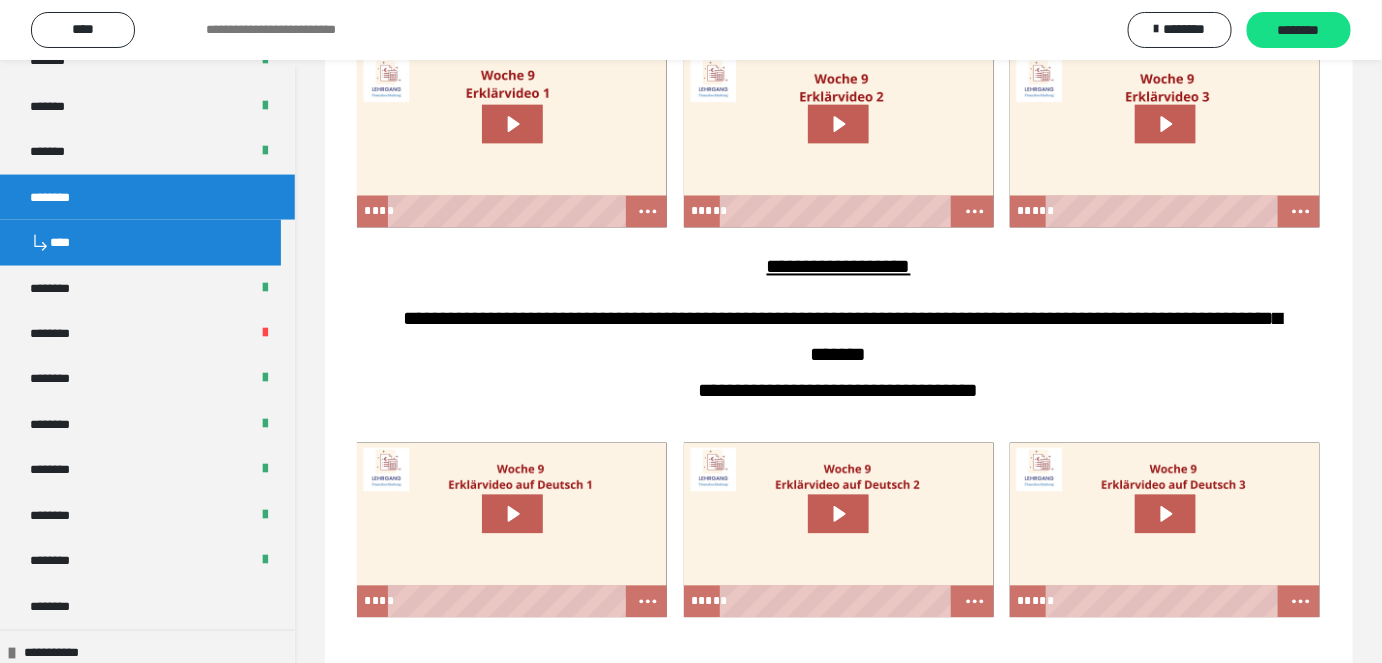 scroll, scrollTop: 727, scrollLeft: 0, axis: vertical 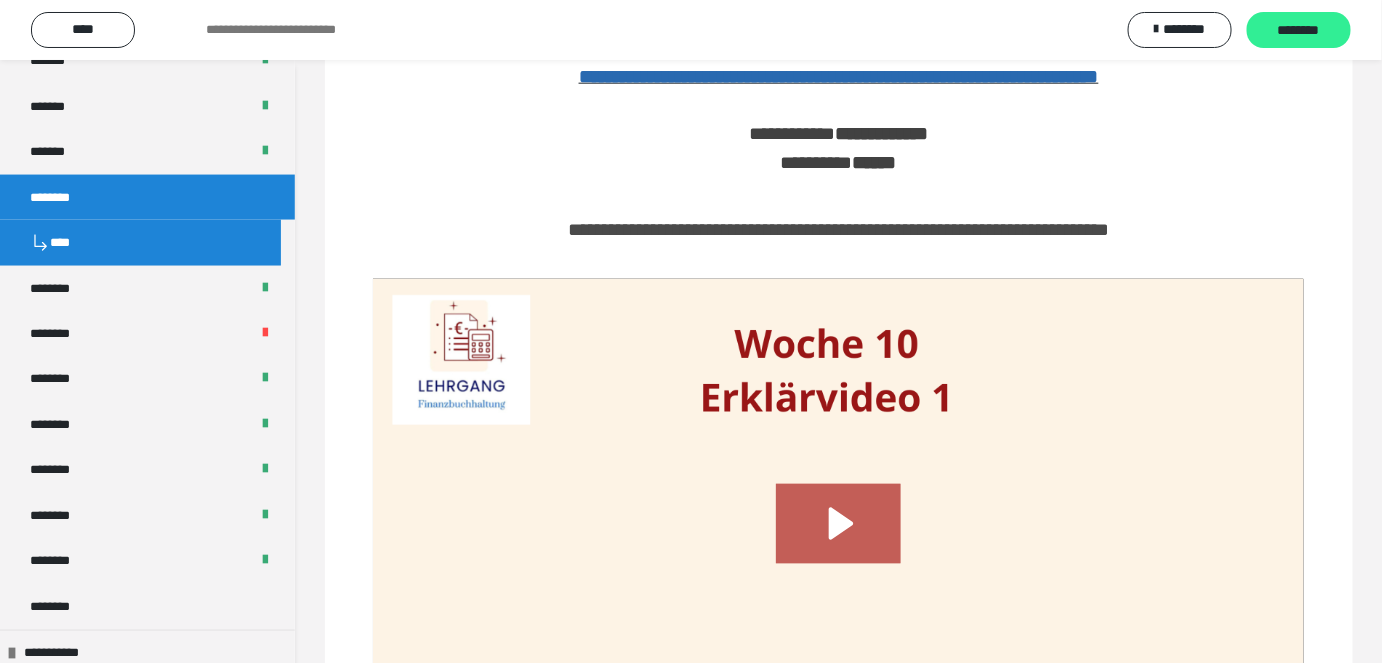 click on "********" at bounding box center (1299, 30) 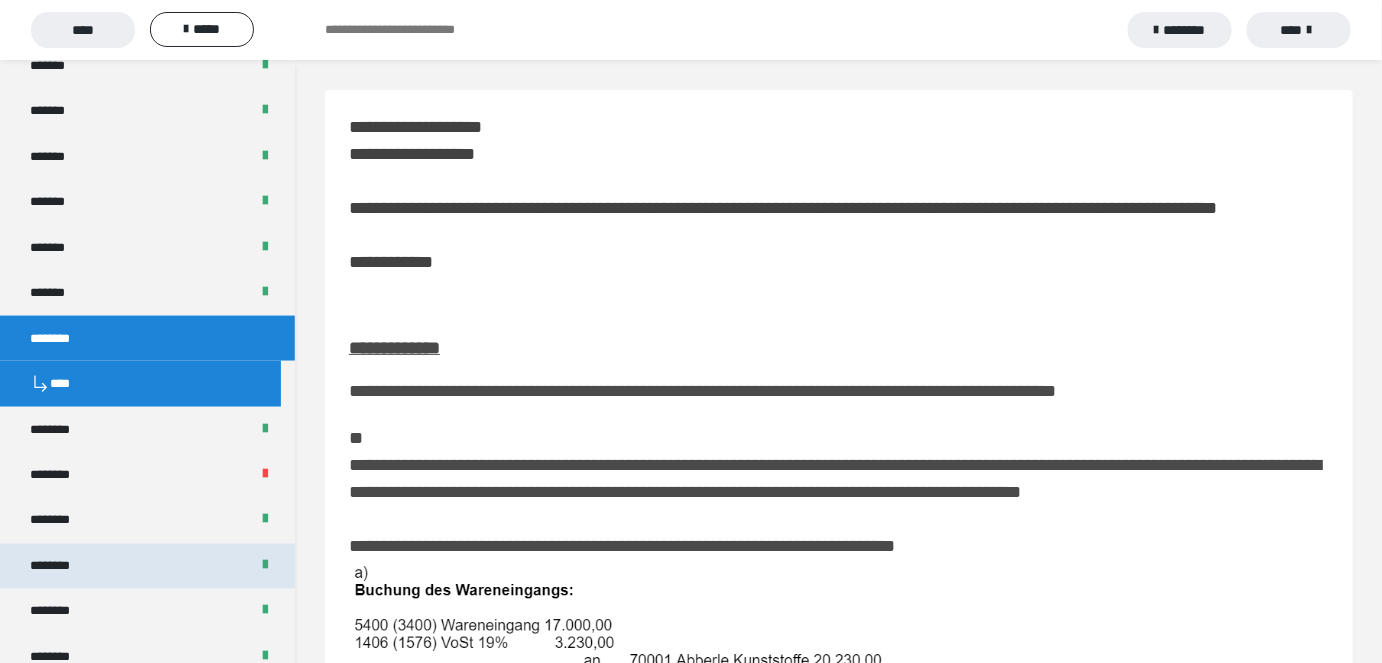 scroll, scrollTop: 818, scrollLeft: 0, axis: vertical 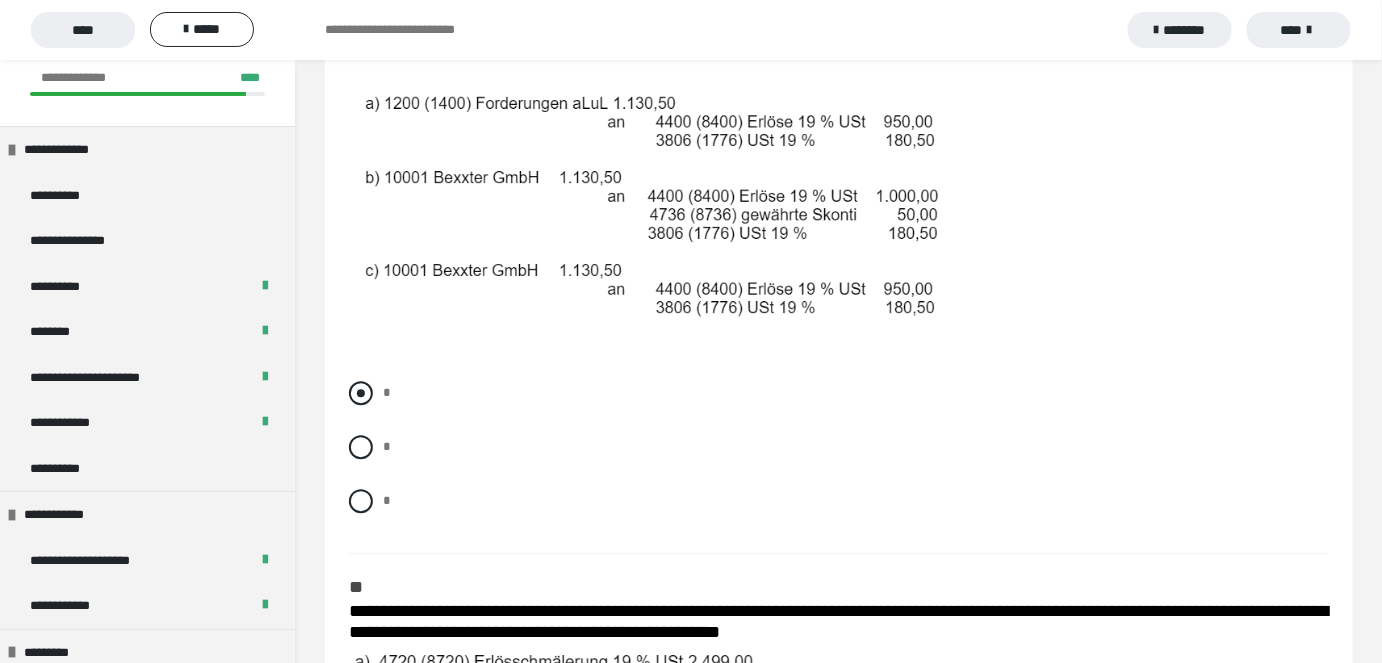 click at bounding box center [361, 393] 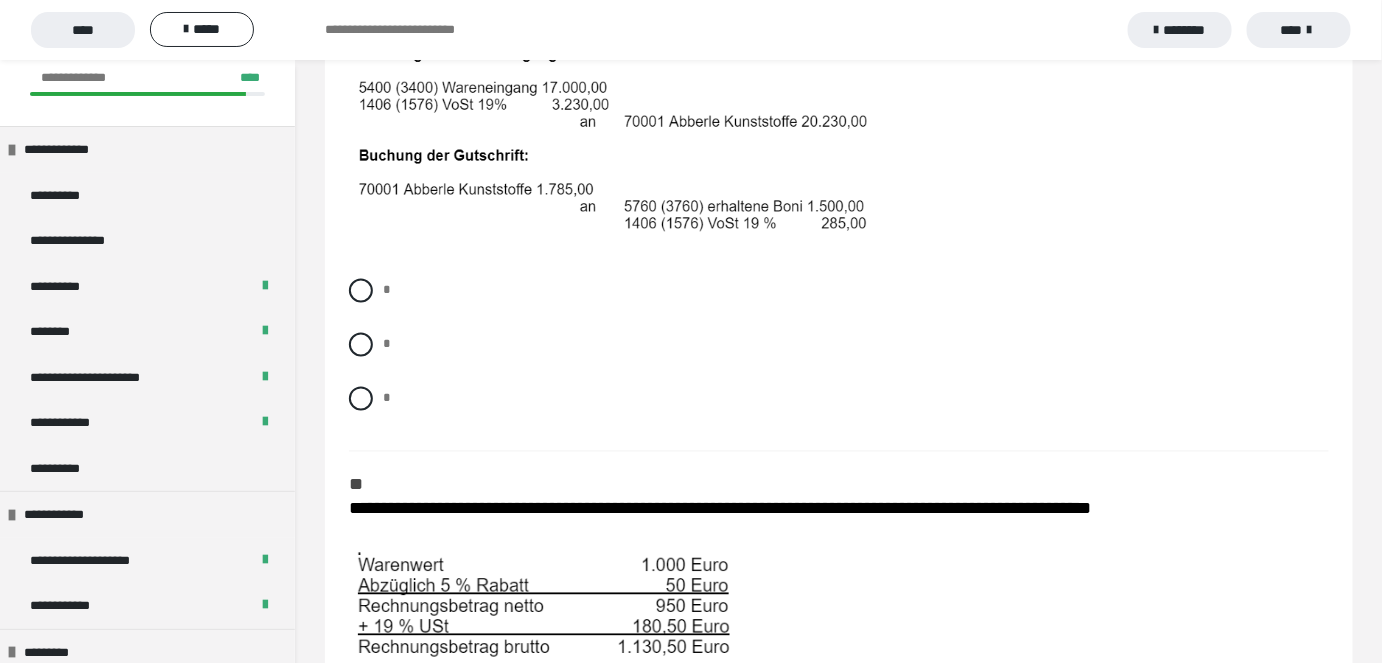 scroll, scrollTop: 818, scrollLeft: 0, axis: vertical 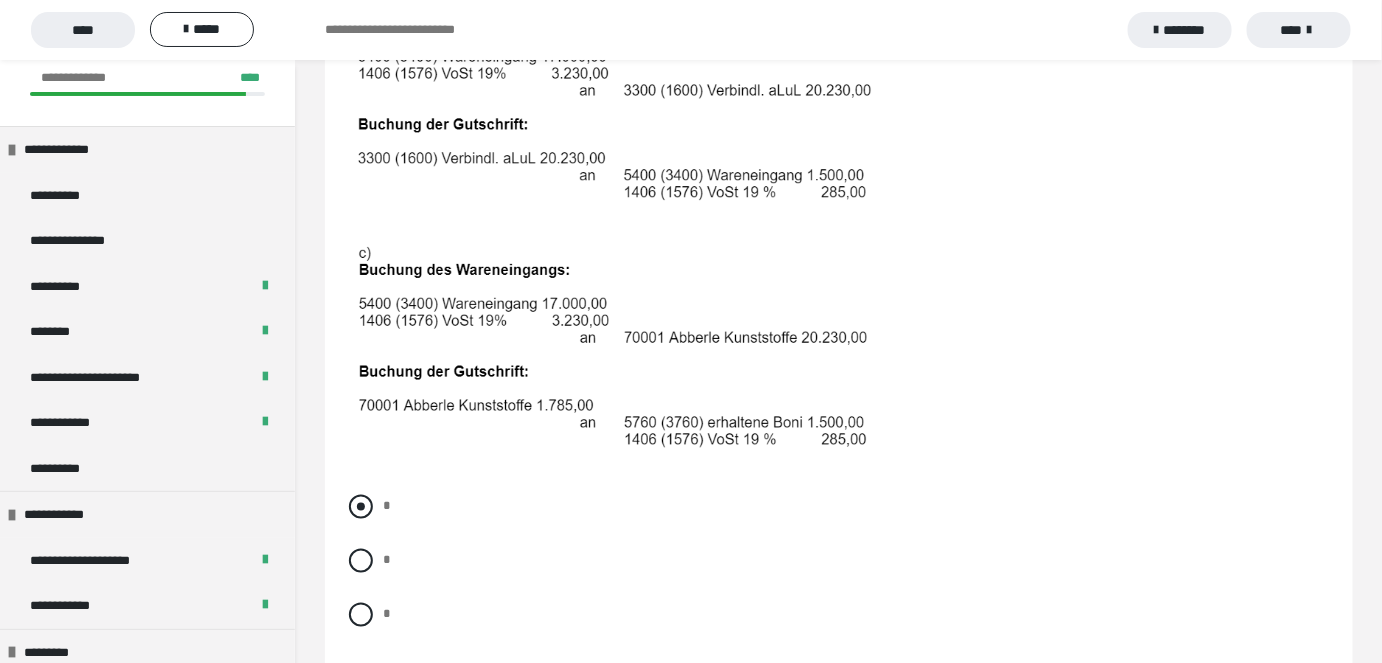 click at bounding box center (361, 507) 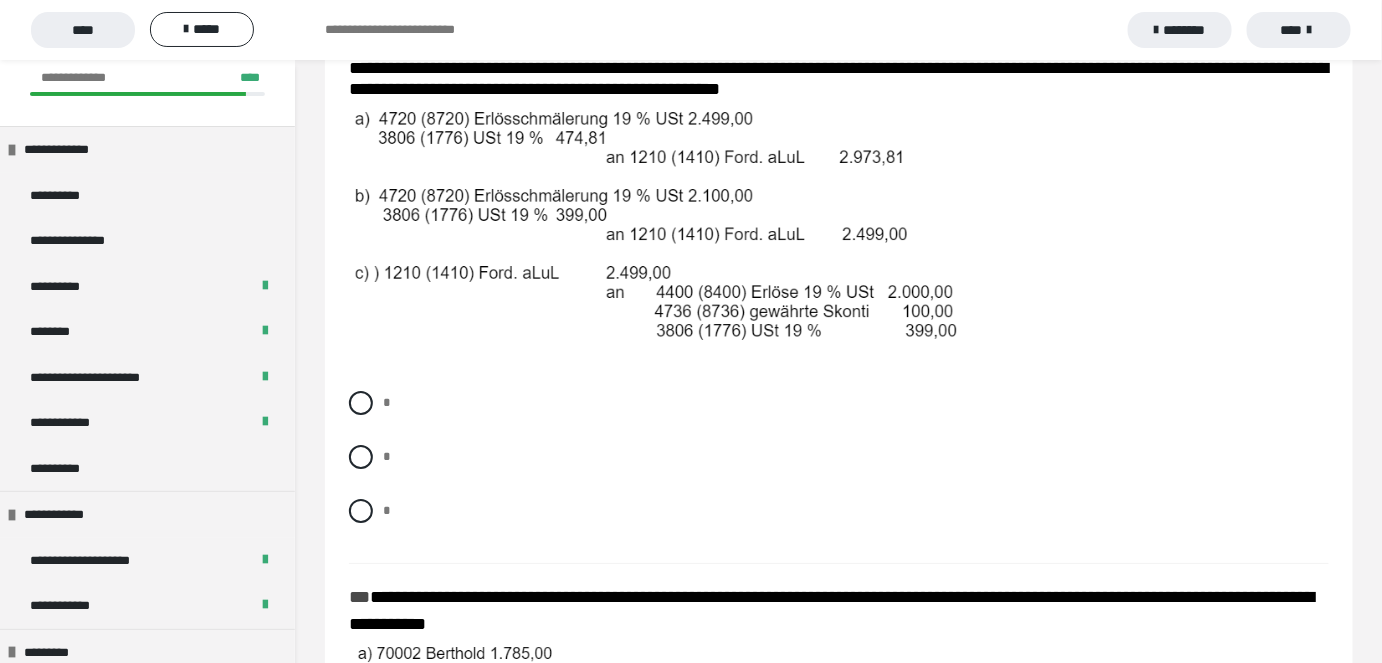 scroll, scrollTop: 2181, scrollLeft: 0, axis: vertical 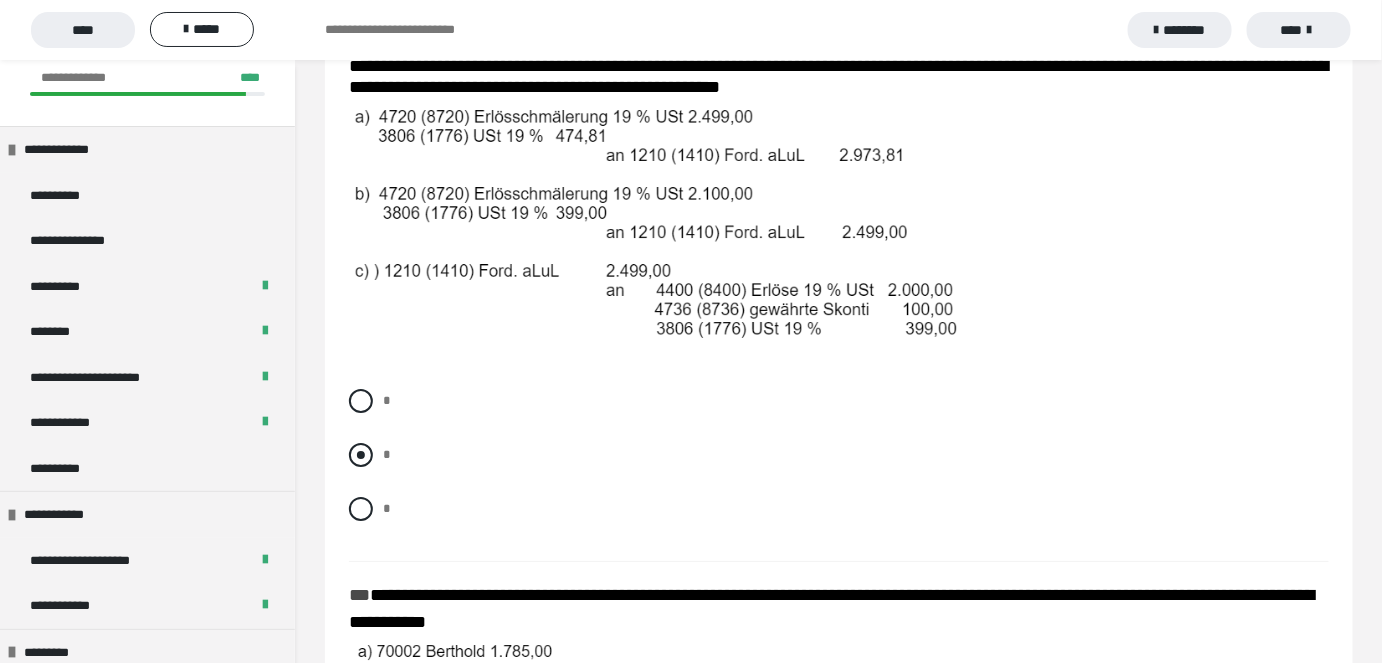 click at bounding box center [361, 455] 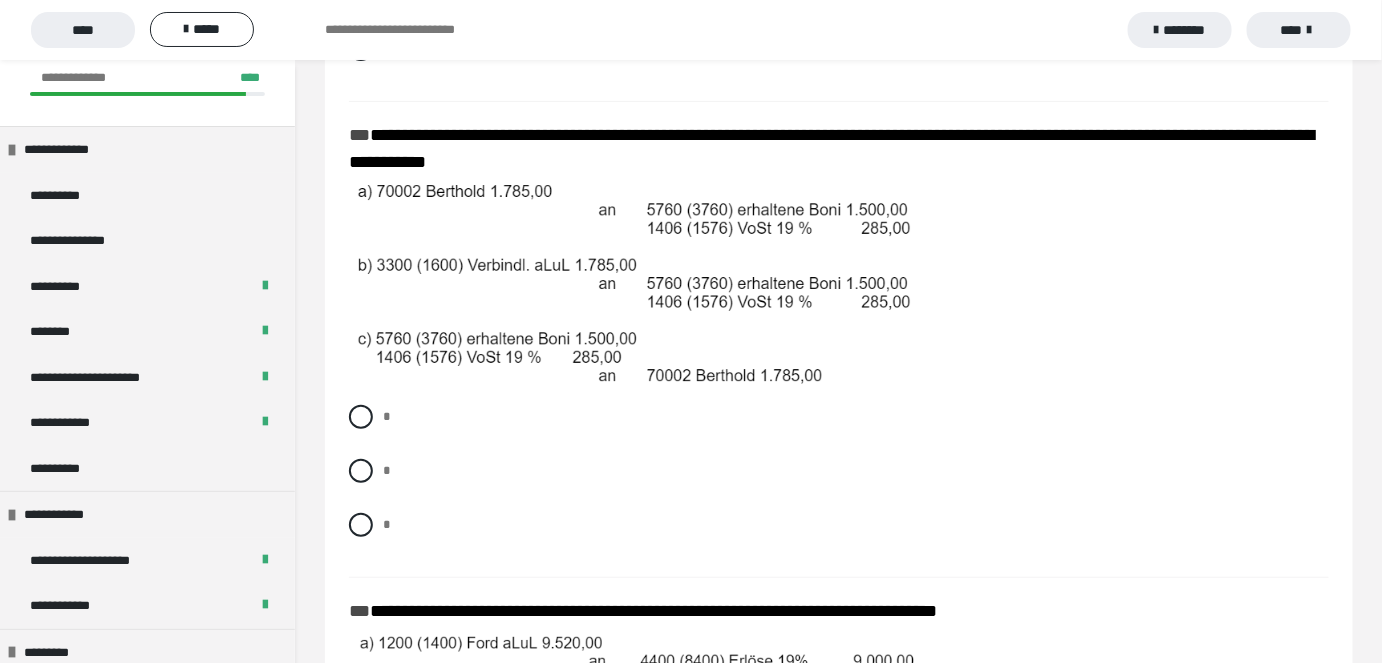 scroll, scrollTop: 2727, scrollLeft: 0, axis: vertical 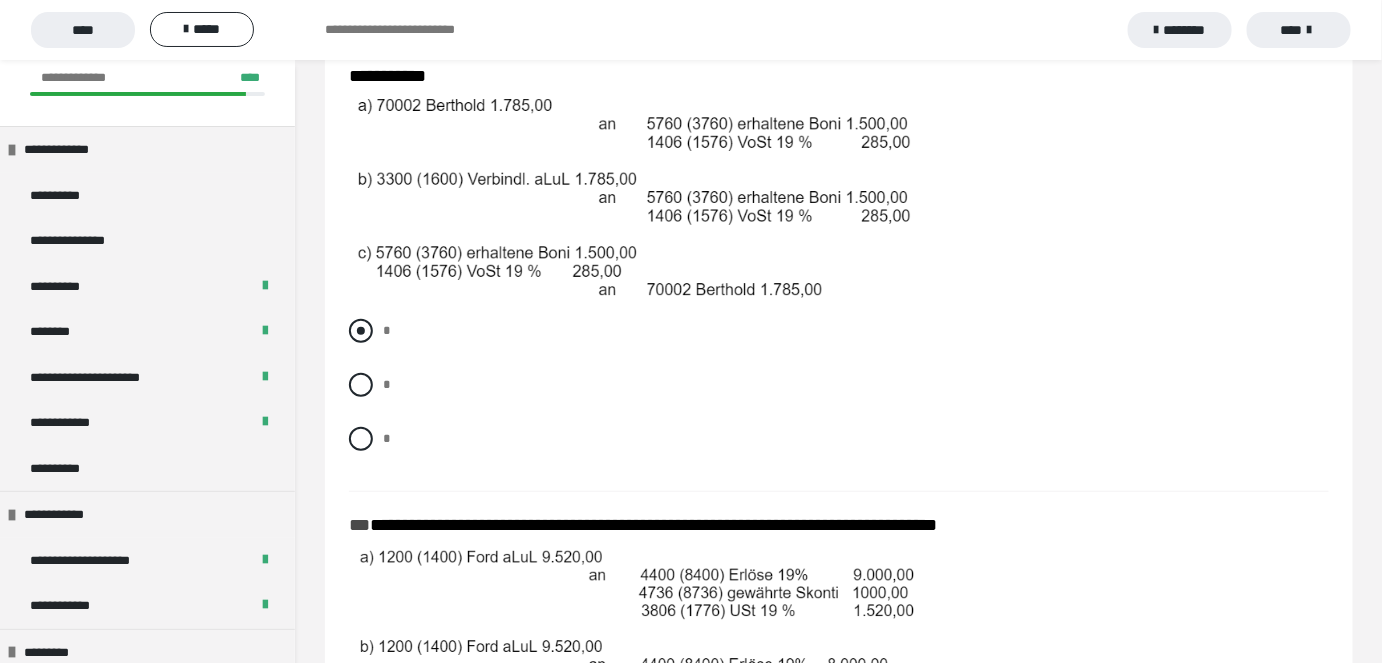 click on "*" at bounding box center [839, 331] 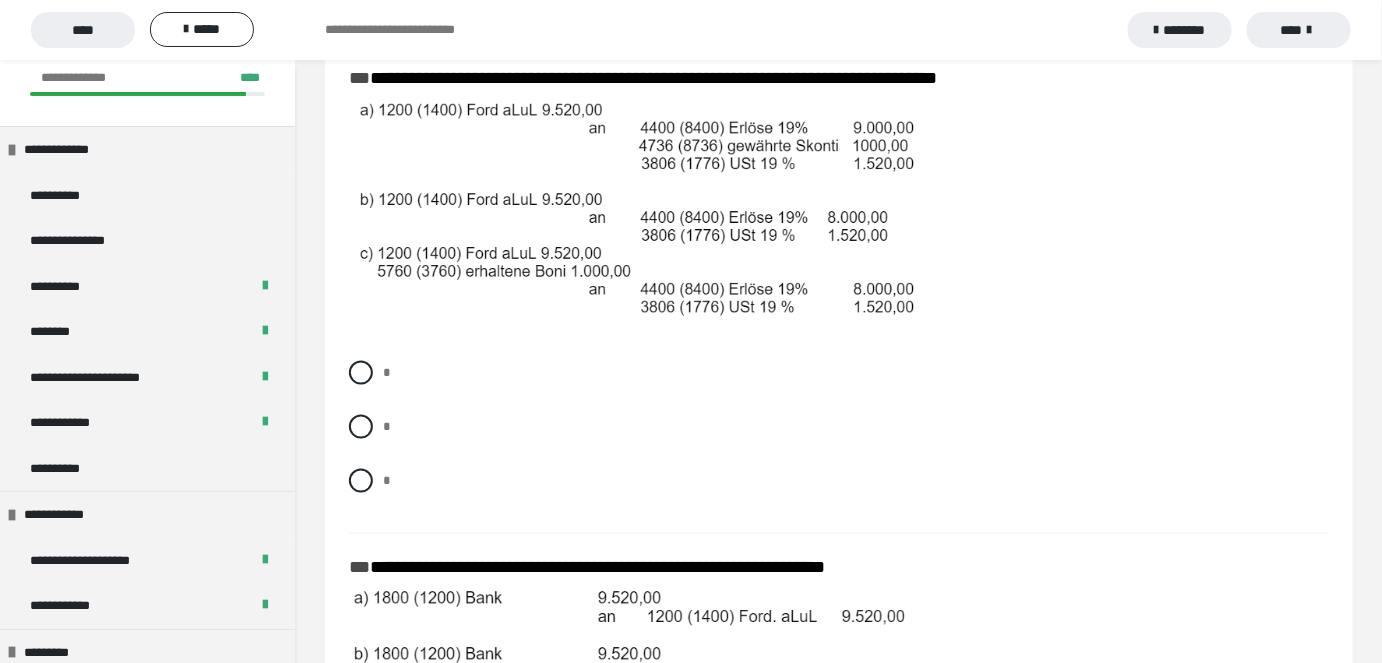 scroll, scrollTop: 3181, scrollLeft: 0, axis: vertical 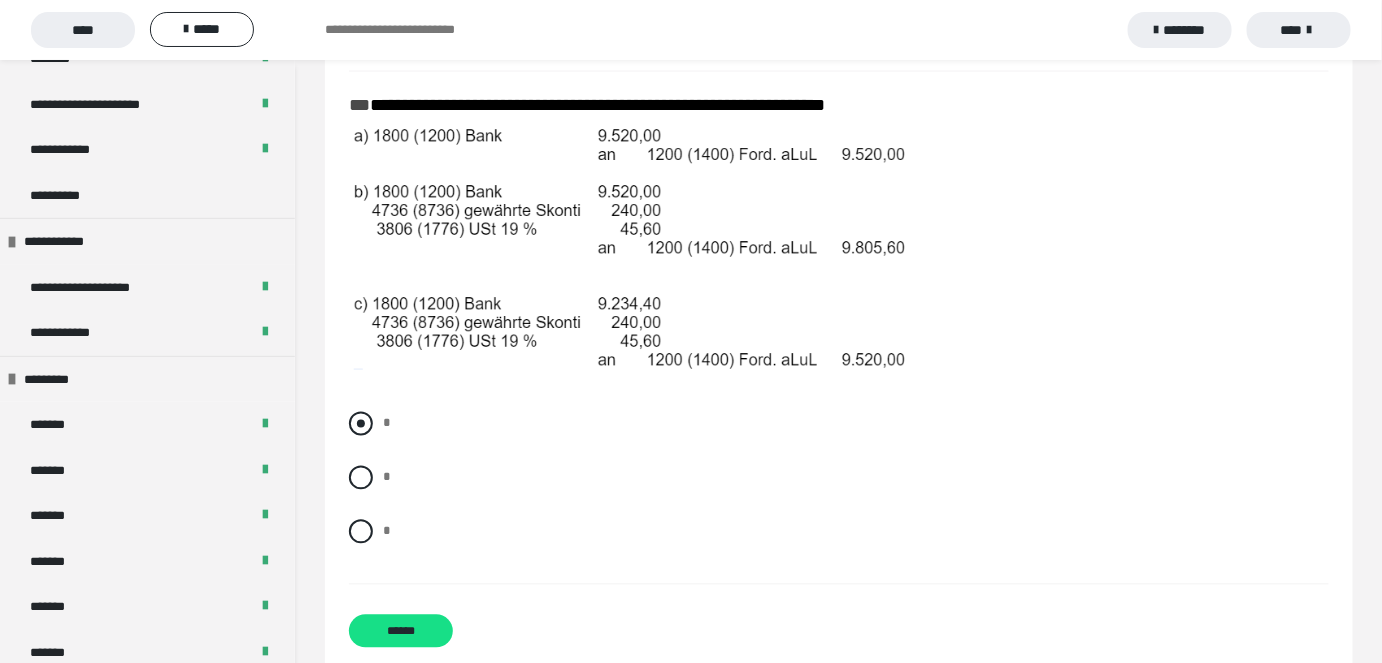 click at bounding box center (361, 424) 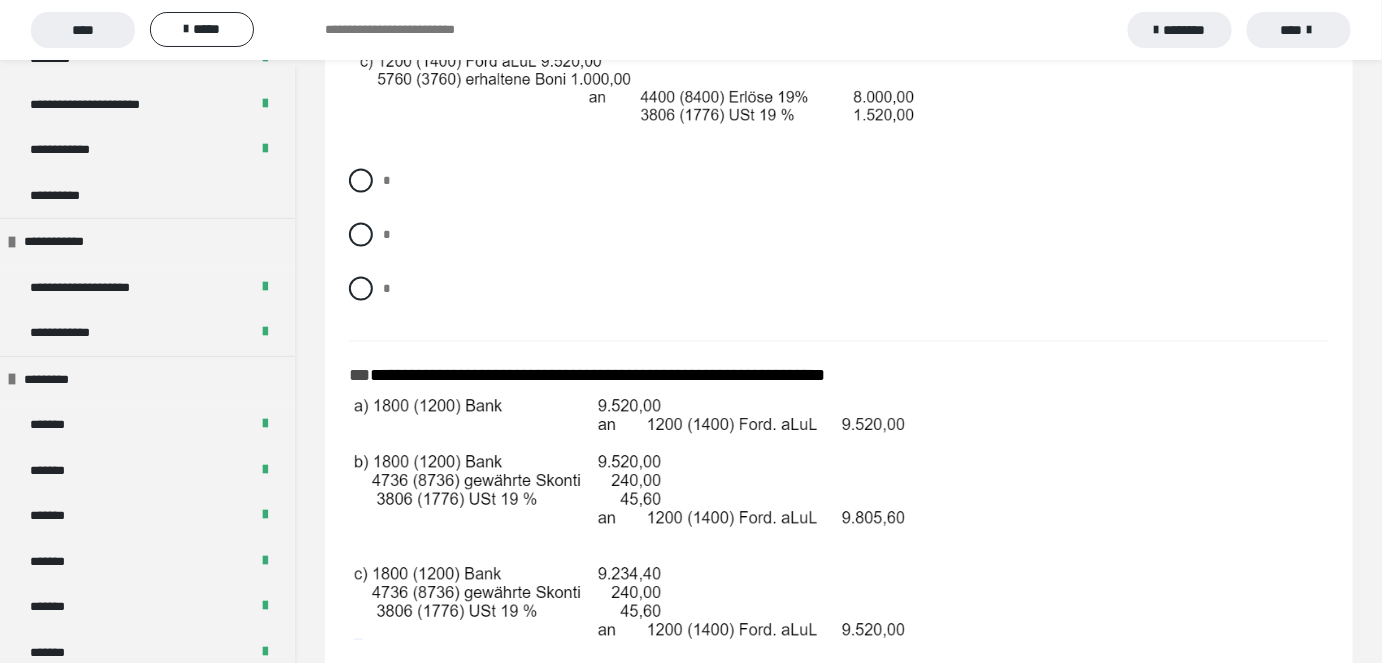 scroll, scrollTop: 3363, scrollLeft: 0, axis: vertical 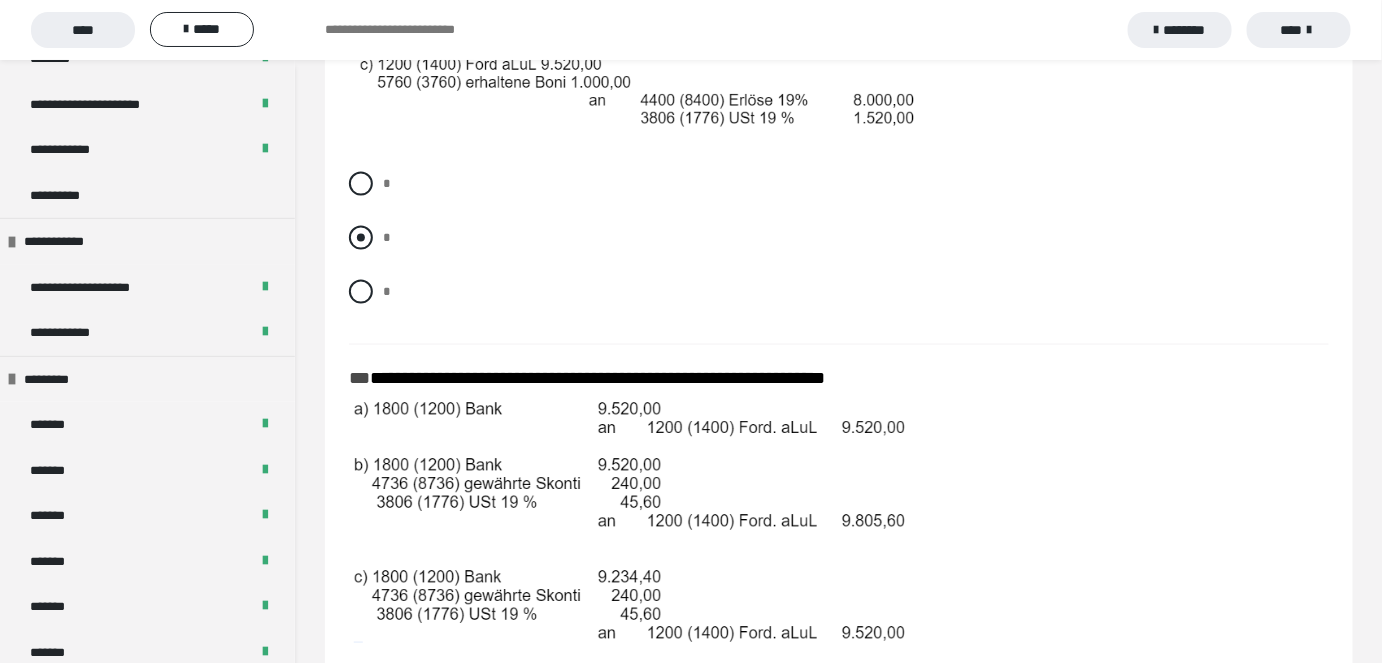click at bounding box center (361, 238) 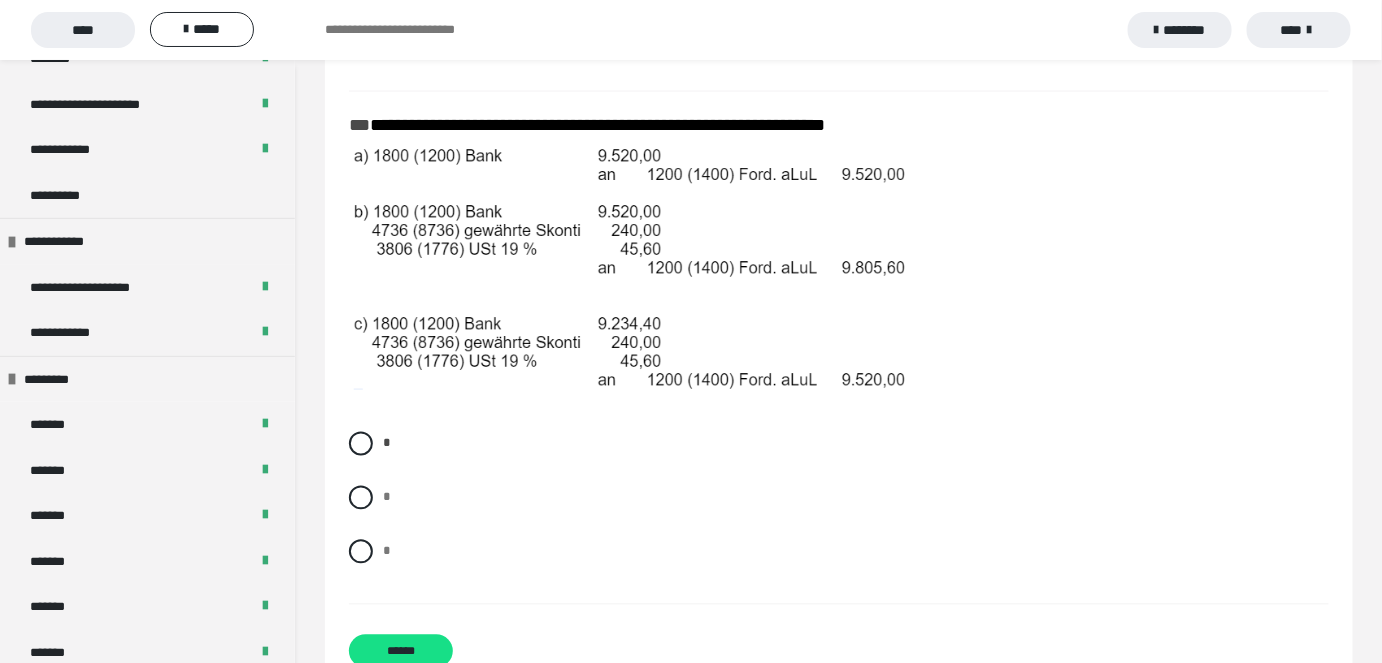 scroll, scrollTop: 3705, scrollLeft: 0, axis: vertical 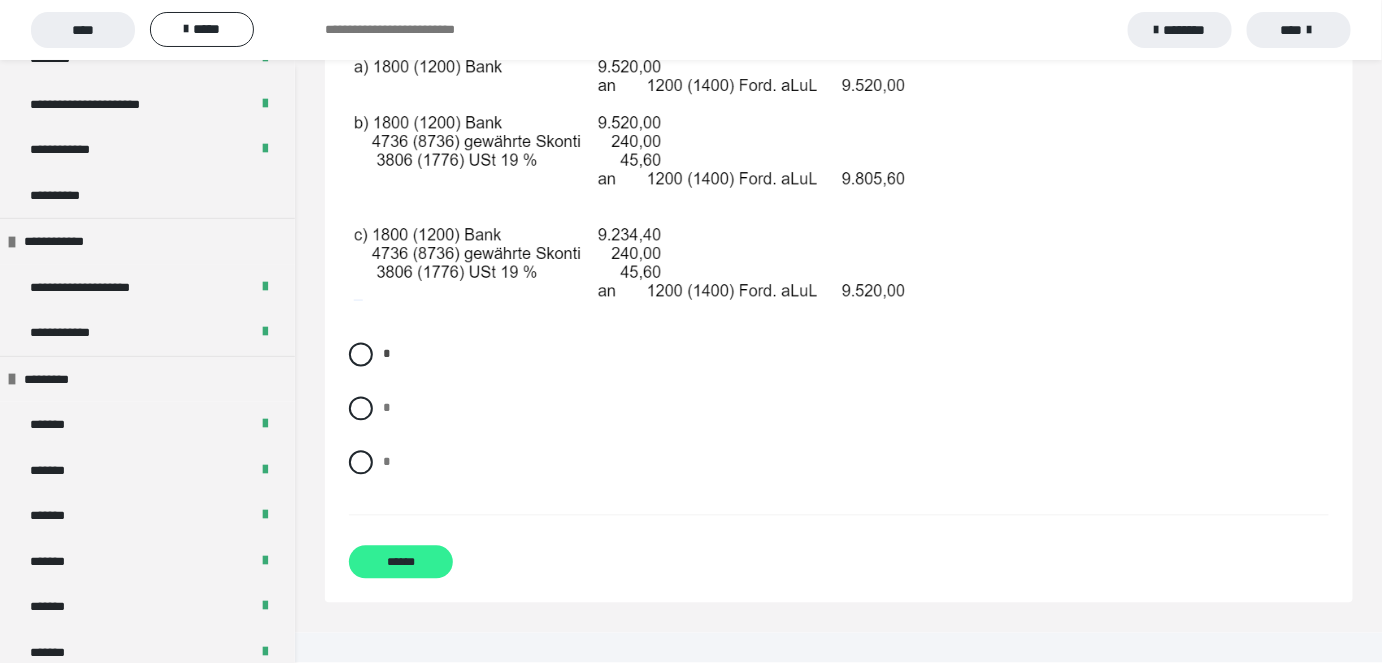 click on "******" at bounding box center [401, 562] 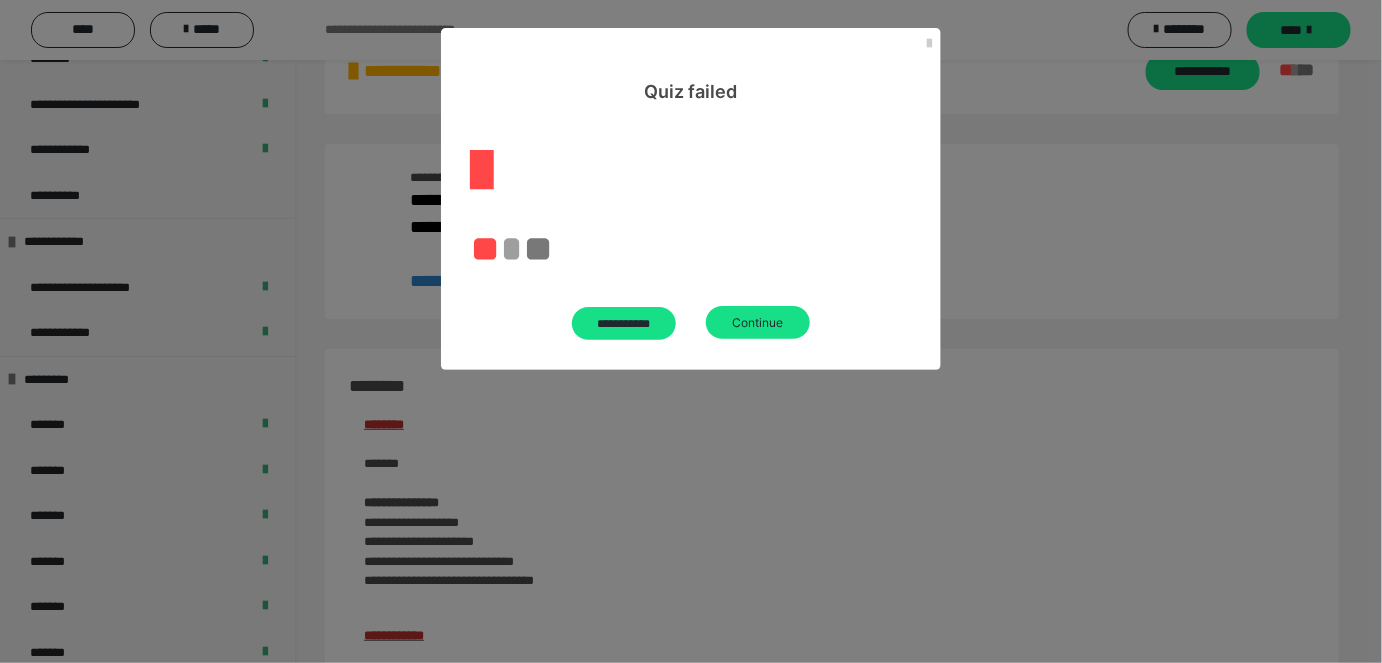scroll, scrollTop: 2243, scrollLeft: 0, axis: vertical 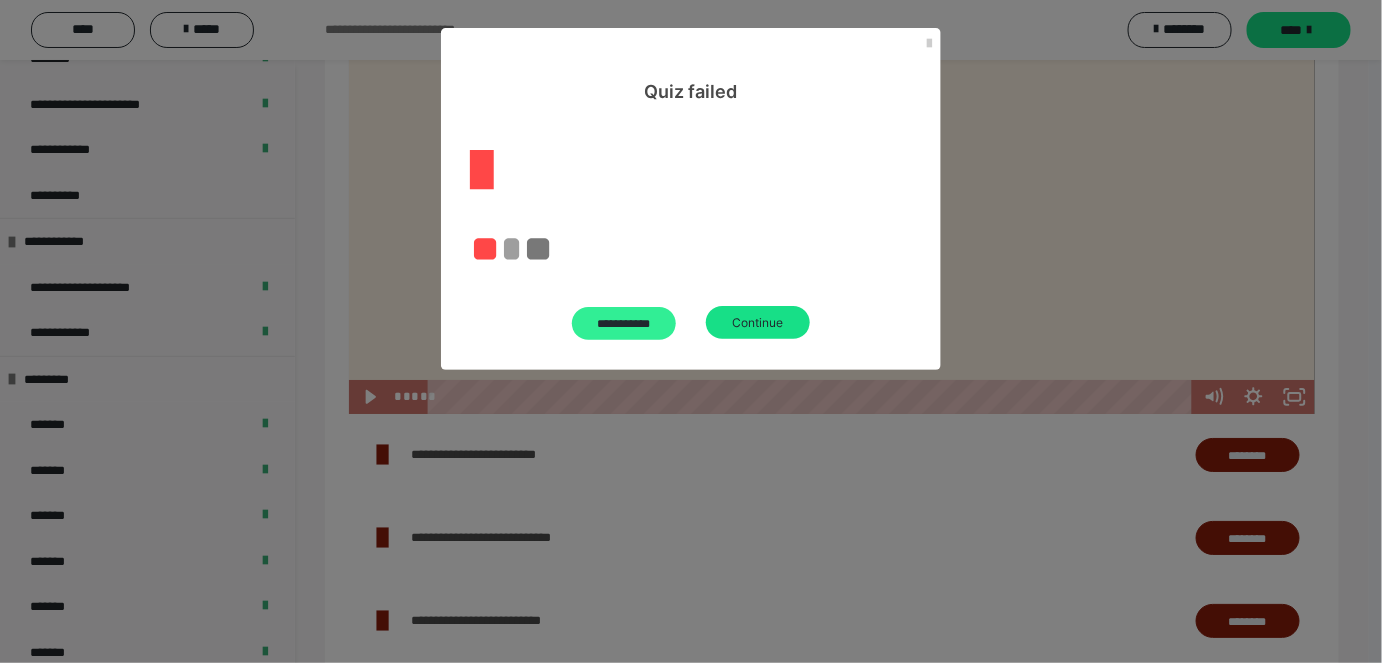 click on "**********" at bounding box center [624, 323] 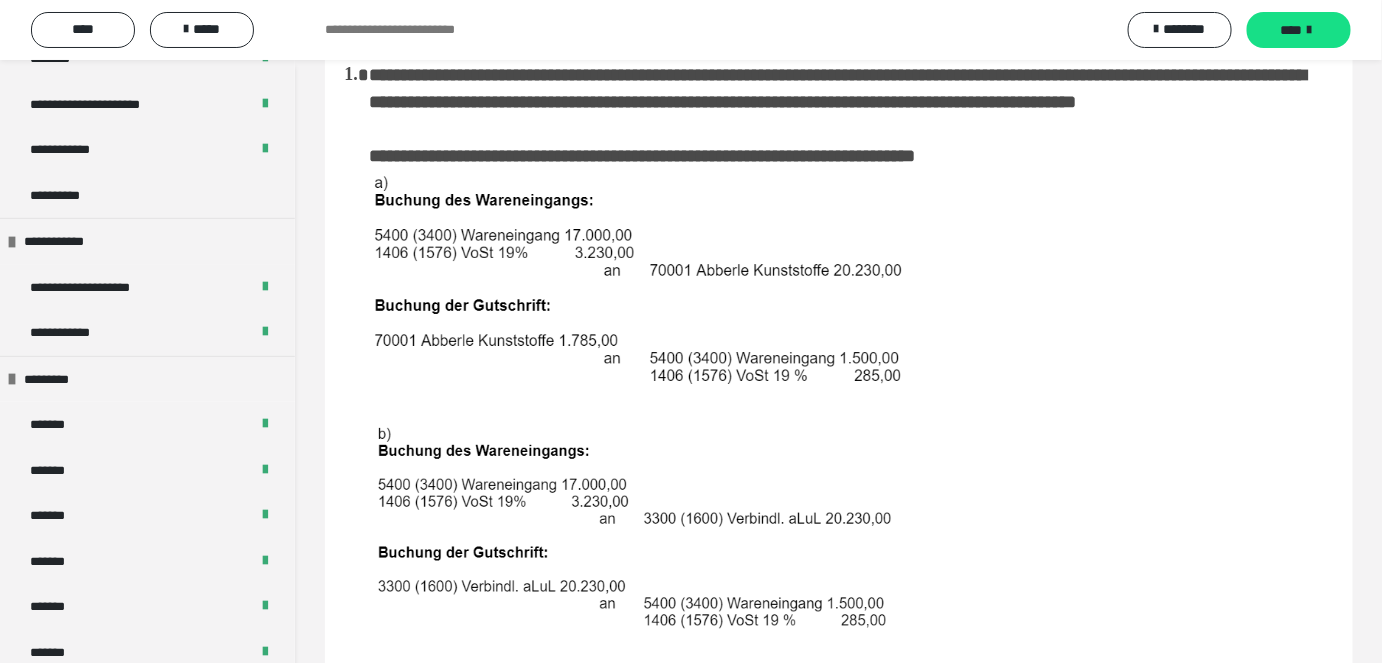 scroll, scrollTop: 0, scrollLeft: 0, axis: both 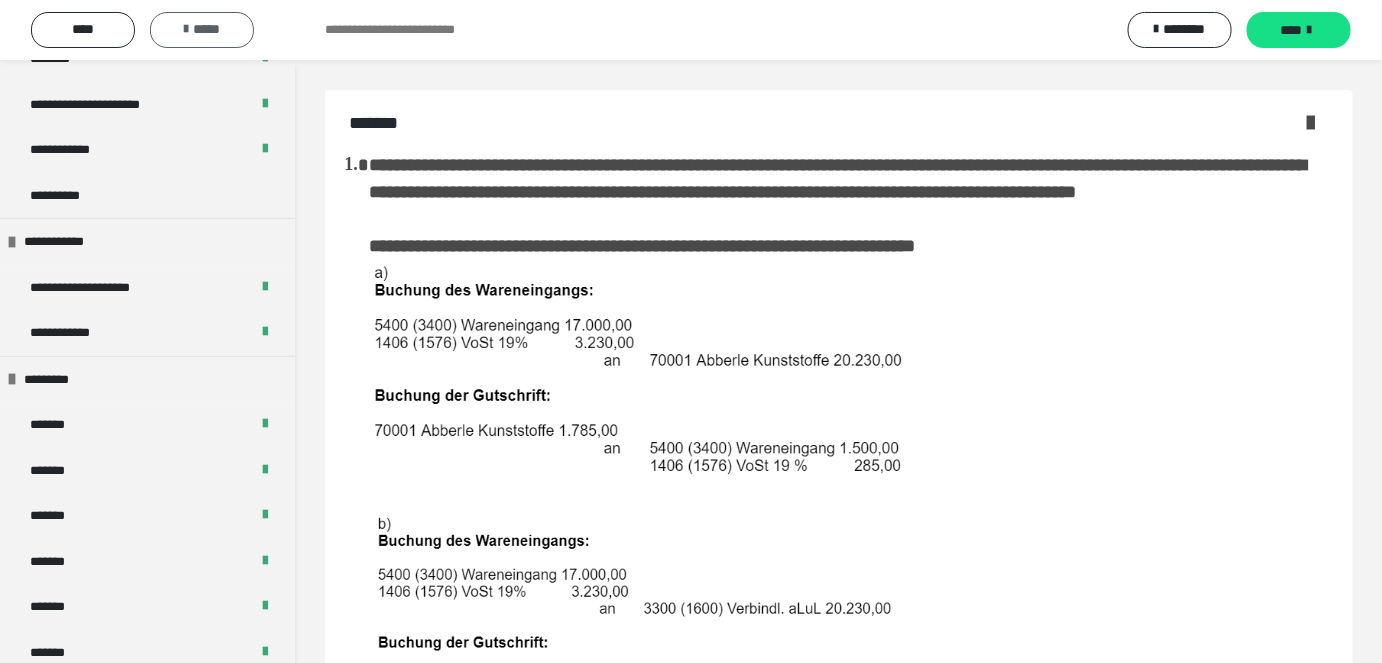 click at bounding box center [186, 29] 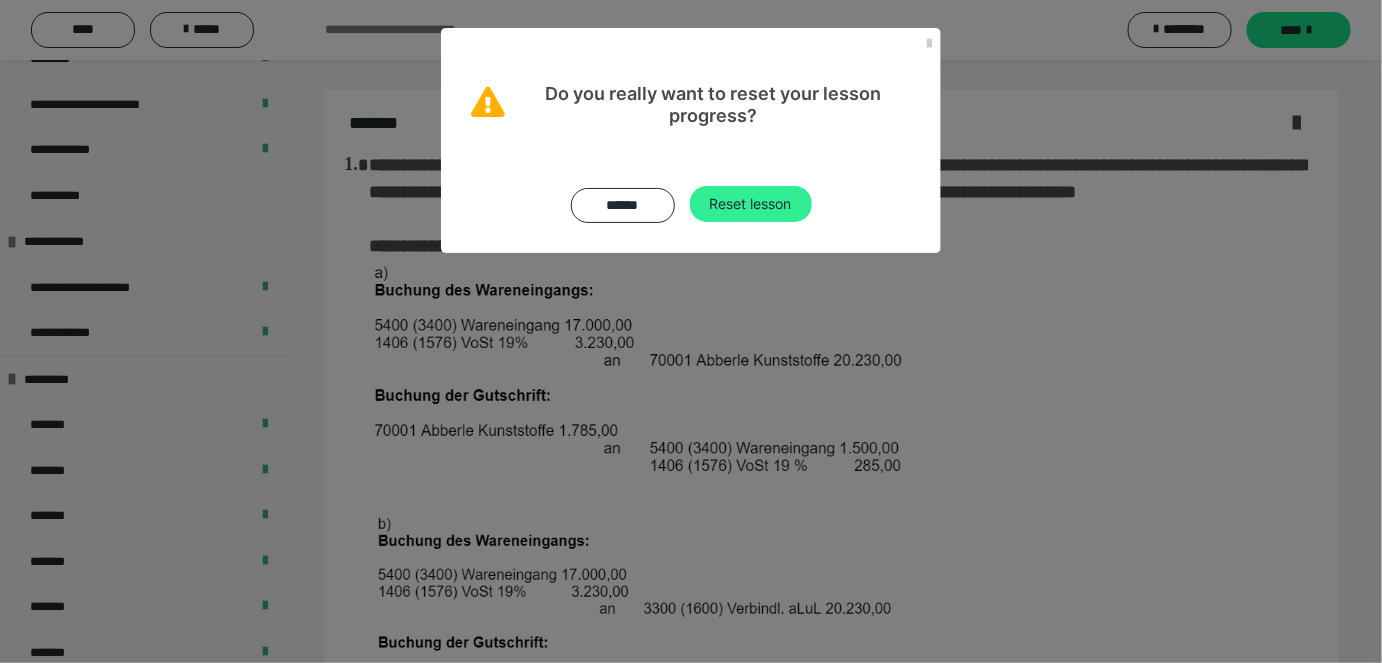 click on "Reset lesson" at bounding box center [751, 204] 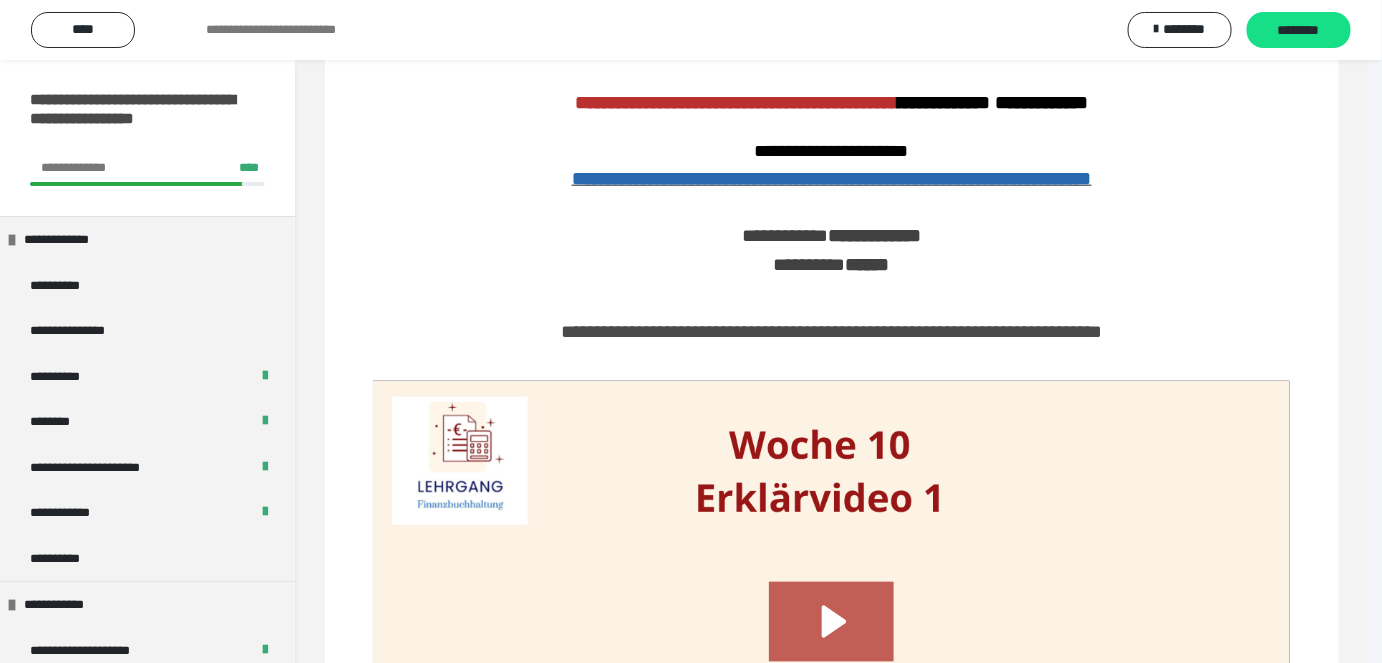 scroll, scrollTop: 818, scrollLeft: 0, axis: vertical 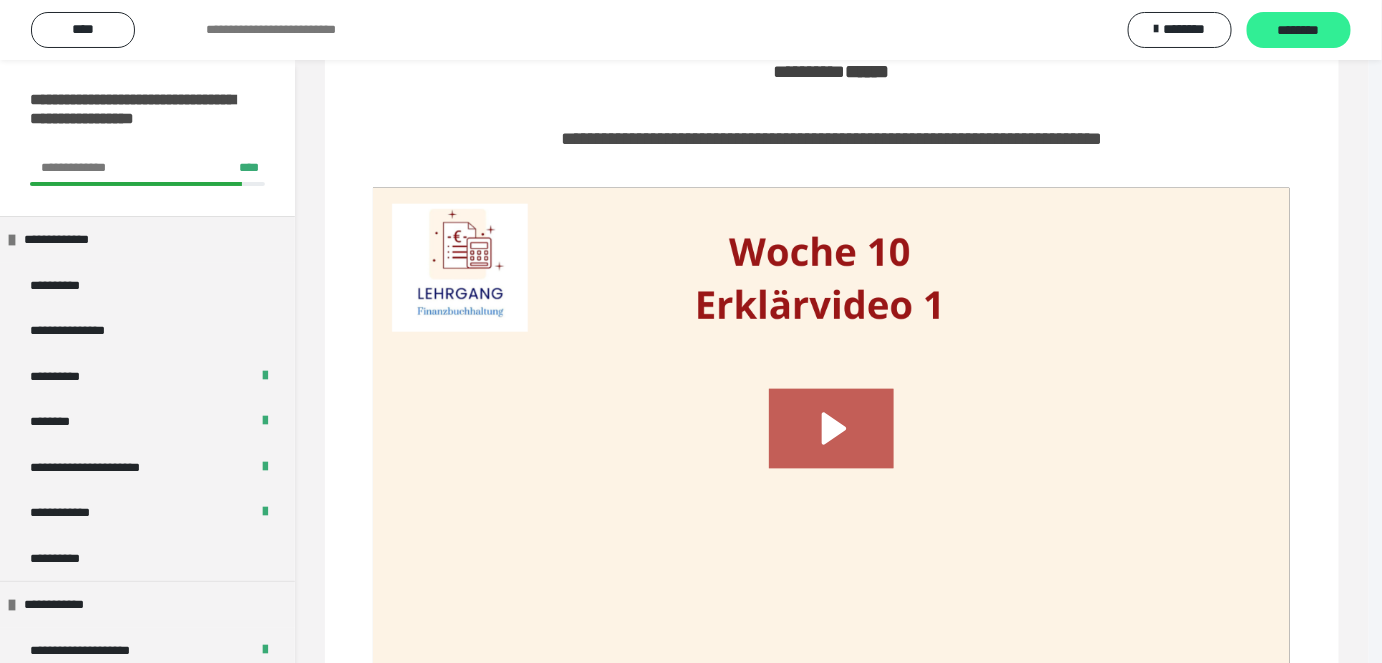 click on "********" at bounding box center (1299, 31) 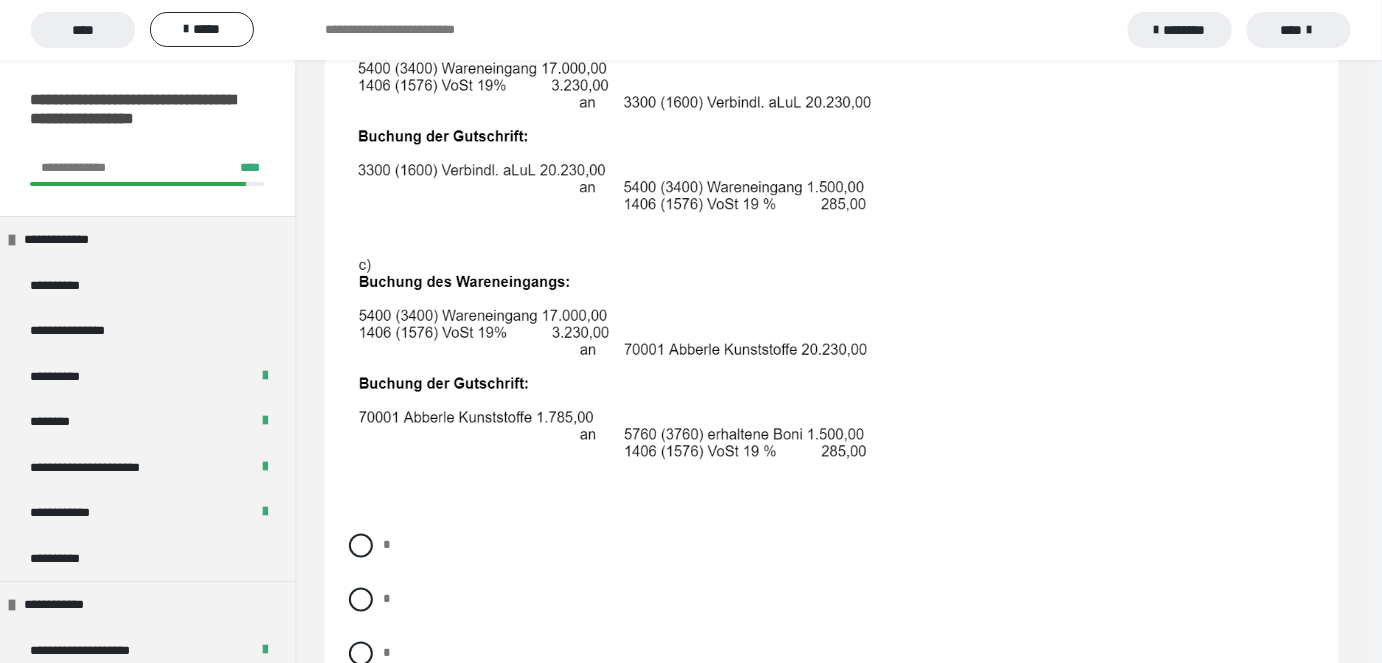 scroll, scrollTop: 818, scrollLeft: 0, axis: vertical 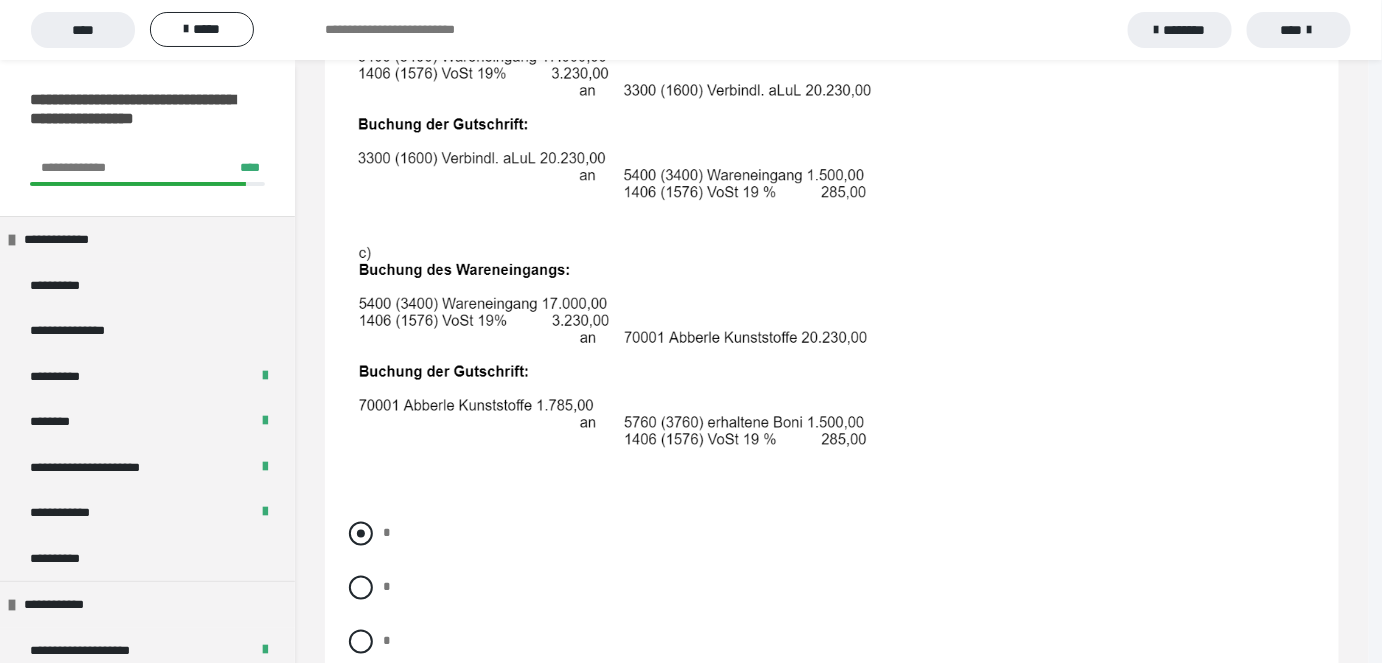 click at bounding box center (361, 534) 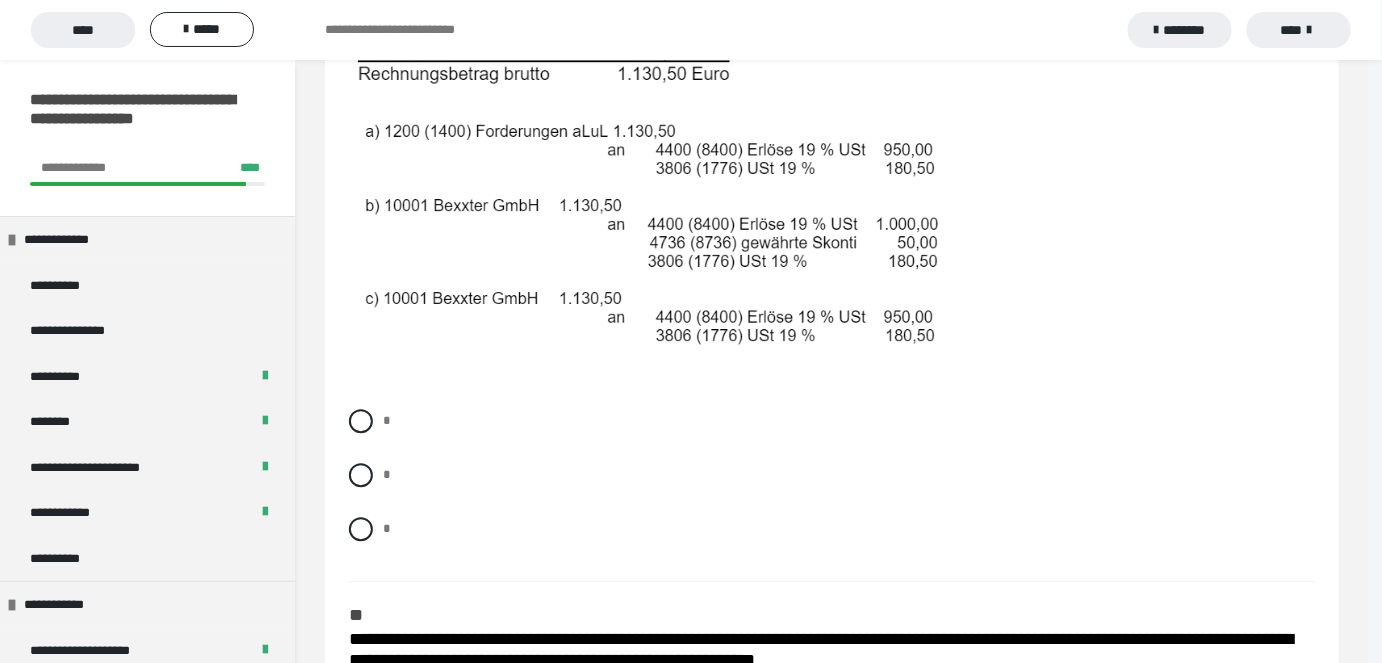 scroll, scrollTop: 1636, scrollLeft: 0, axis: vertical 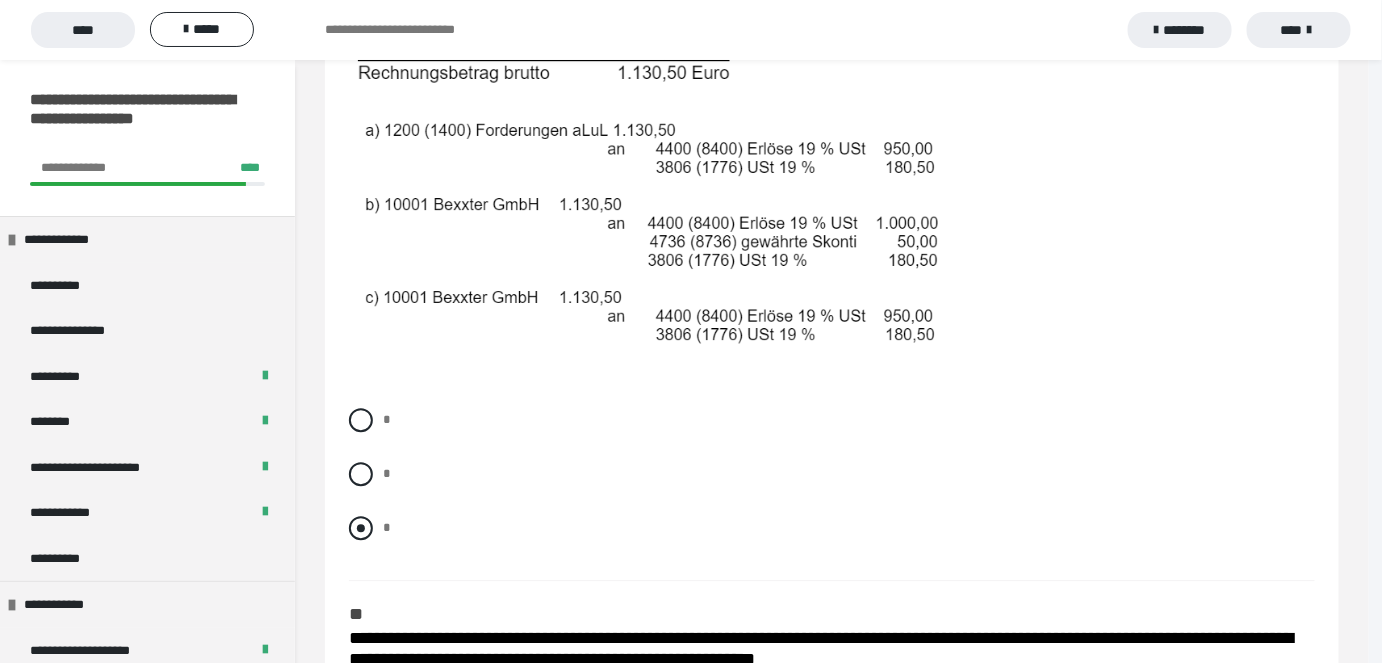 click at bounding box center (361, 528) 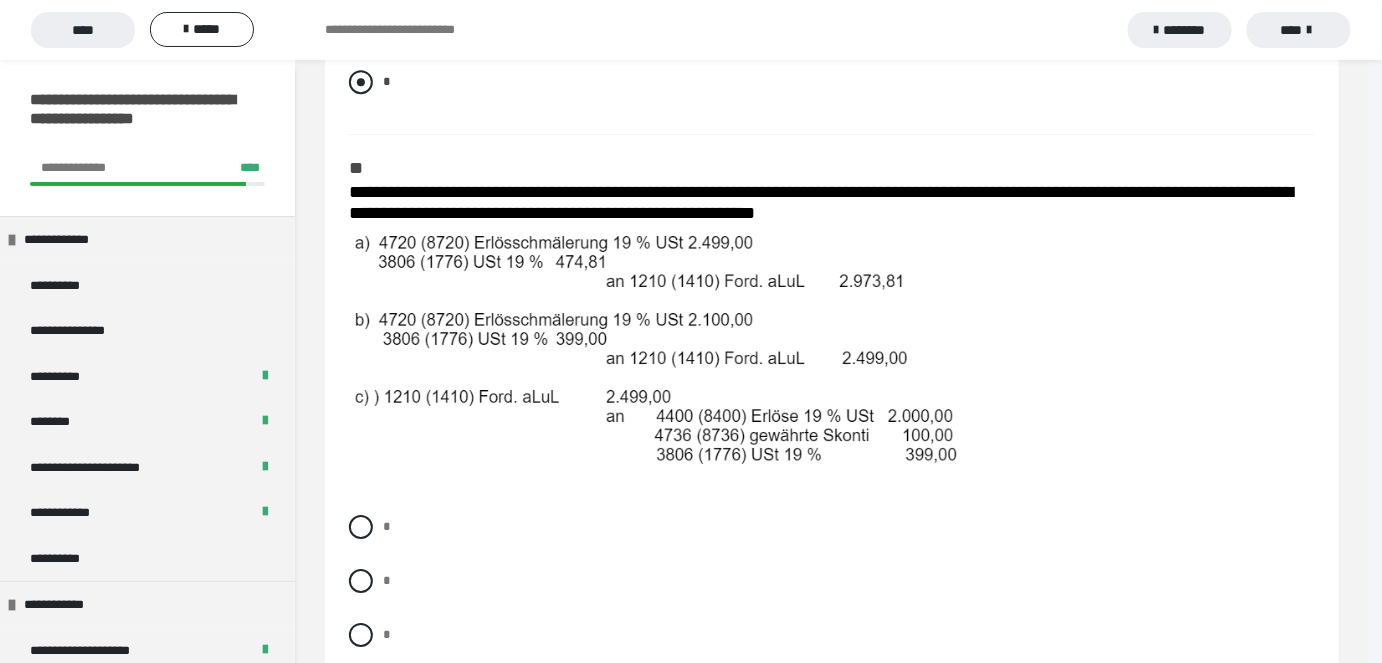 scroll, scrollTop: 2090, scrollLeft: 0, axis: vertical 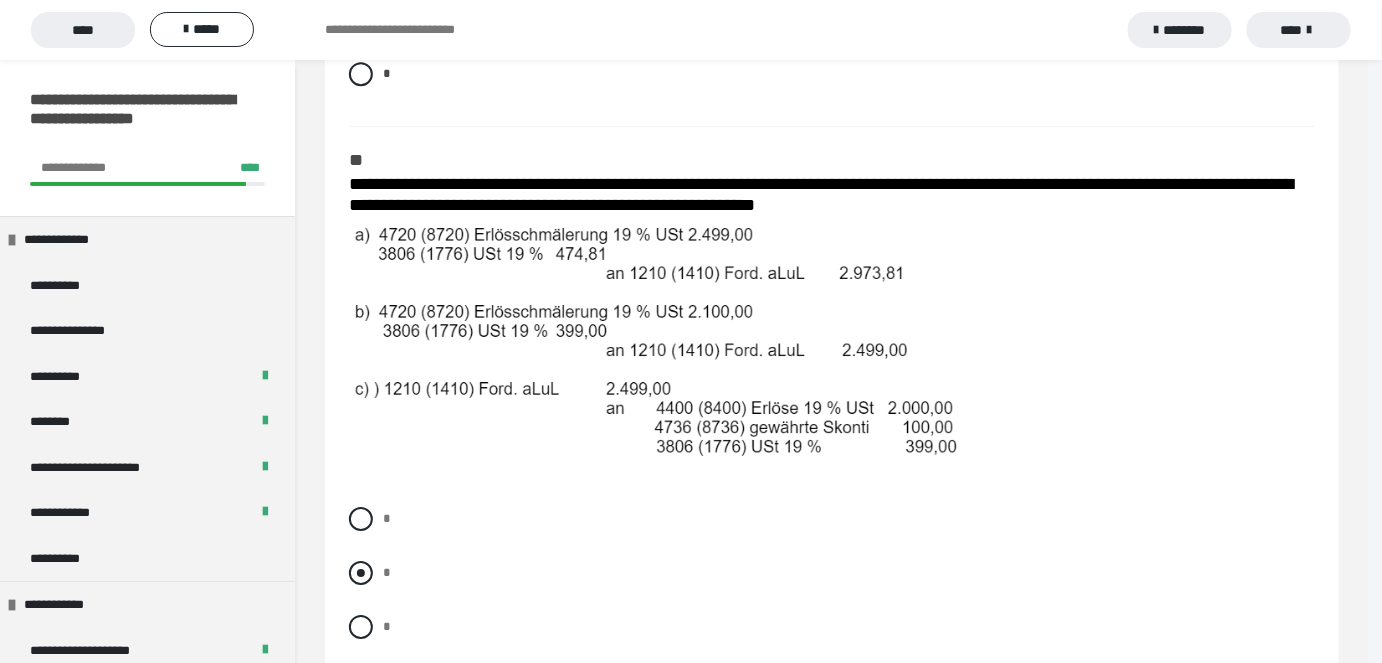 click at bounding box center [361, 573] 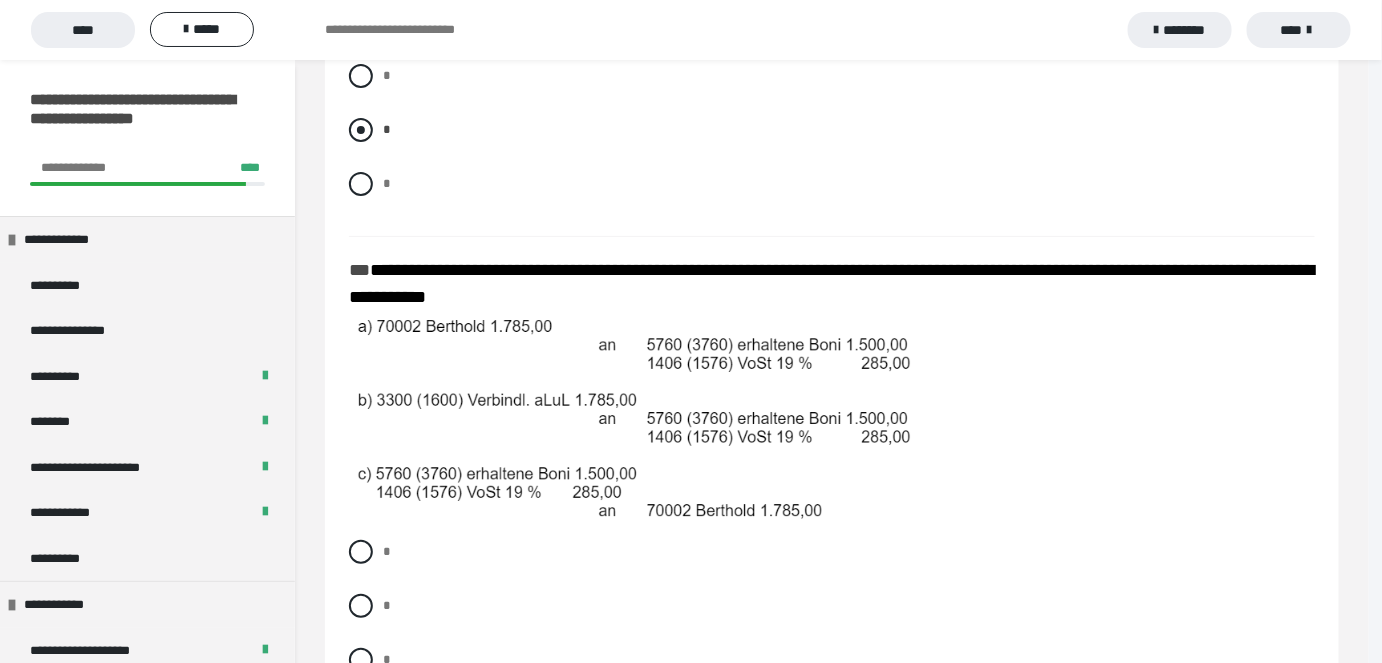 scroll, scrollTop: 2545, scrollLeft: 0, axis: vertical 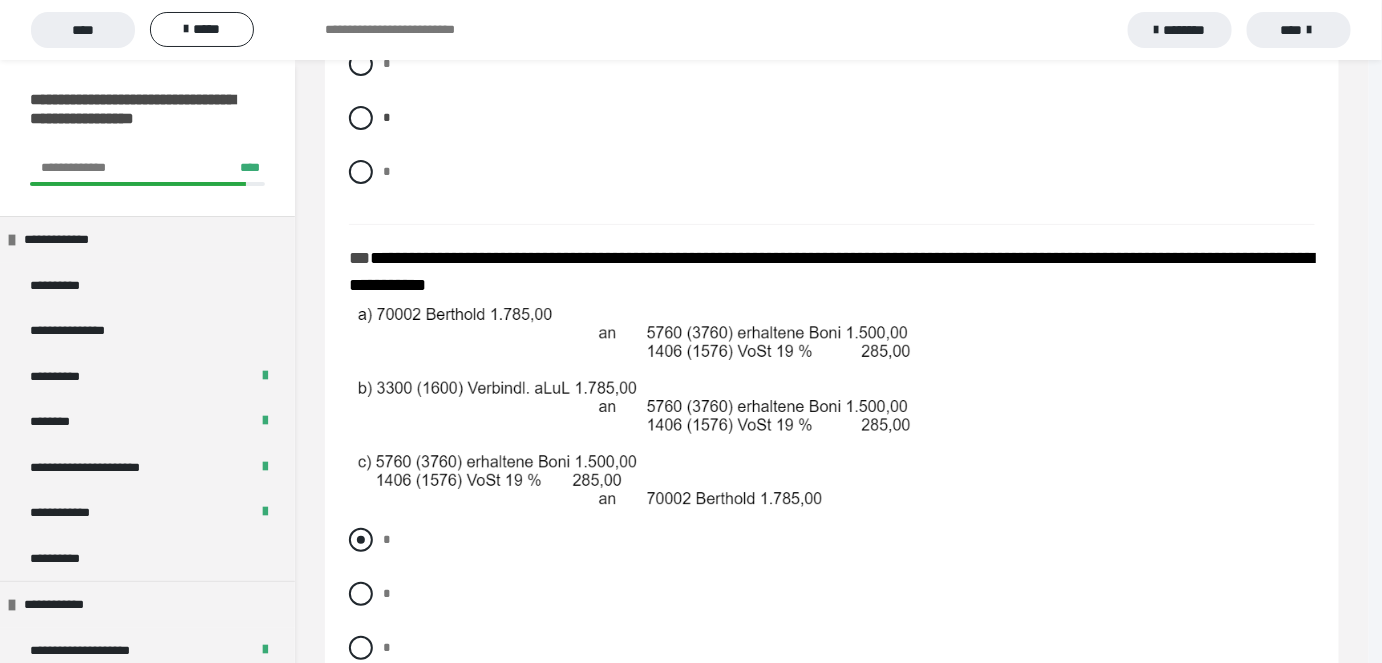 click at bounding box center [361, 540] 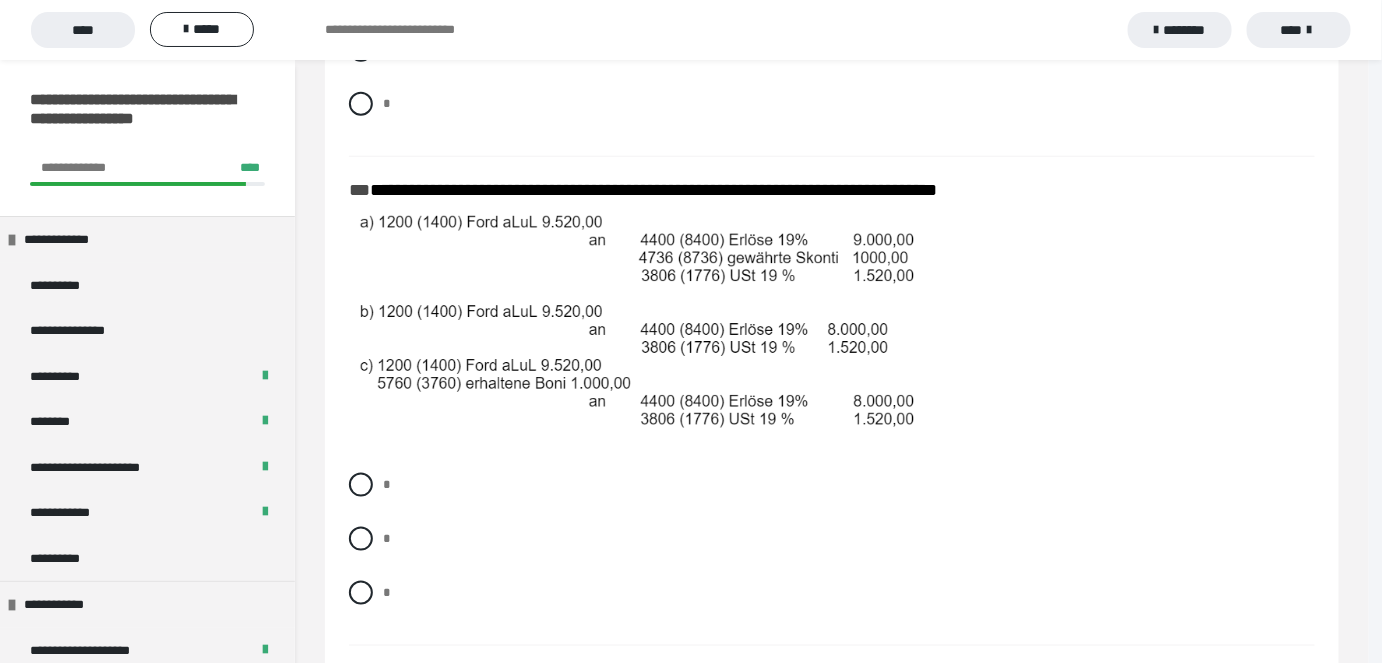 scroll, scrollTop: 3090, scrollLeft: 0, axis: vertical 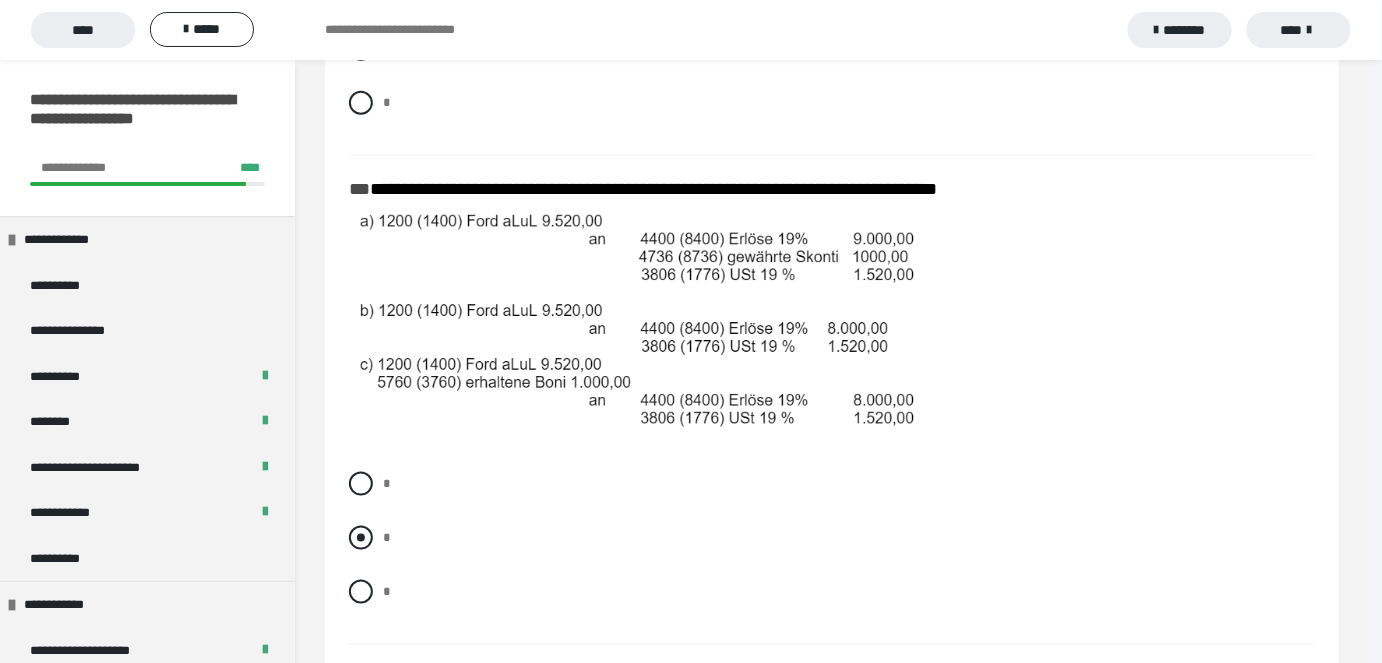 click at bounding box center [361, 538] 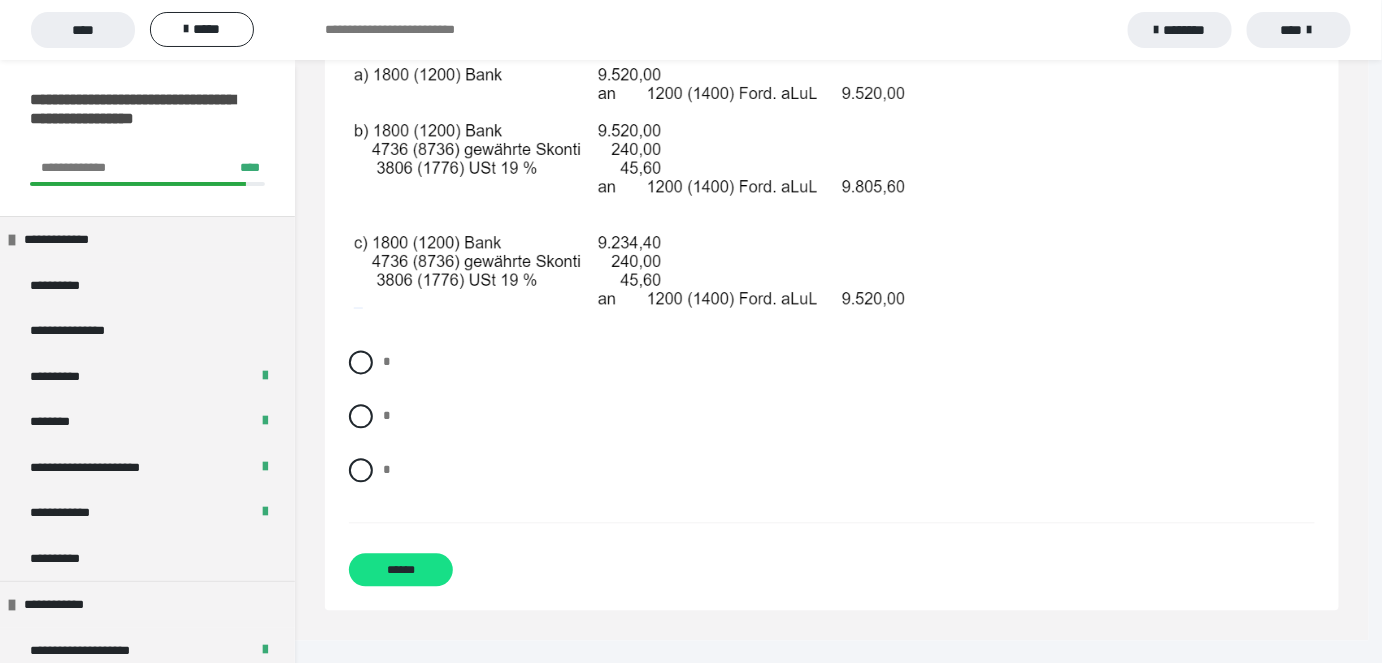 scroll, scrollTop: 3732, scrollLeft: 0, axis: vertical 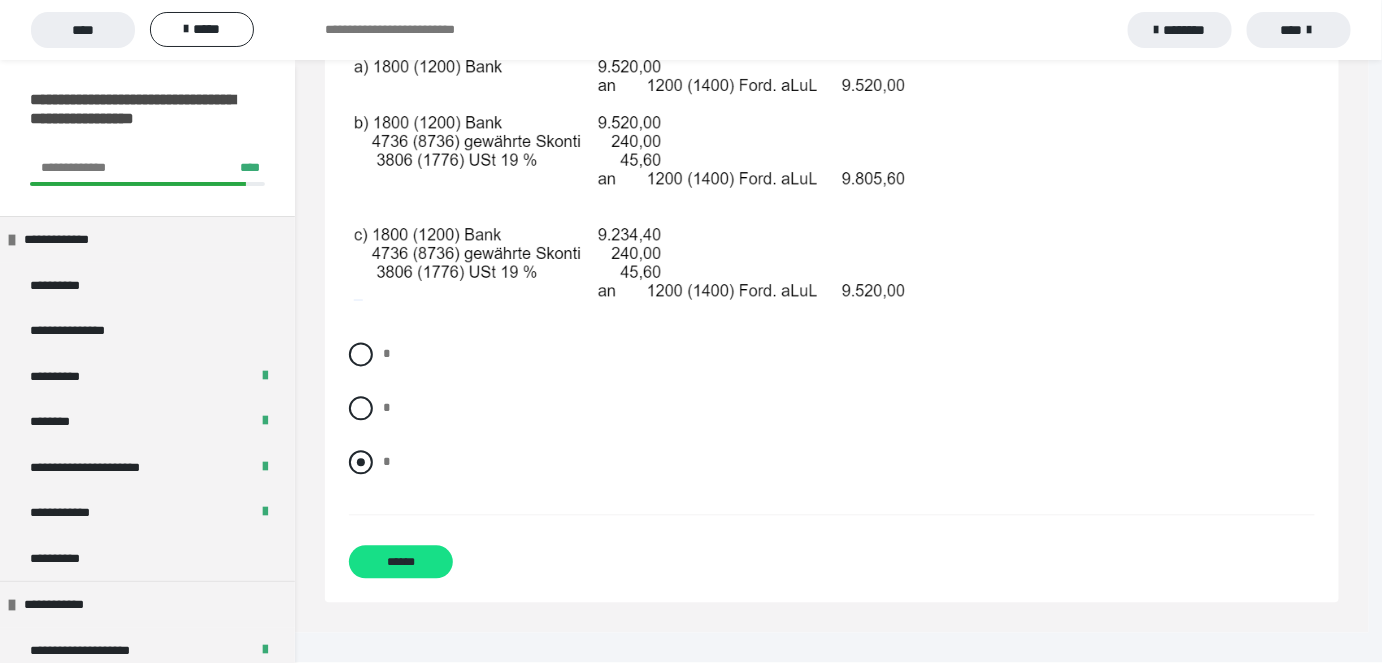 click at bounding box center (361, 463) 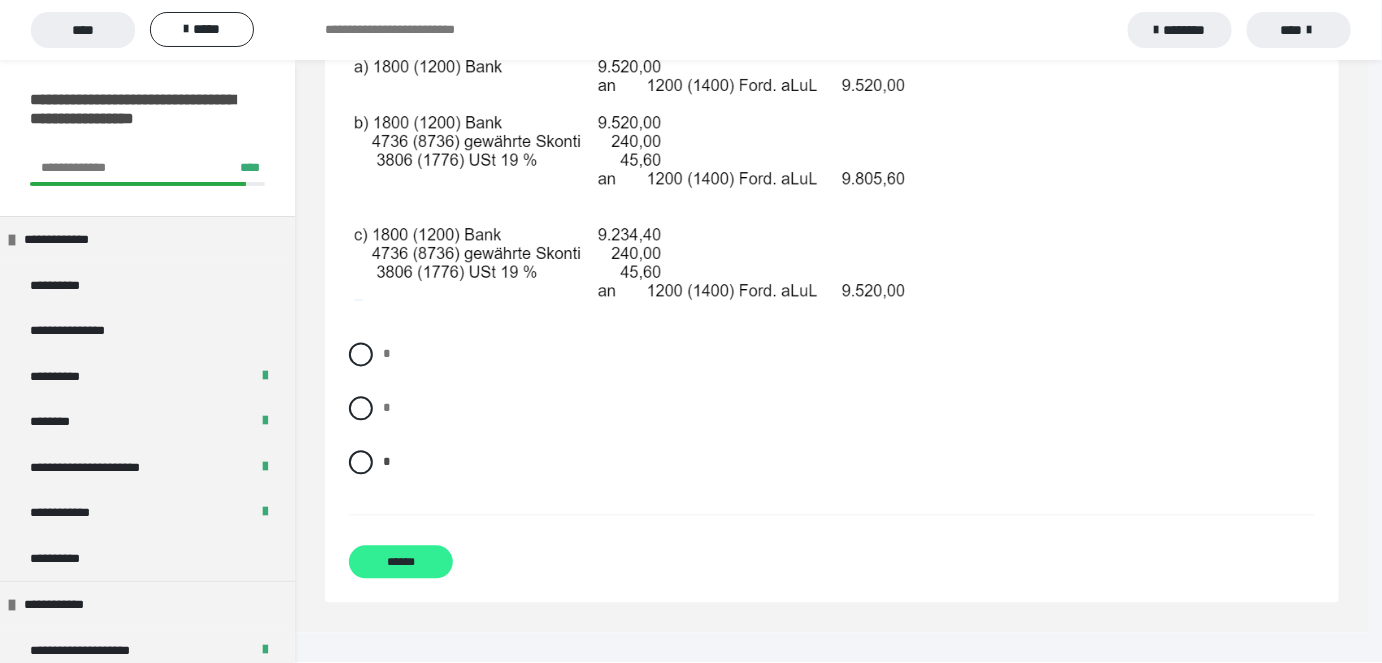 click on "******" at bounding box center [401, 562] 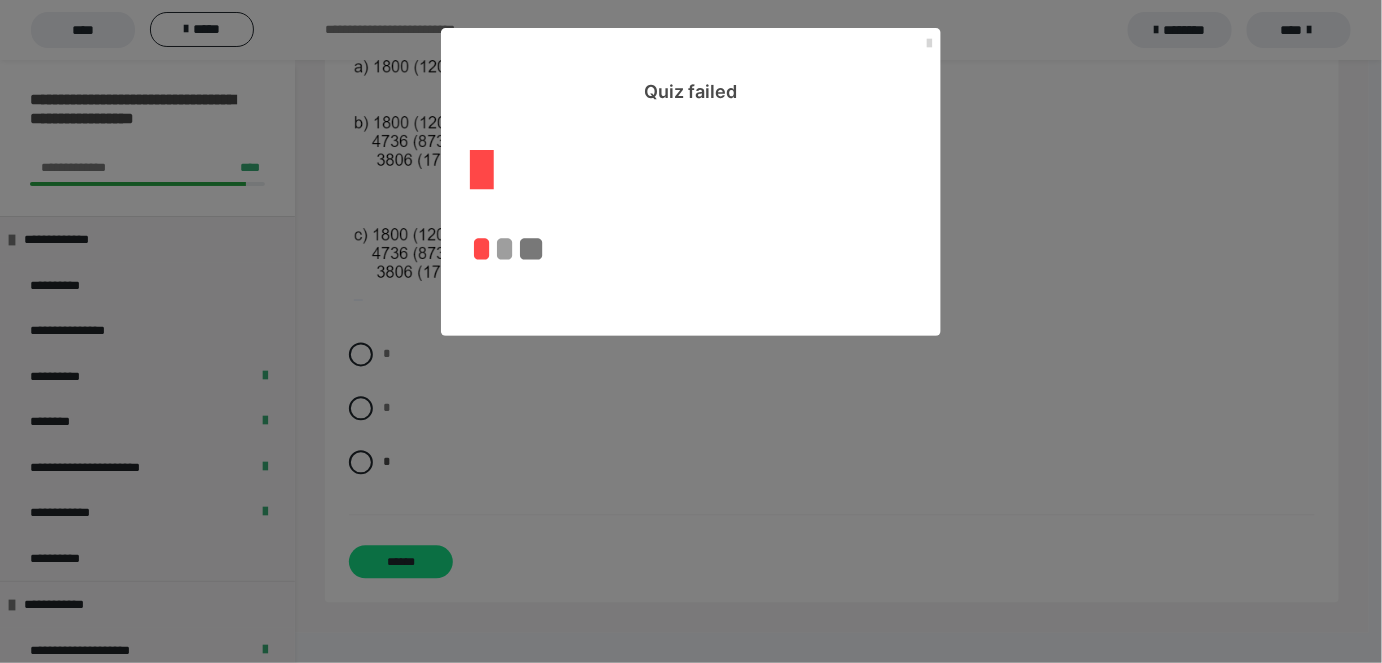 click at bounding box center (929, 44) 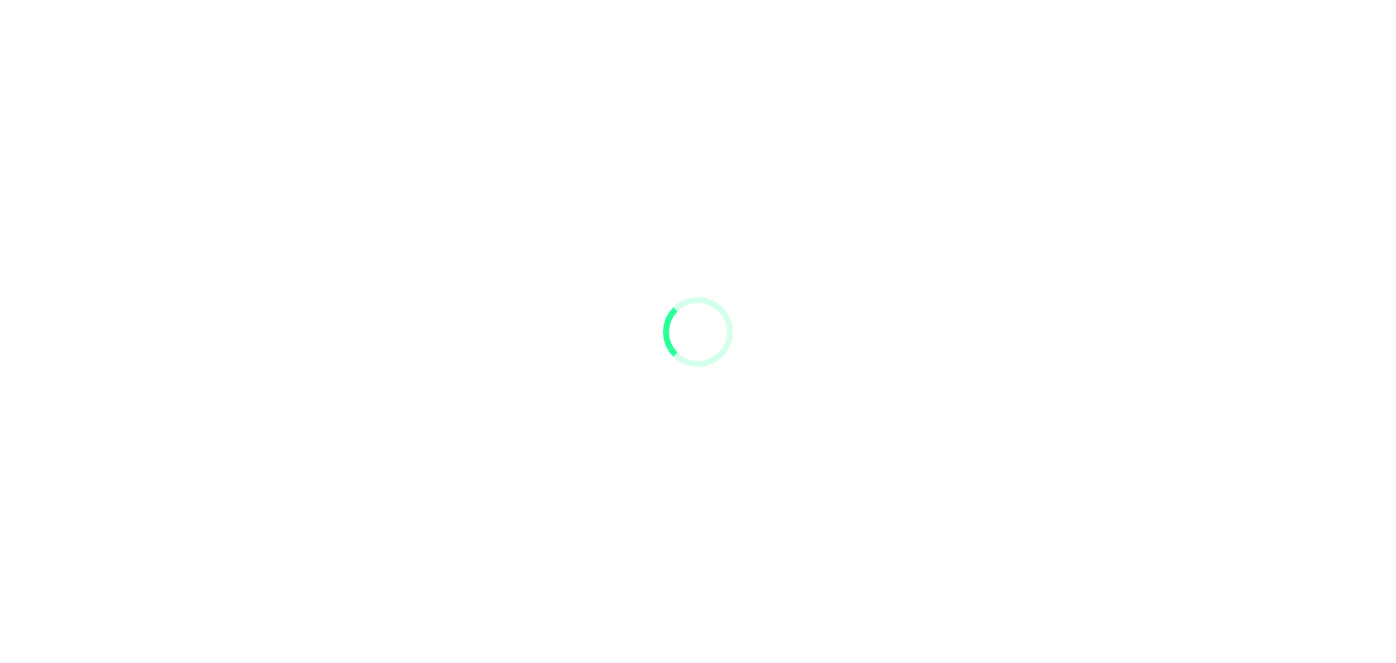 scroll, scrollTop: 0, scrollLeft: 0, axis: both 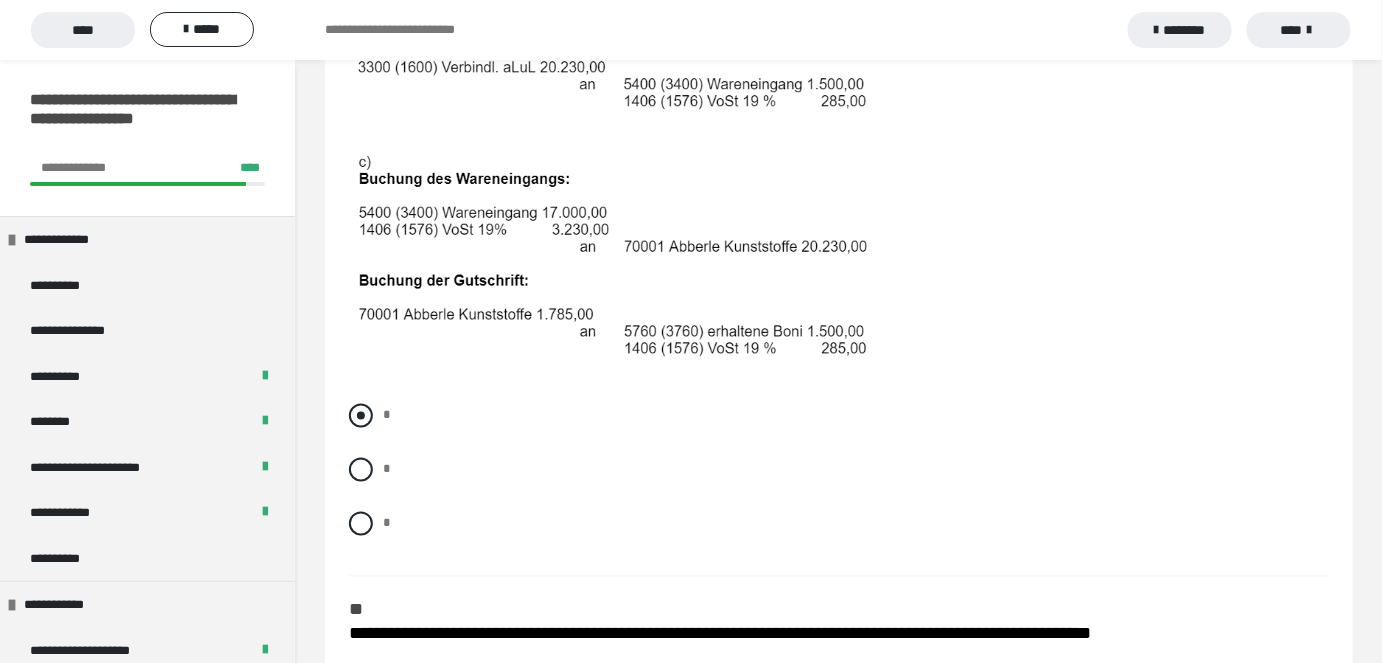 click at bounding box center (361, 416) 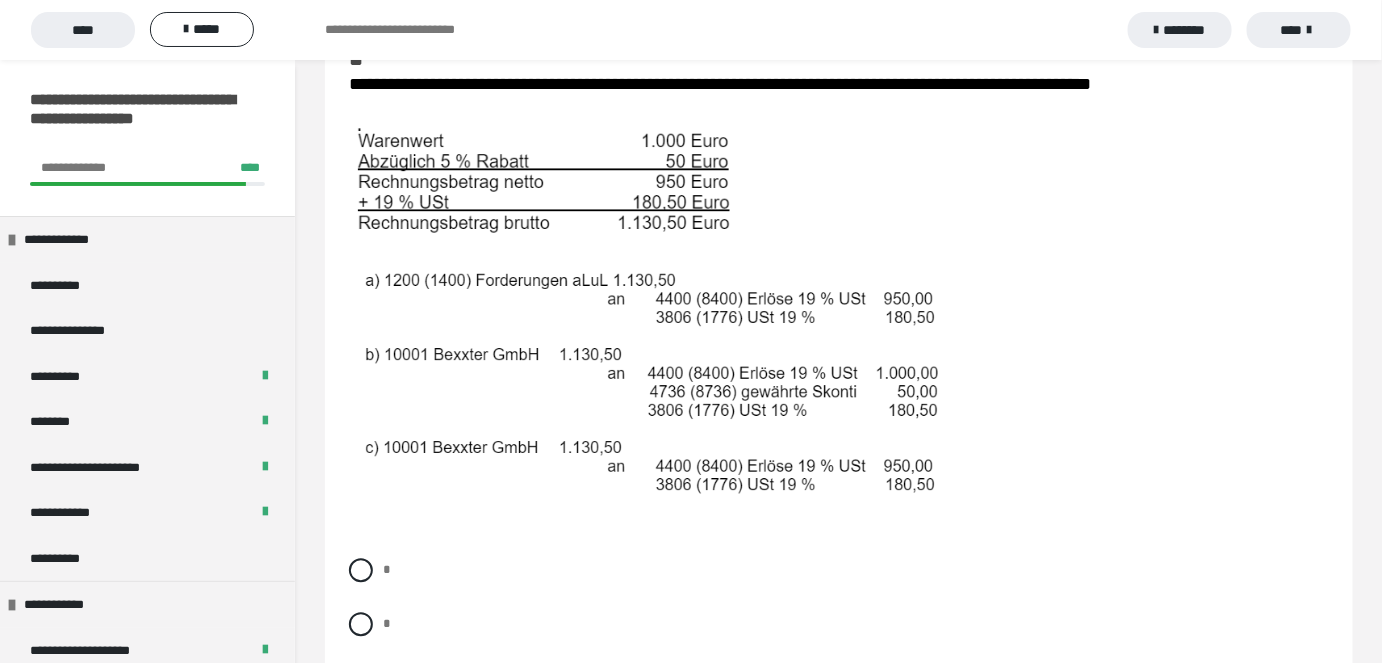 scroll, scrollTop: 1818, scrollLeft: 0, axis: vertical 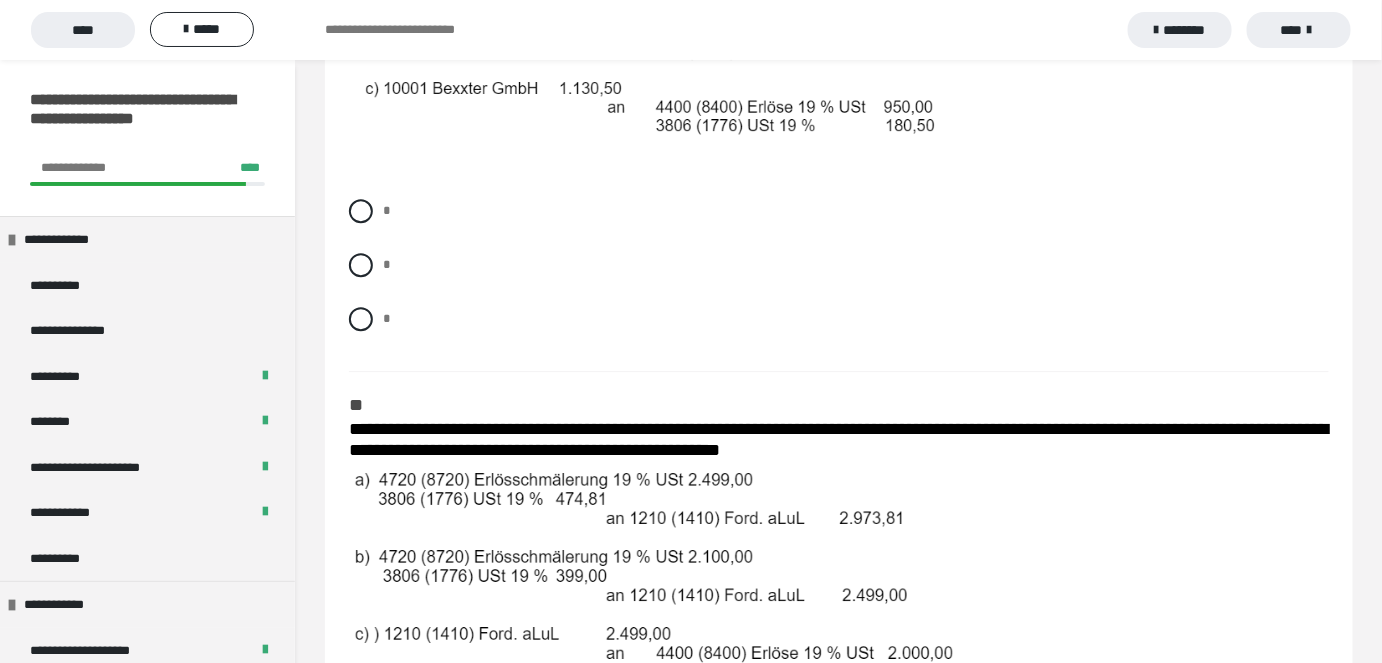 drag, startPoint x: 382, startPoint y: 339, endPoint x: 364, endPoint y: 326, distance: 22.203604 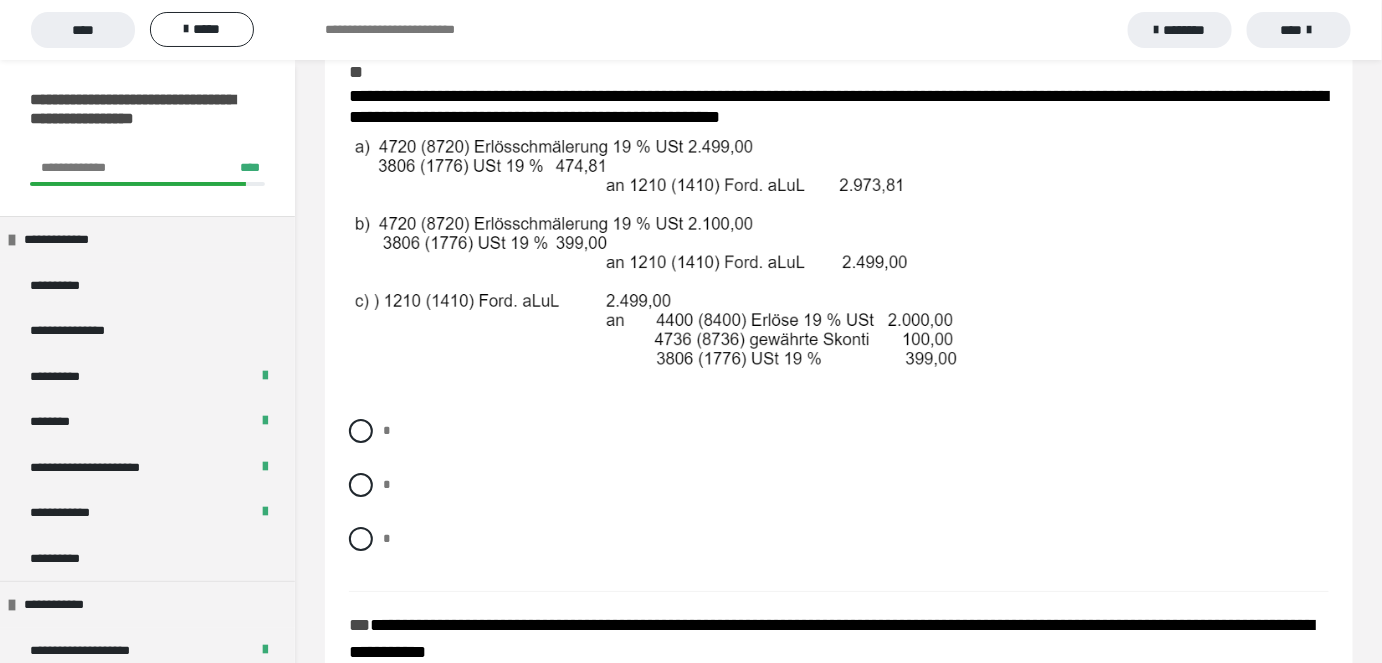 scroll, scrollTop: 2181, scrollLeft: 0, axis: vertical 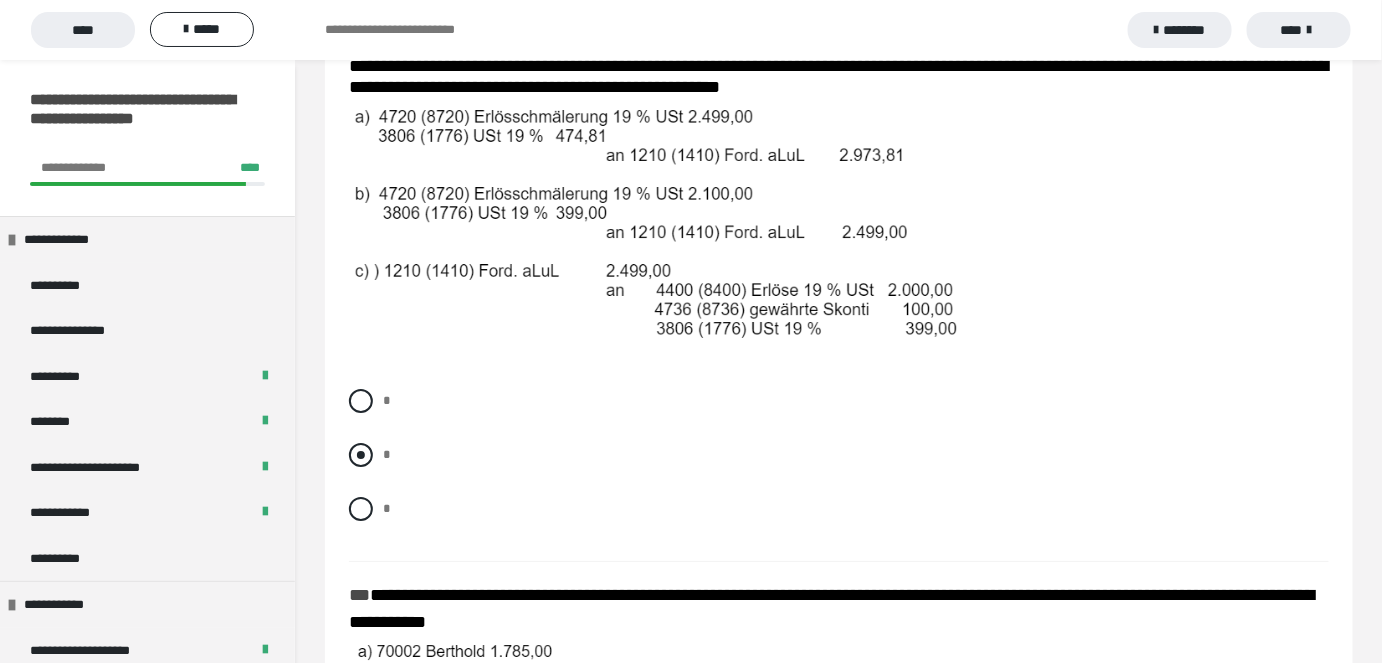 click on "*" at bounding box center (839, 455) 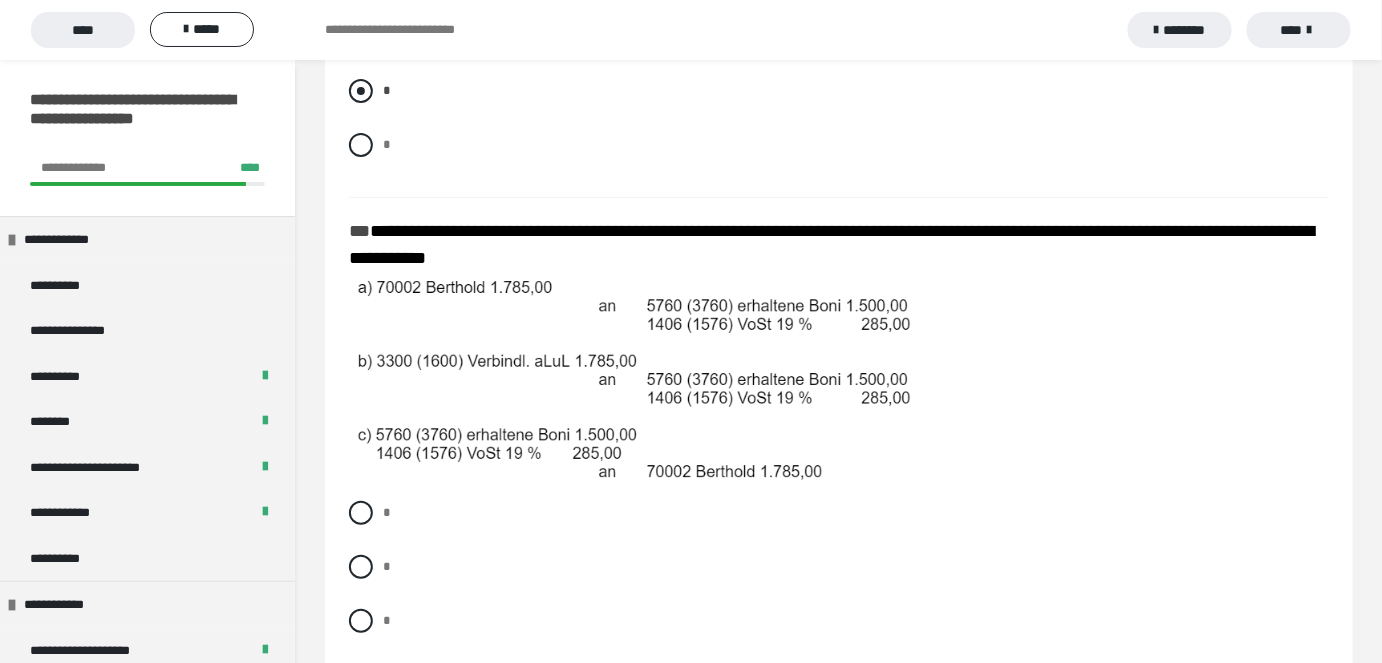 scroll, scrollTop: 2727, scrollLeft: 0, axis: vertical 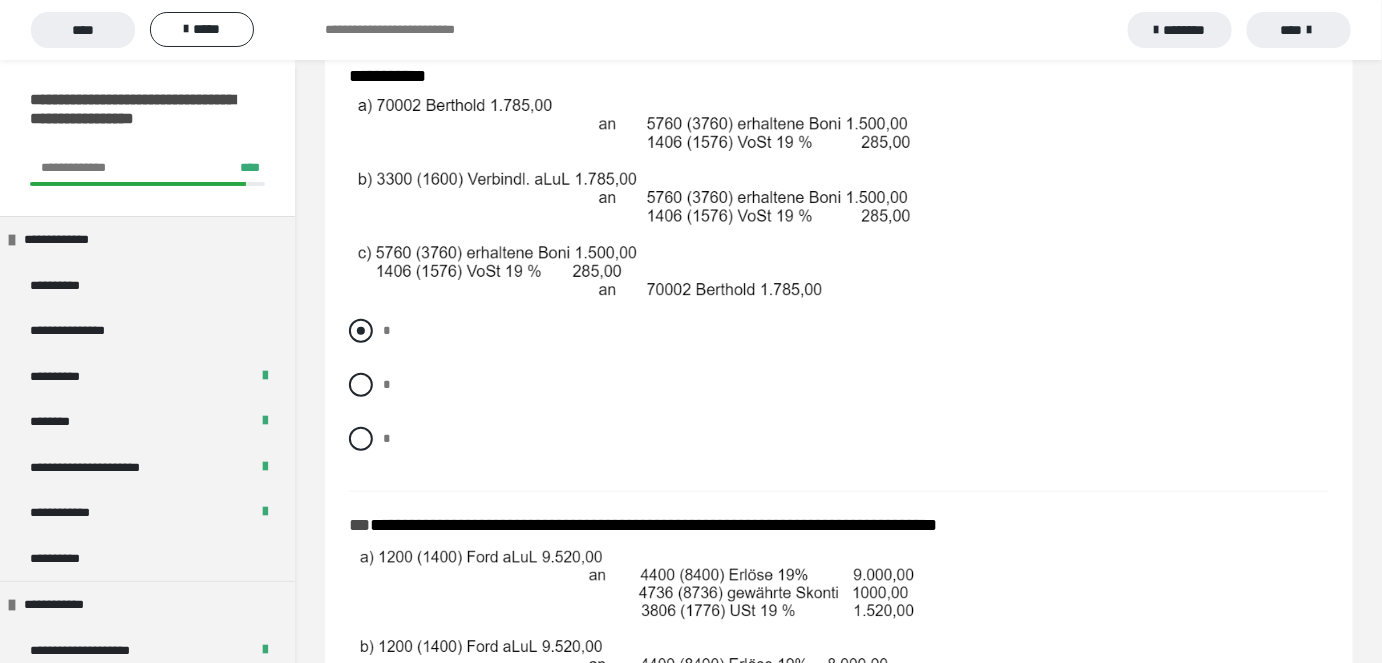 click on "*" at bounding box center [839, 331] 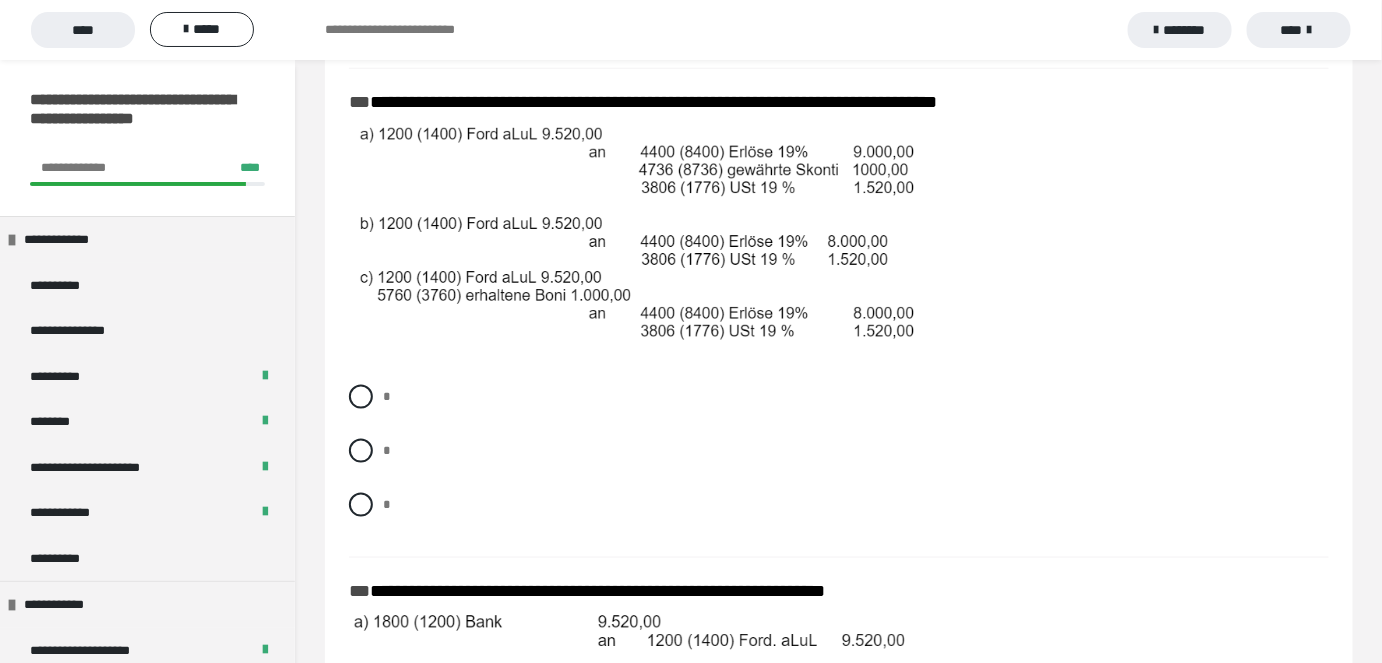scroll, scrollTop: 3181, scrollLeft: 0, axis: vertical 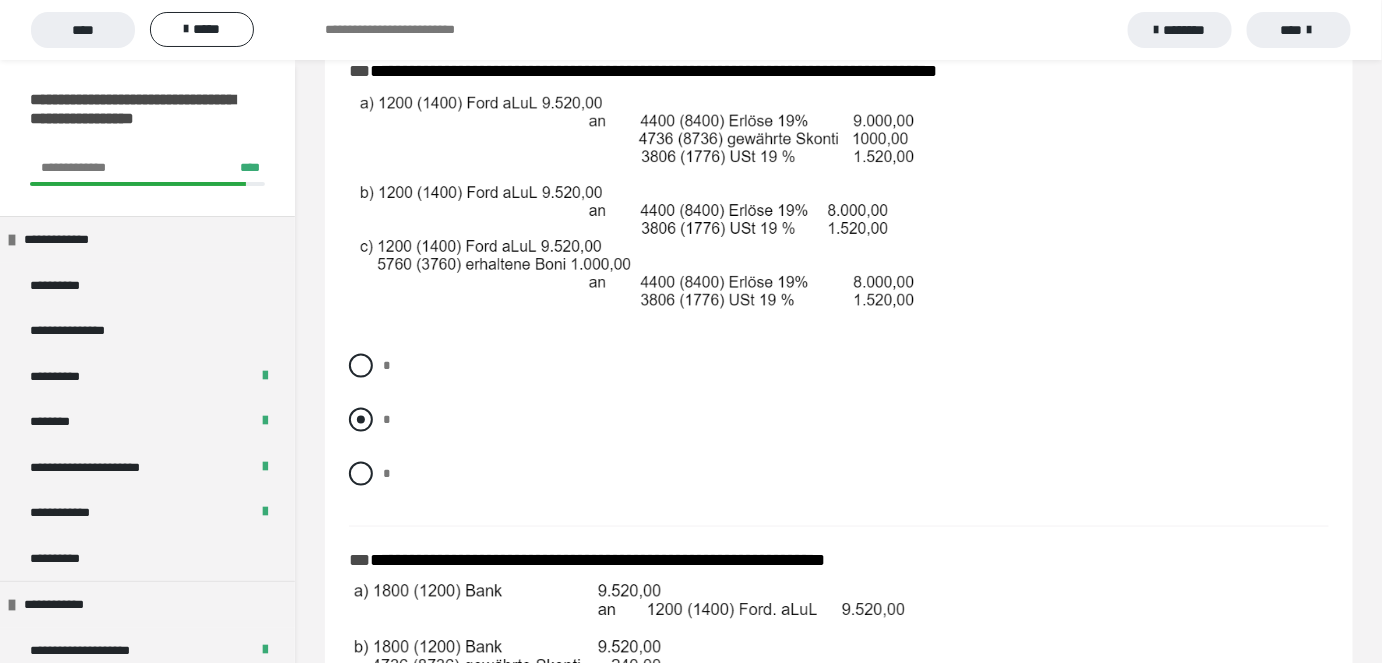 click at bounding box center [361, 420] 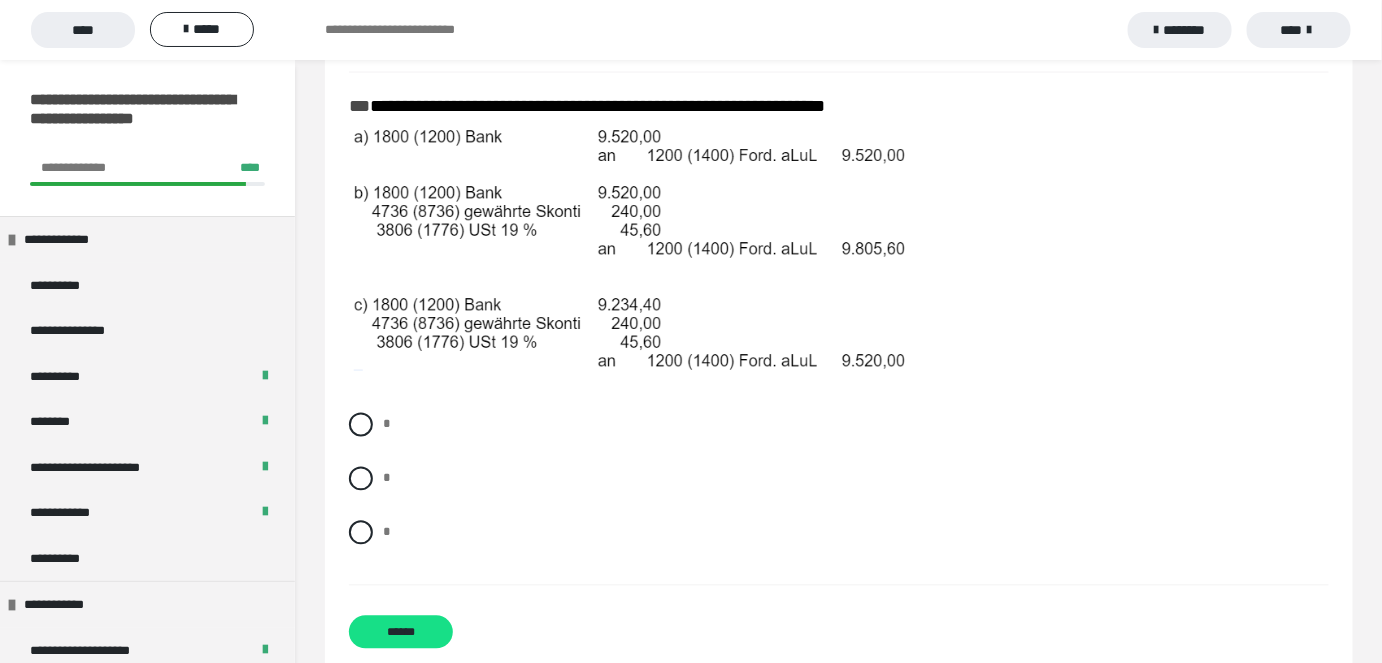 scroll, scrollTop: 3636, scrollLeft: 0, axis: vertical 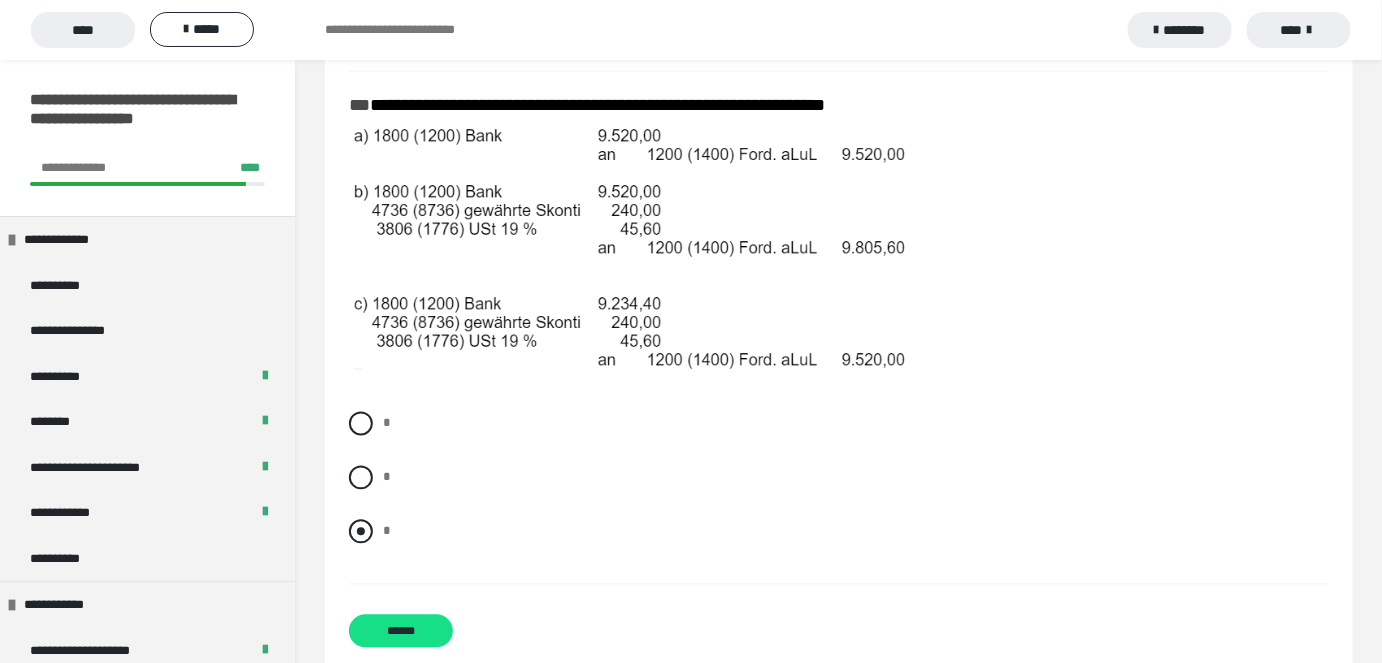 click at bounding box center (361, 532) 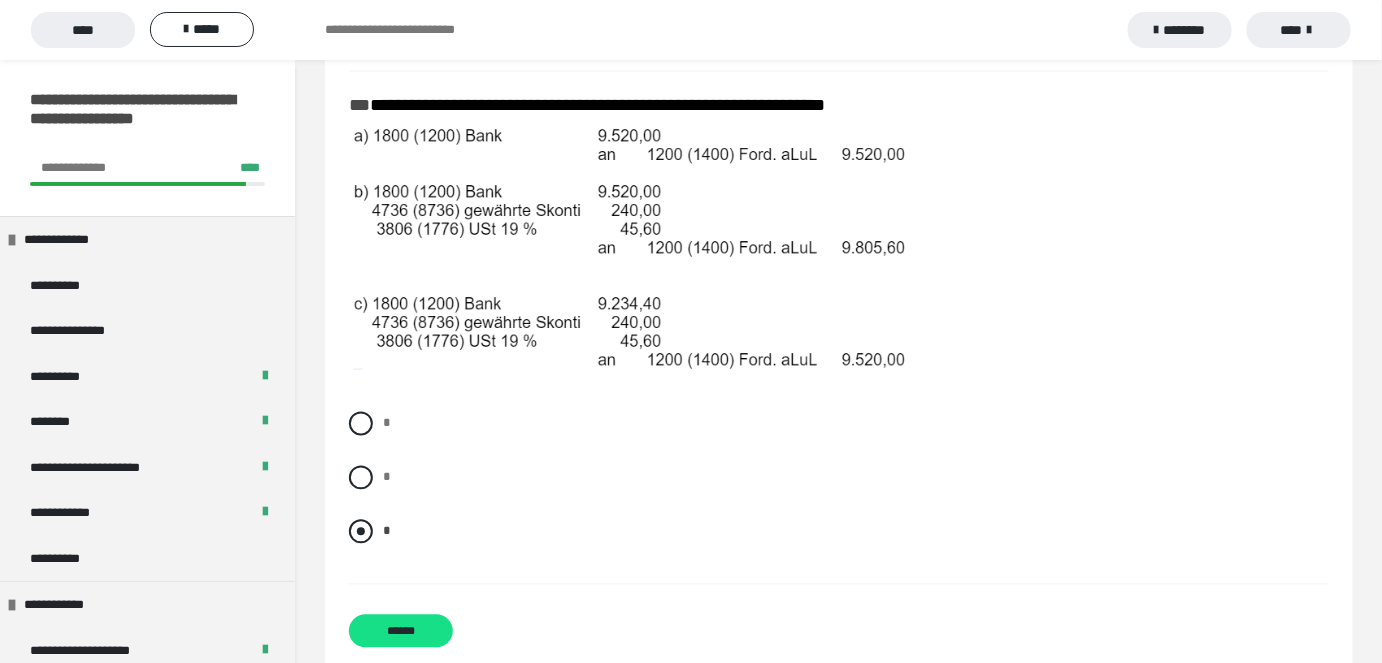 scroll, scrollTop: 3705, scrollLeft: 0, axis: vertical 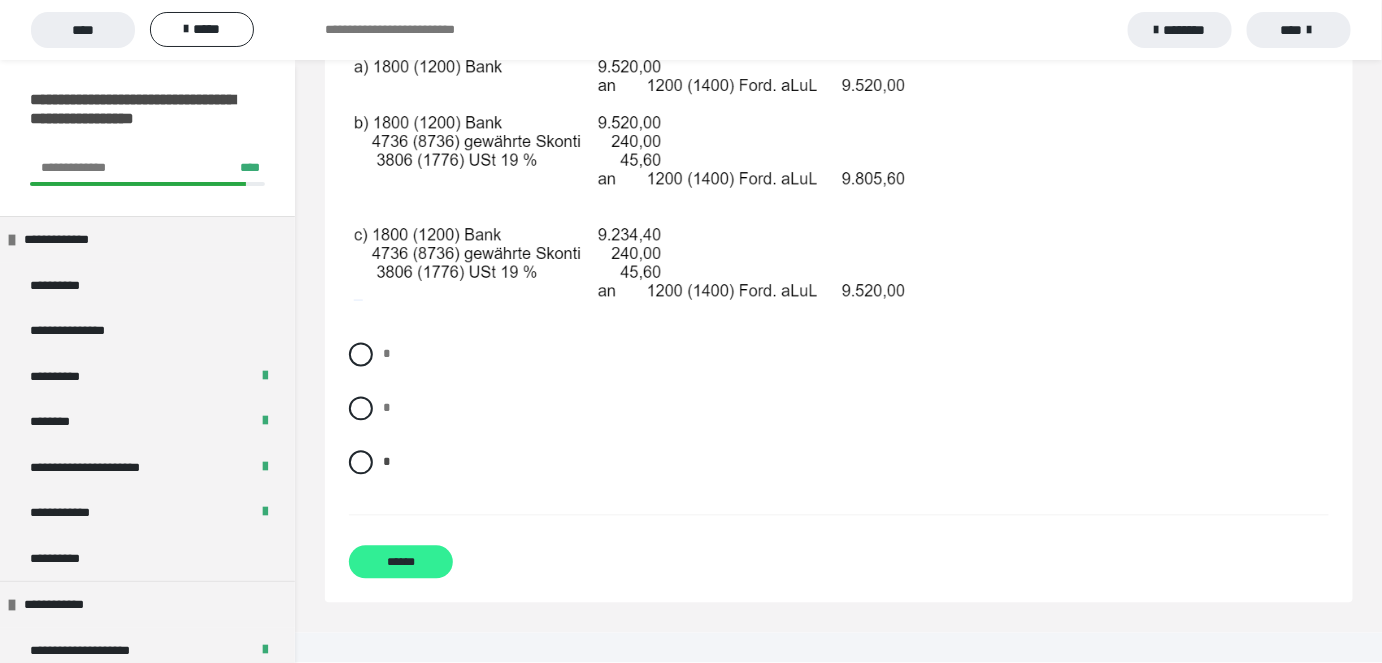 click on "******" at bounding box center (401, 562) 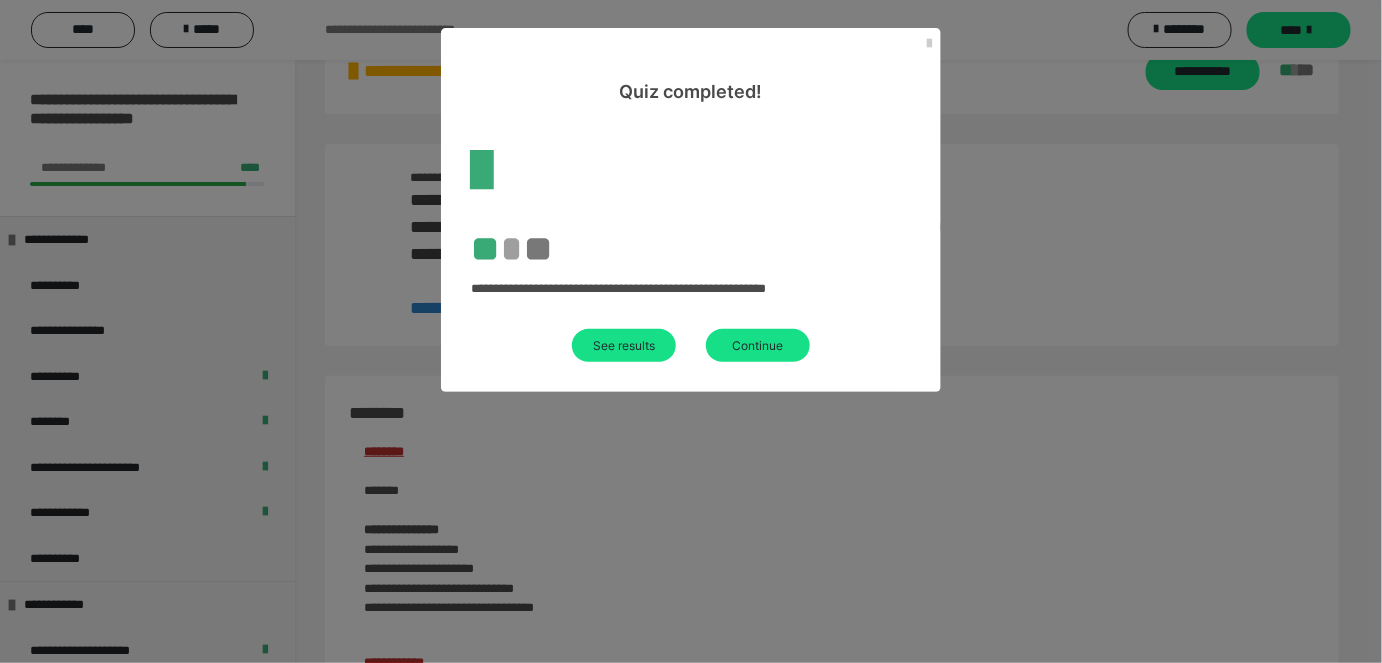 scroll, scrollTop: 2270, scrollLeft: 0, axis: vertical 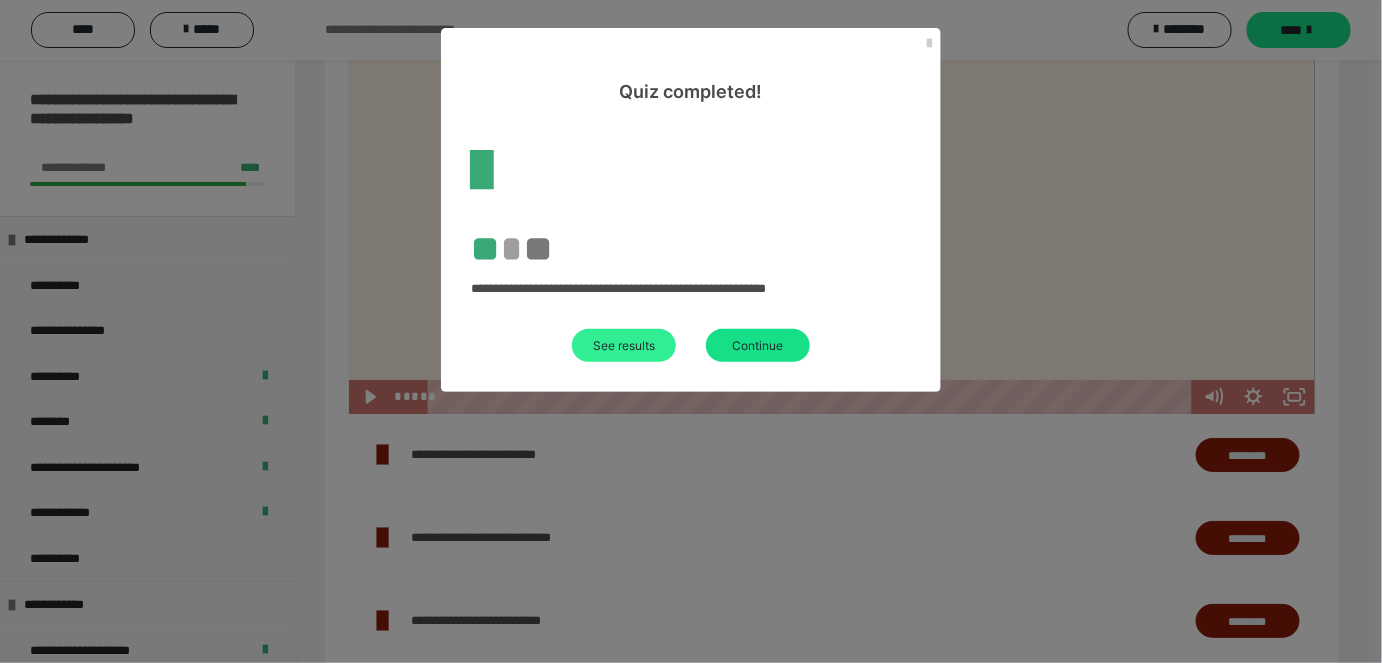 click on "See results" at bounding box center (624, 345) 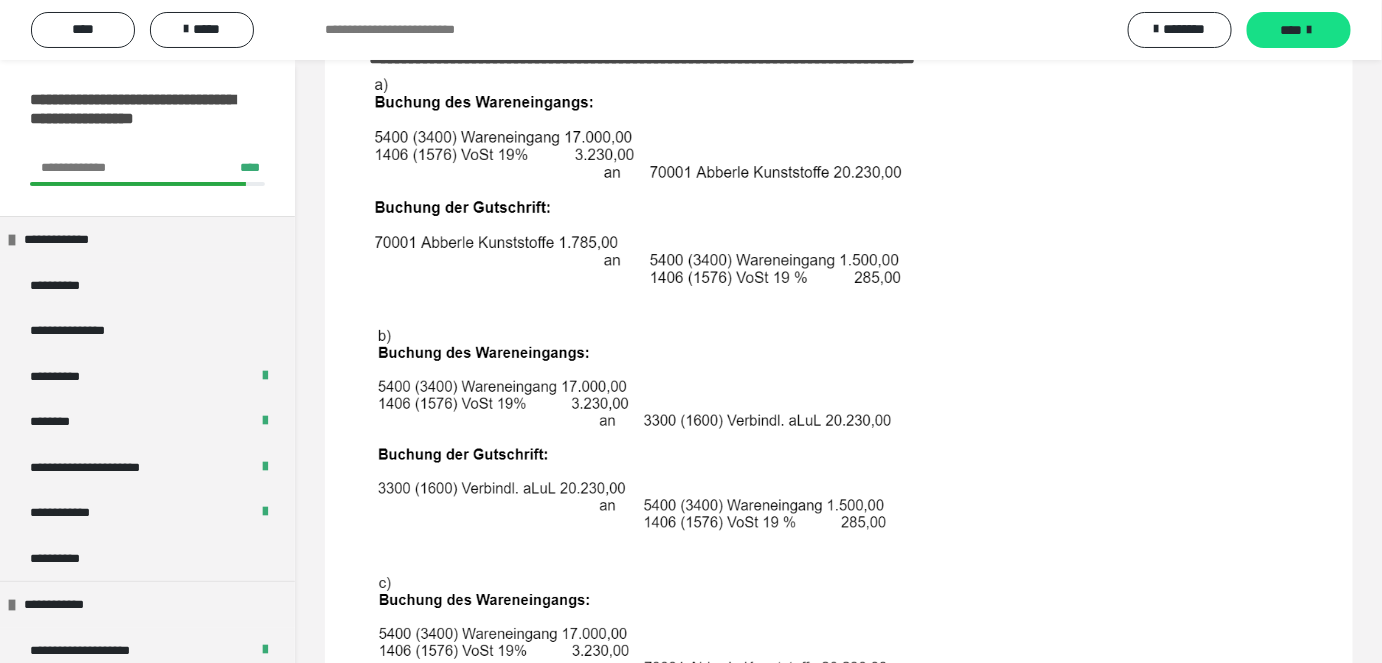 scroll, scrollTop: 0, scrollLeft: 0, axis: both 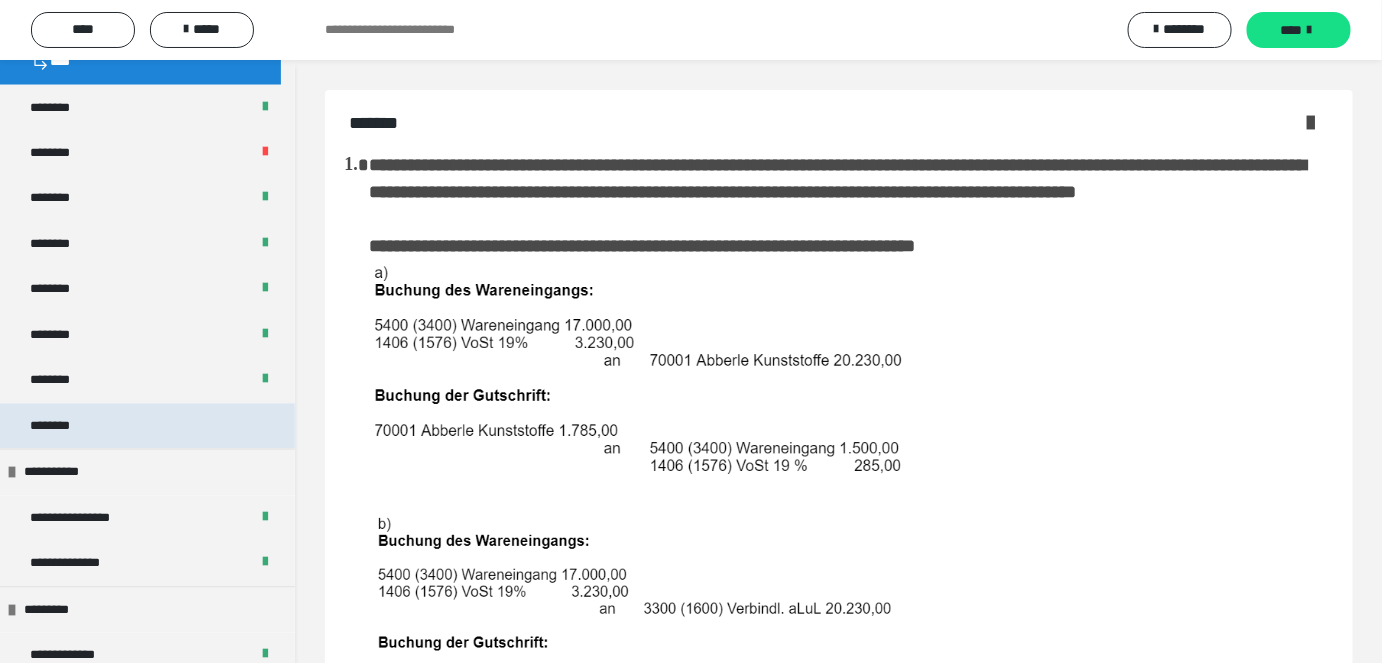 click on "********" at bounding box center [61, 427] 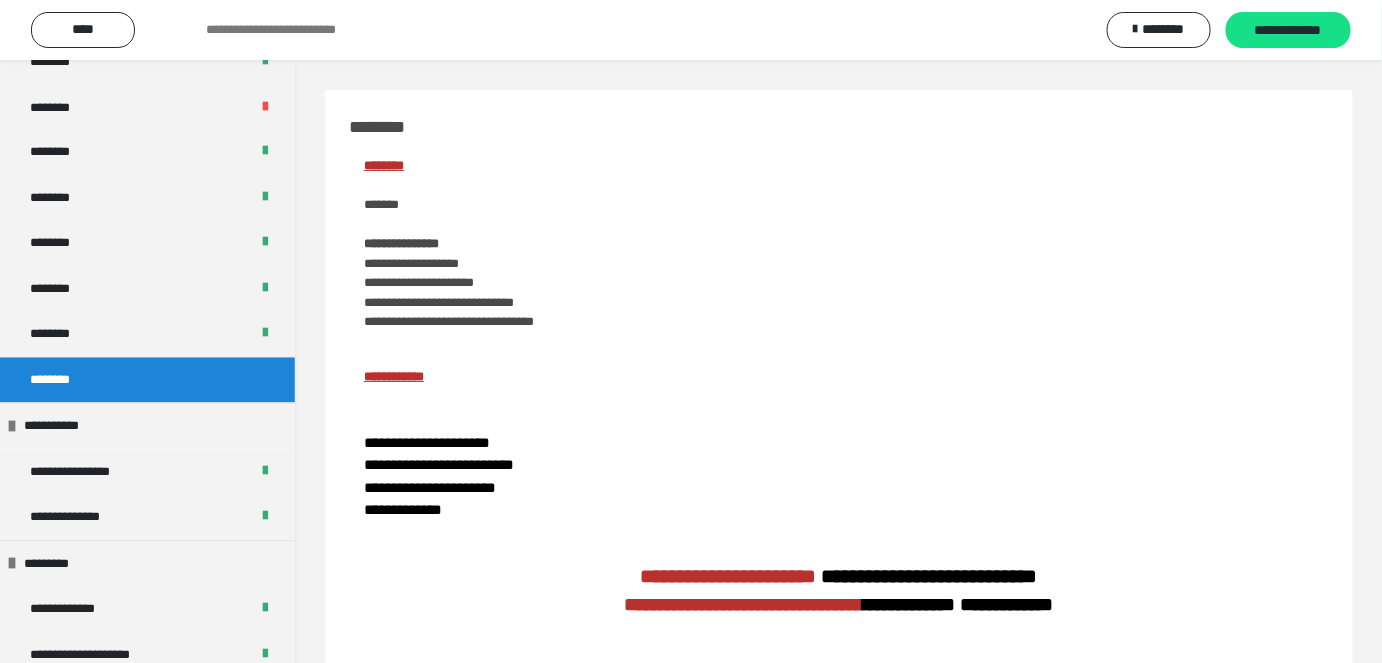 scroll, scrollTop: 1135, scrollLeft: 0, axis: vertical 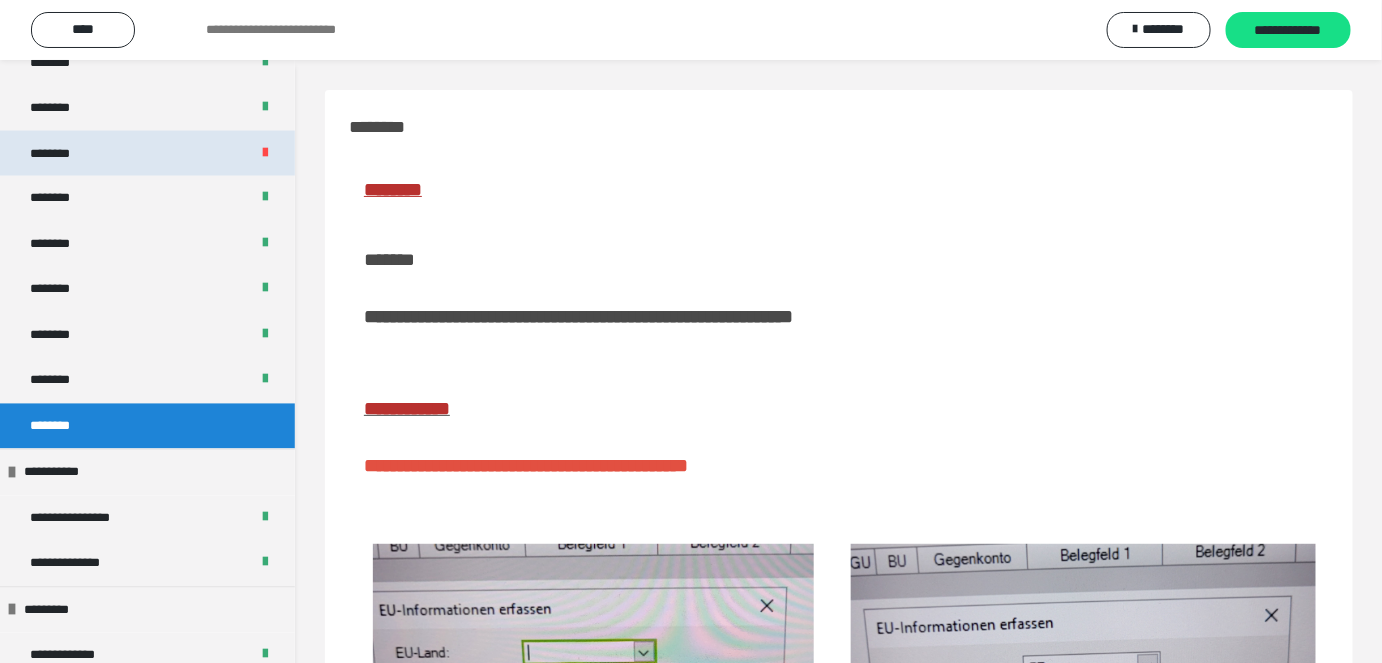 click on "********" at bounding box center (147, 154) 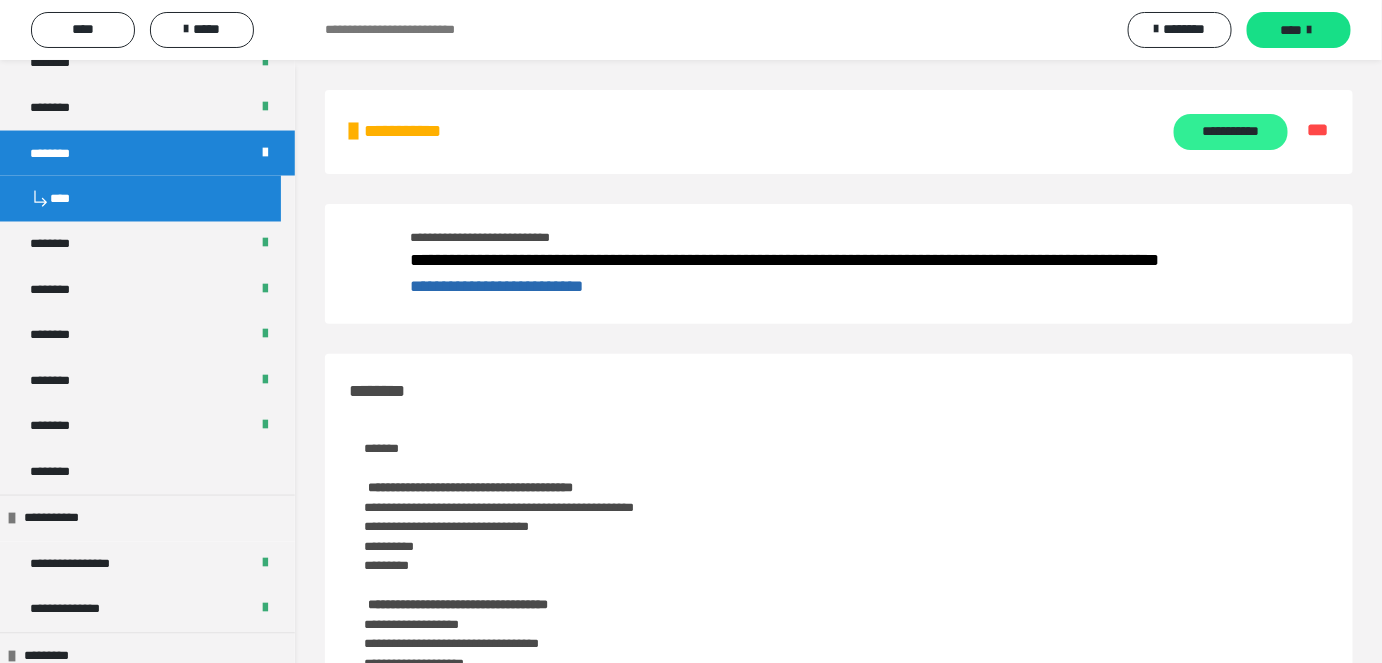 click on "**********" at bounding box center [1230, 132] 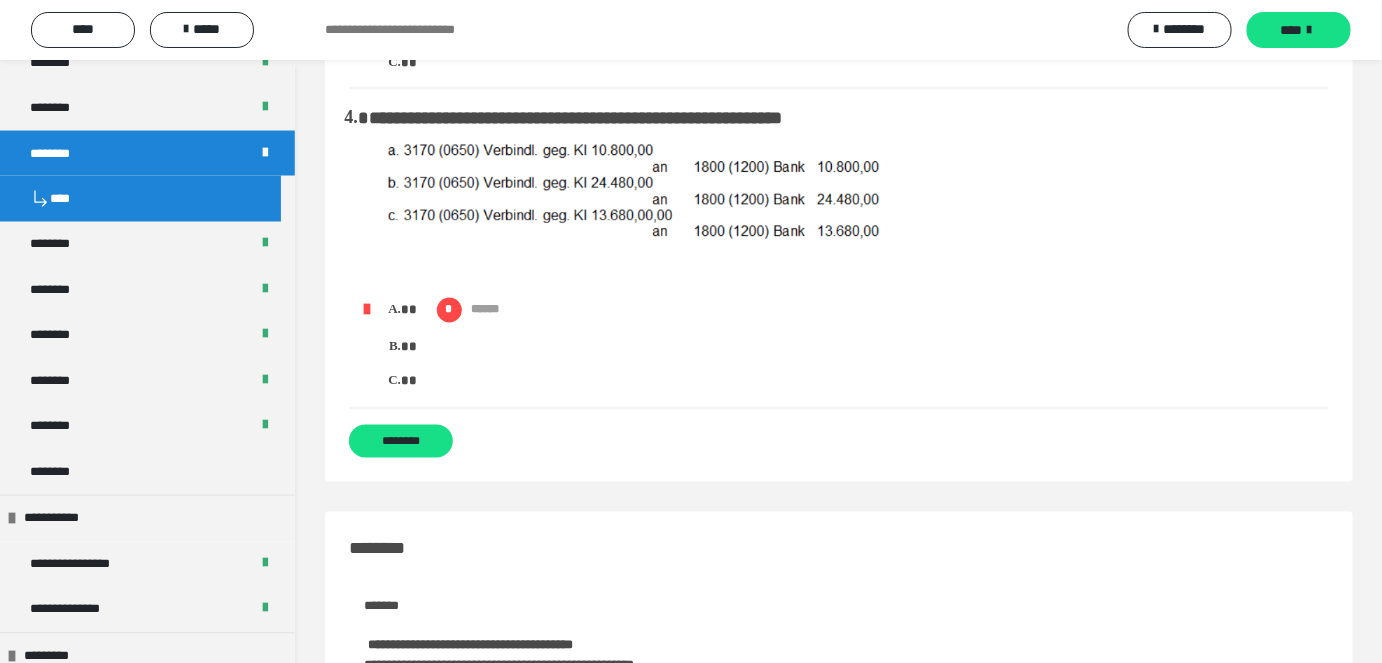 scroll, scrollTop: 1000, scrollLeft: 0, axis: vertical 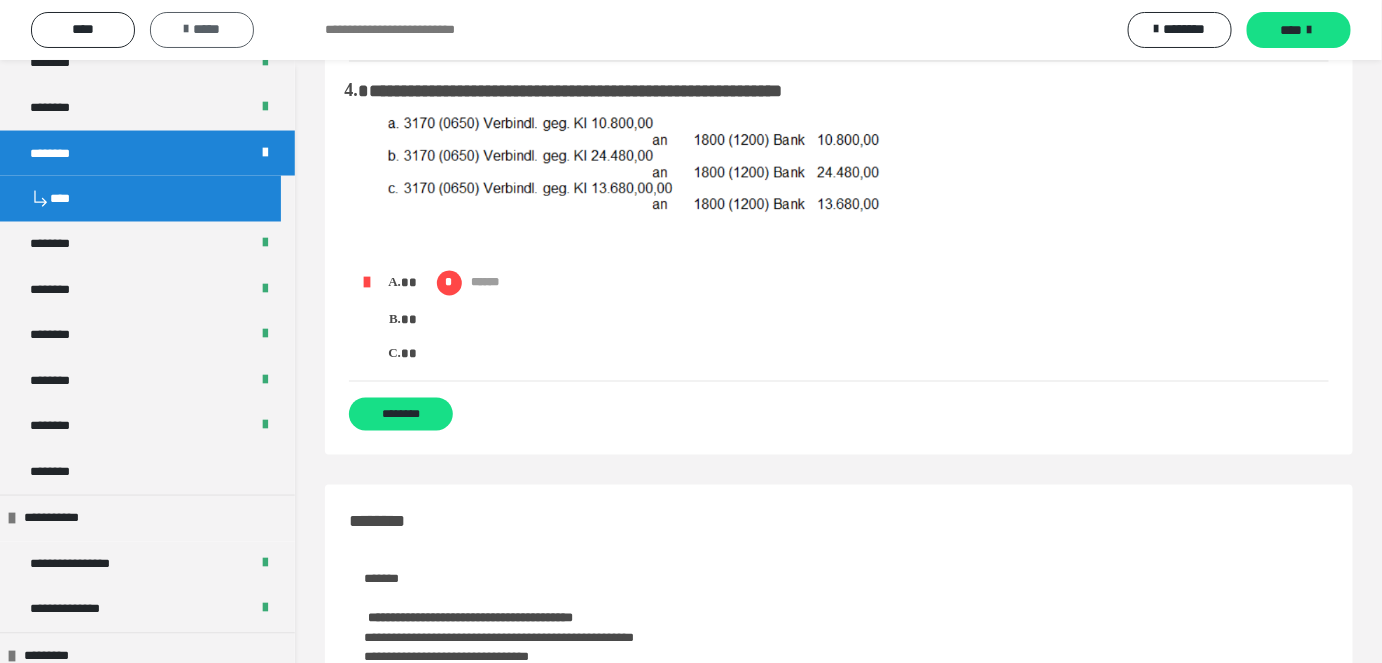 click on "*****" at bounding box center [202, 29] 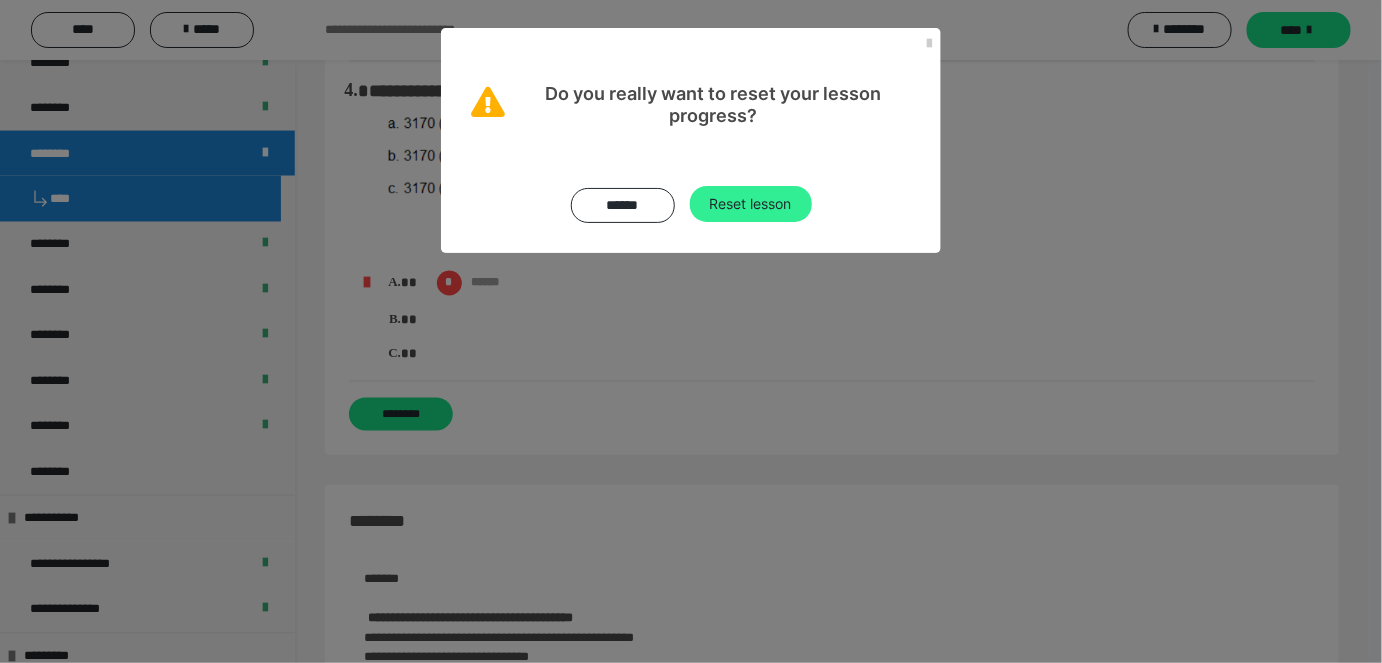 click on "Reset lesson" at bounding box center [751, 204] 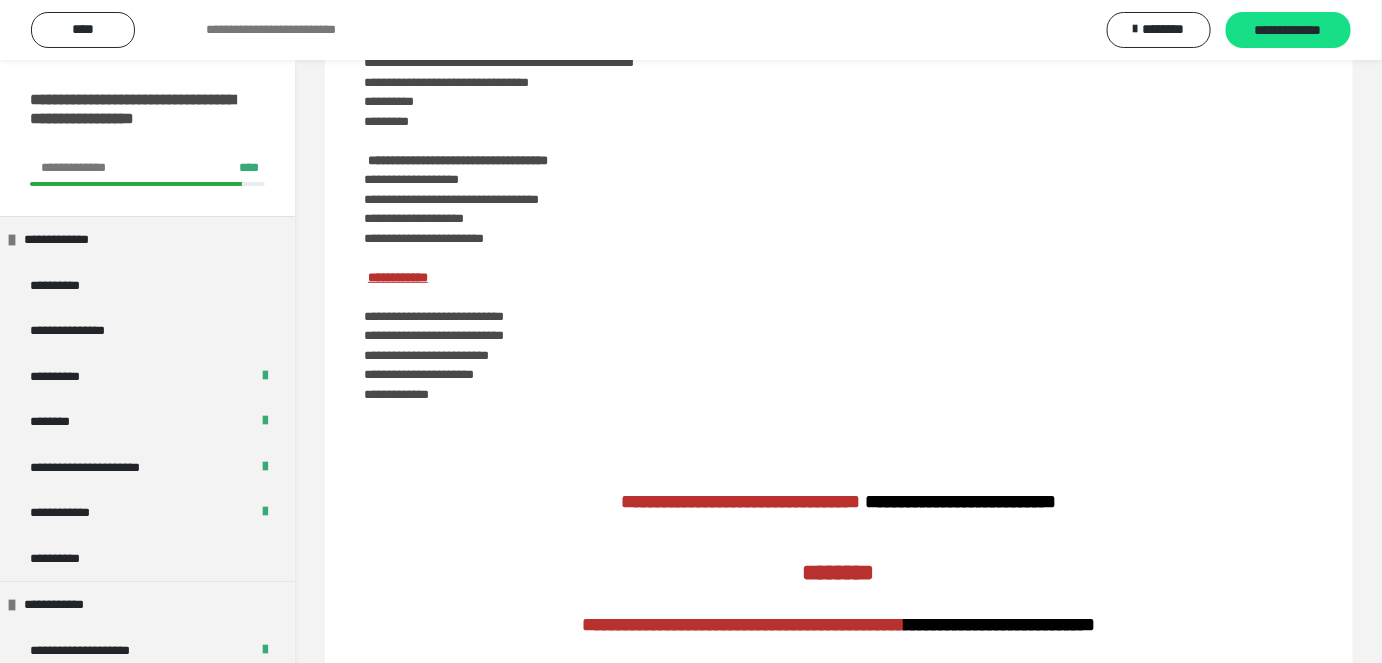 scroll, scrollTop: 0, scrollLeft: 0, axis: both 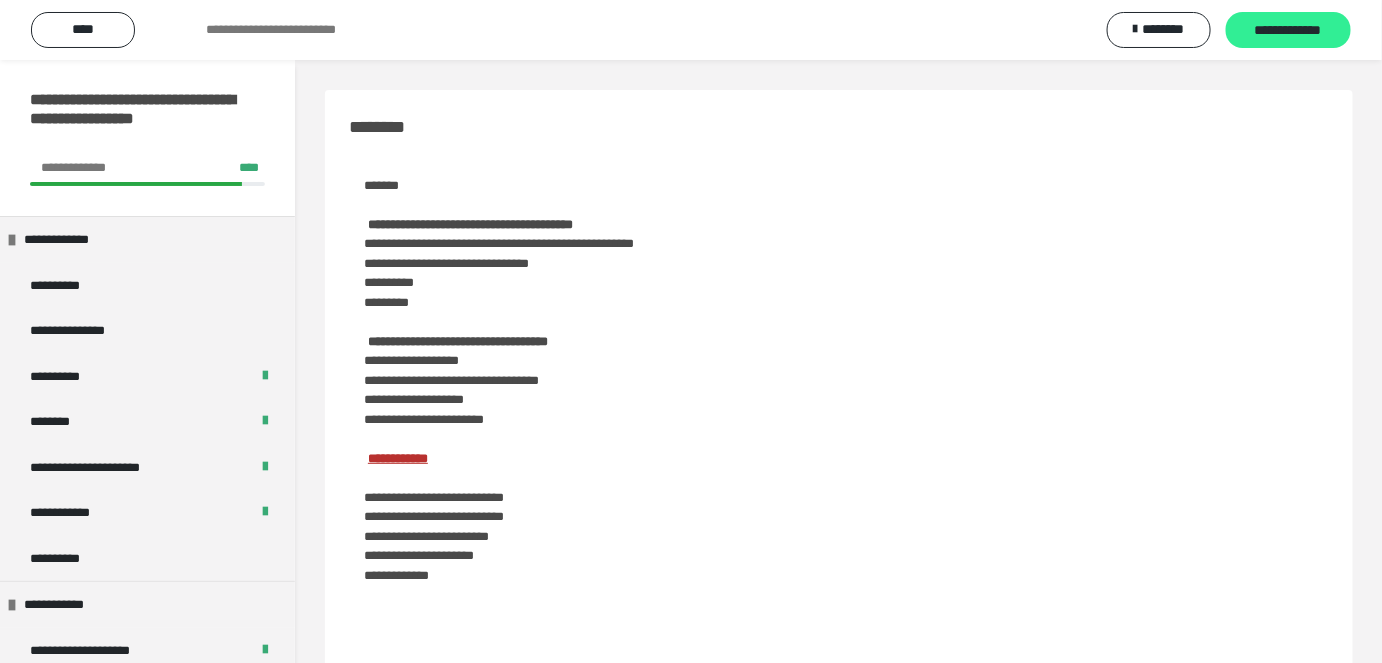click on "**********" at bounding box center (1288, 30) 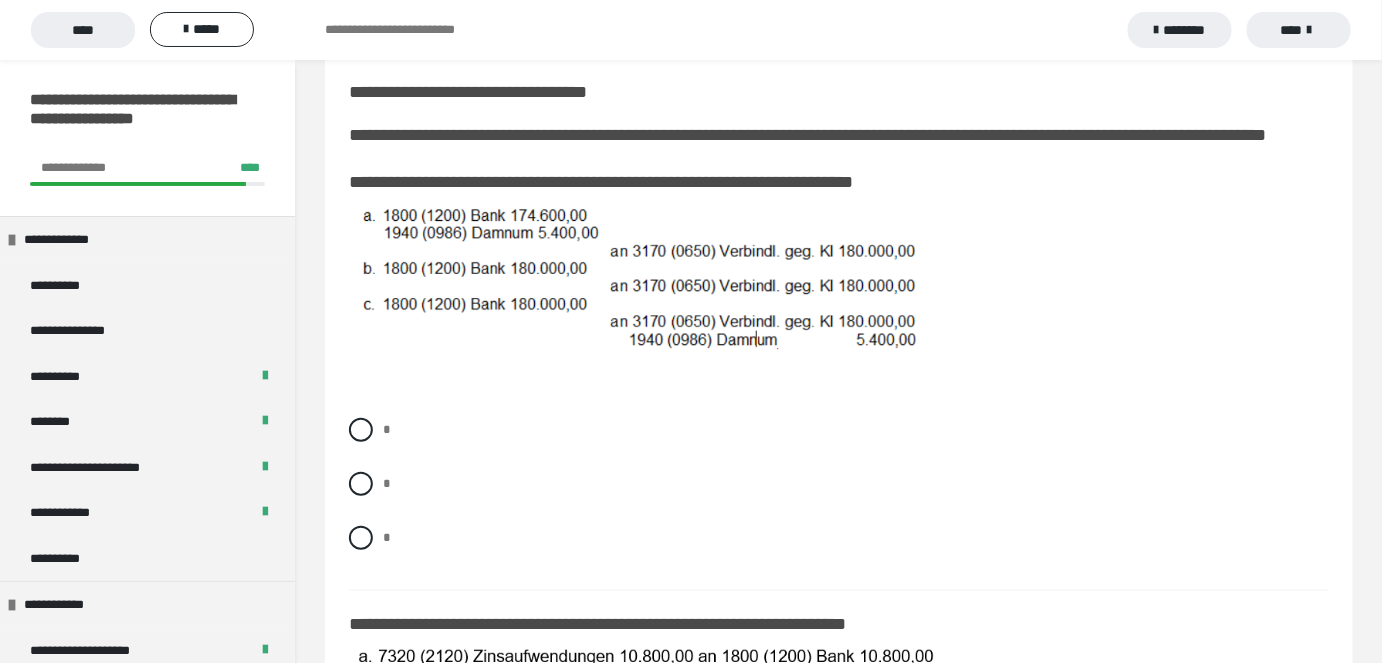scroll, scrollTop: 454, scrollLeft: 0, axis: vertical 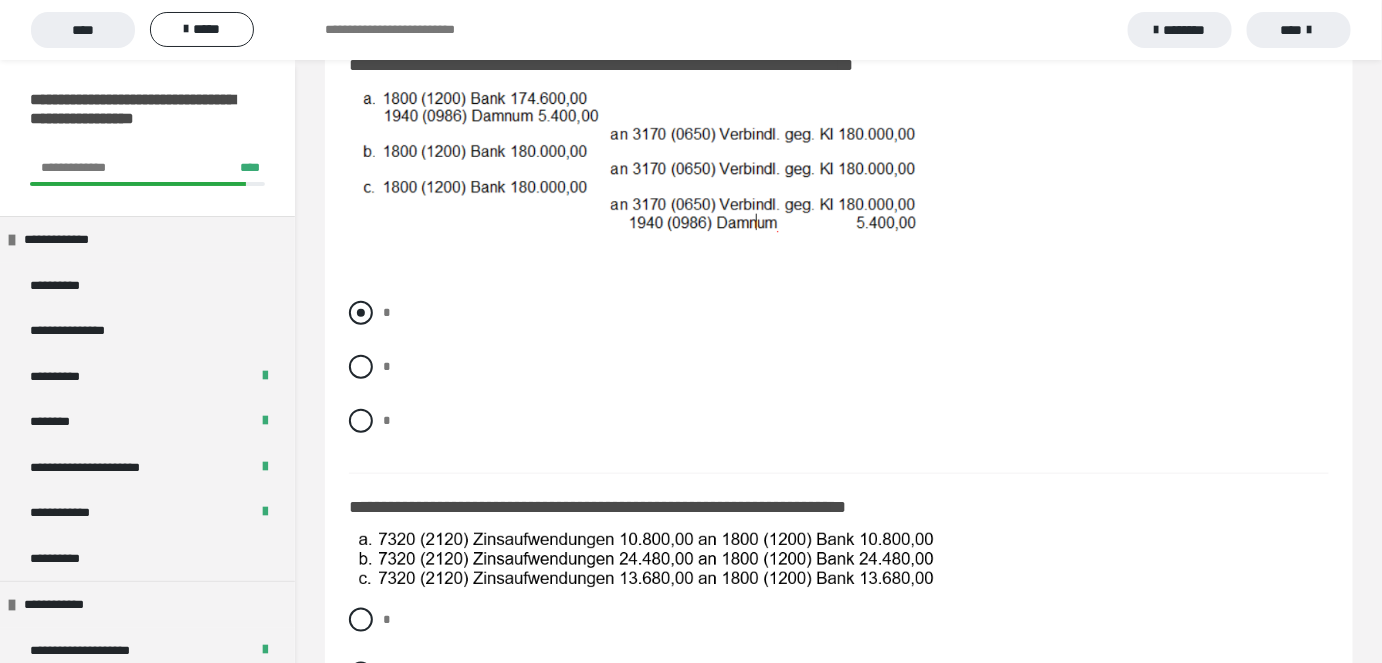 click at bounding box center (361, 313) 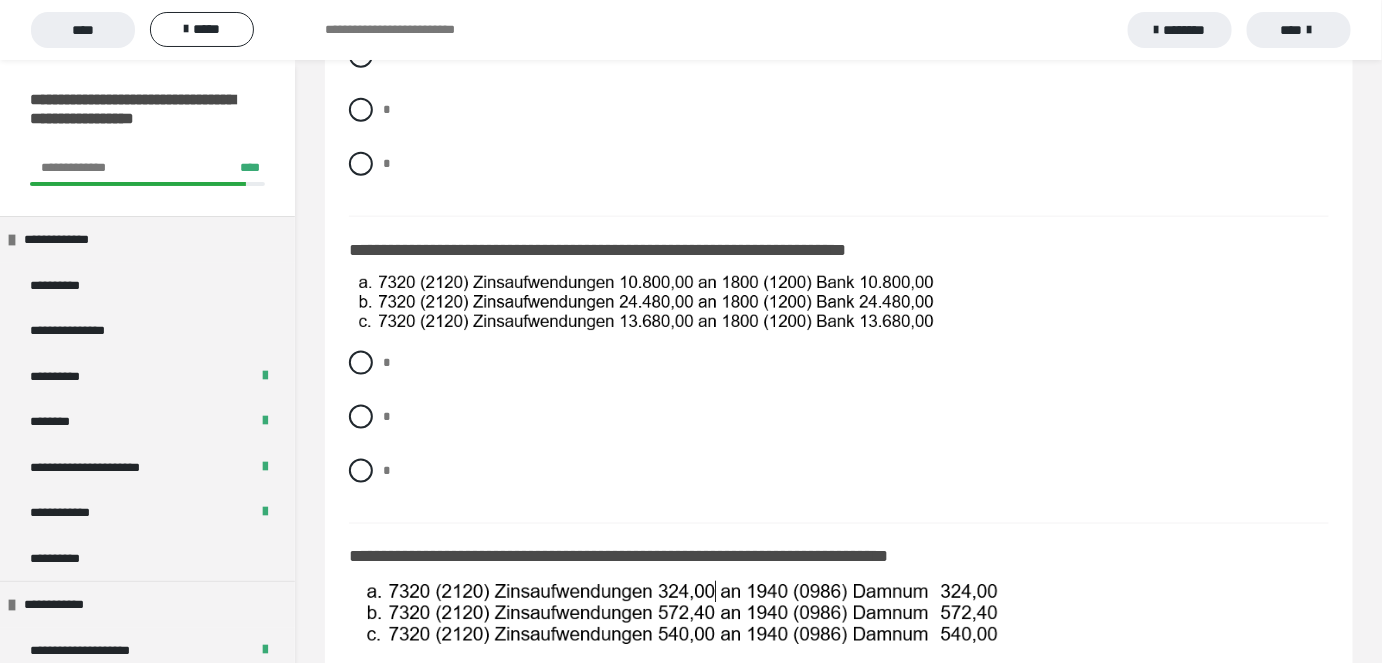 scroll, scrollTop: 818, scrollLeft: 0, axis: vertical 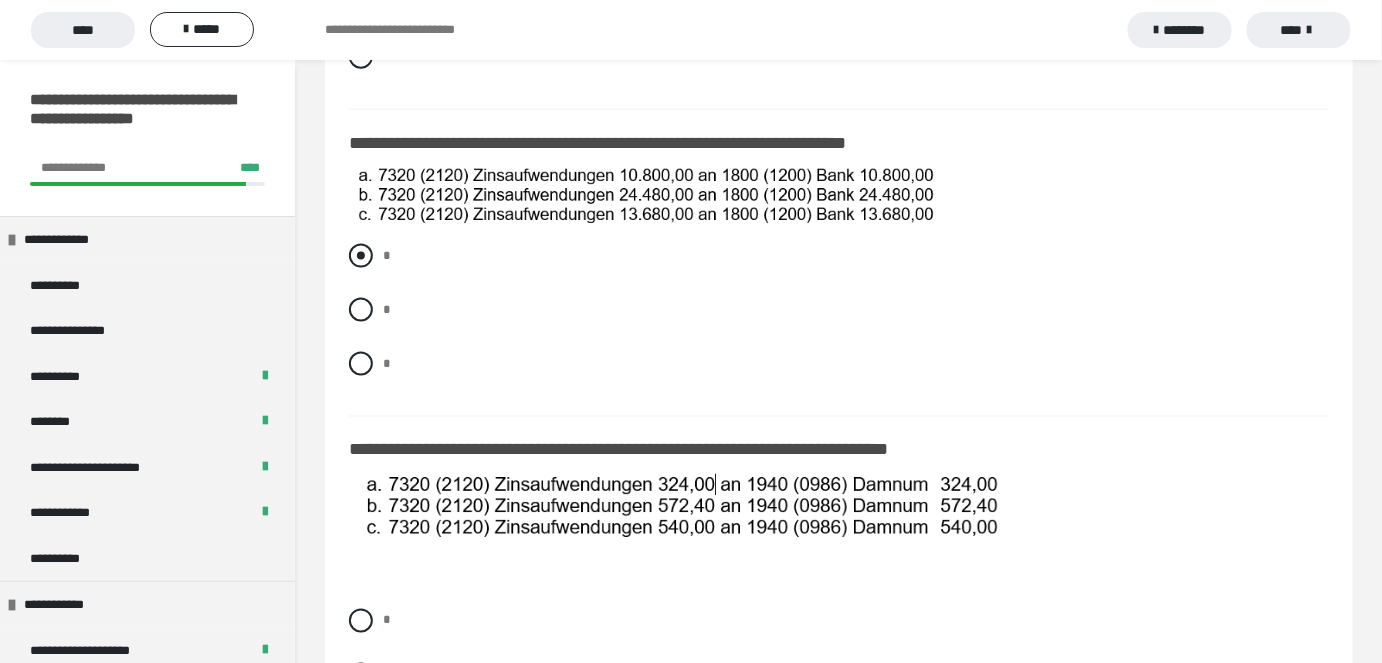click at bounding box center [361, 256] 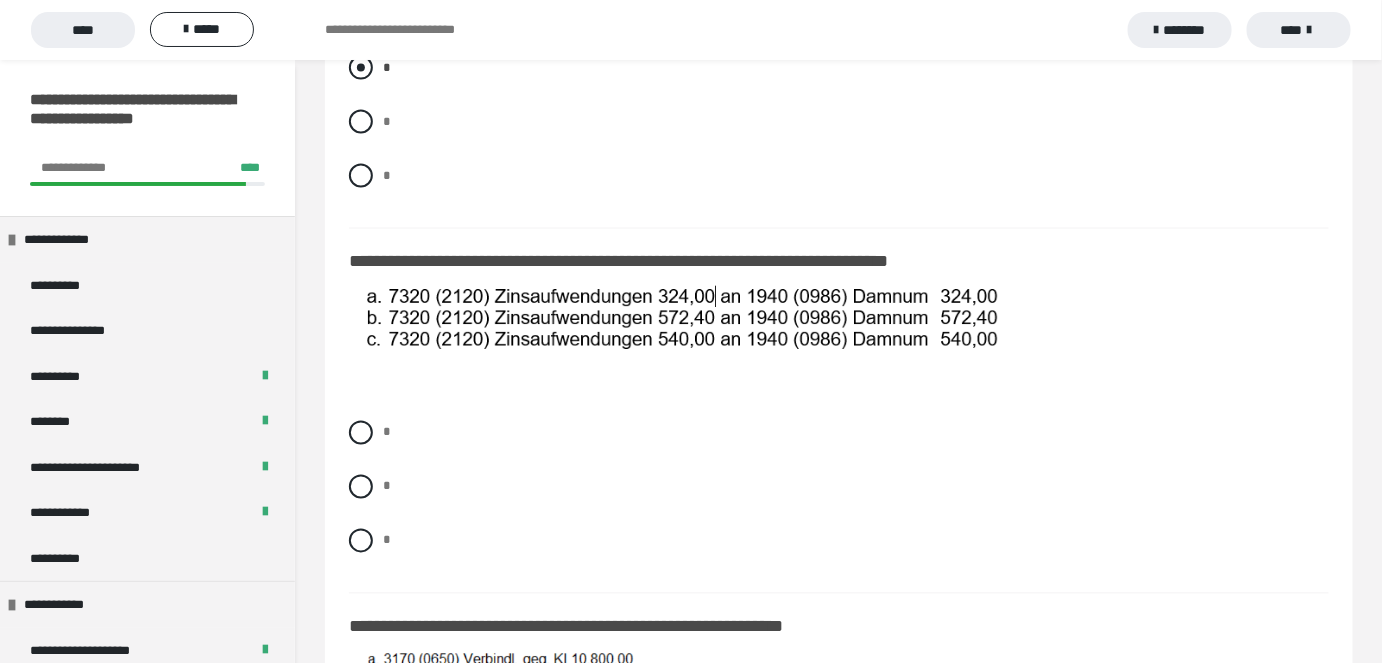 scroll, scrollTop: 1090, scrollLeft: 0, axis: vertical 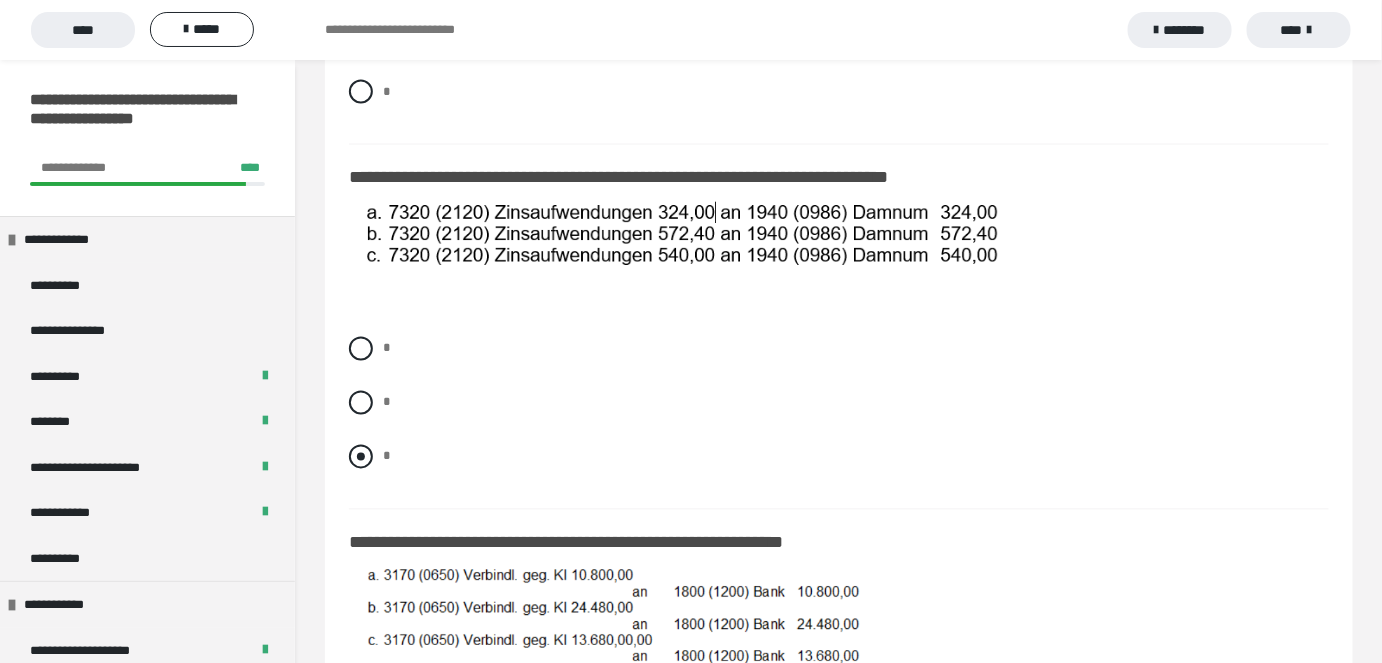 click at bounding box center [361, 457] 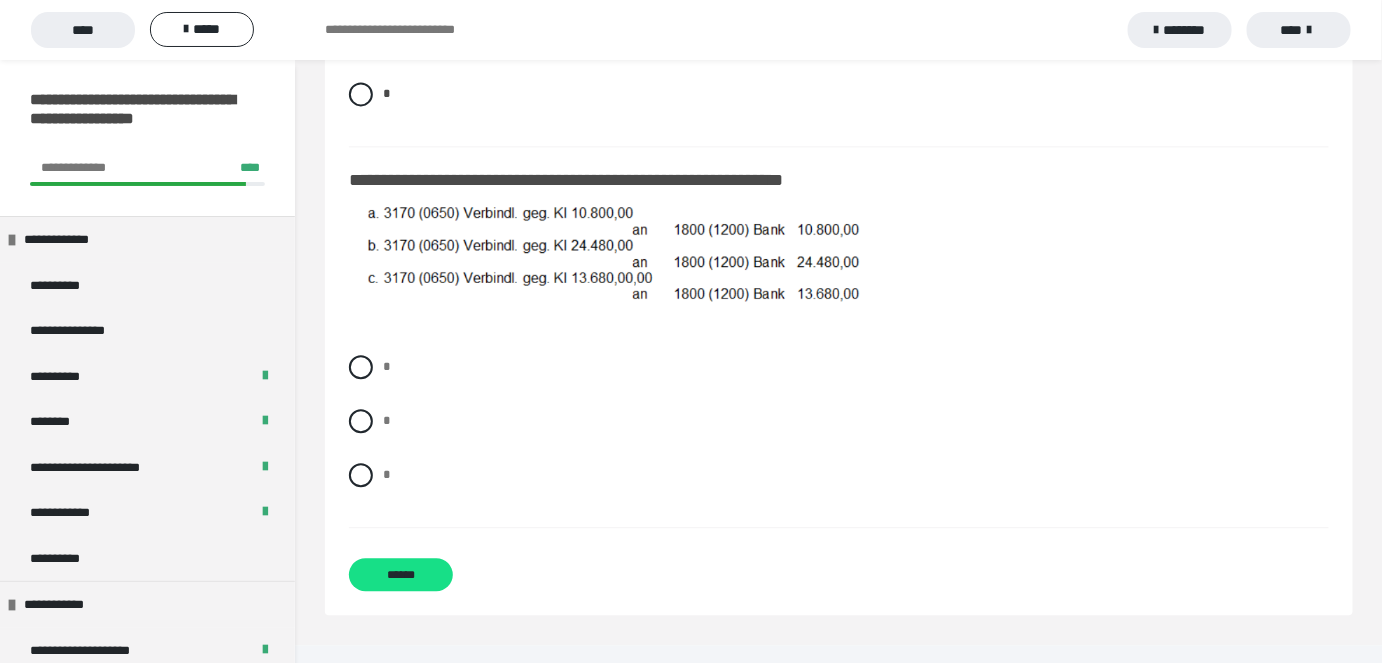 scroll, scrollTop: 1454, scrollLeft: 0, axis: vertical 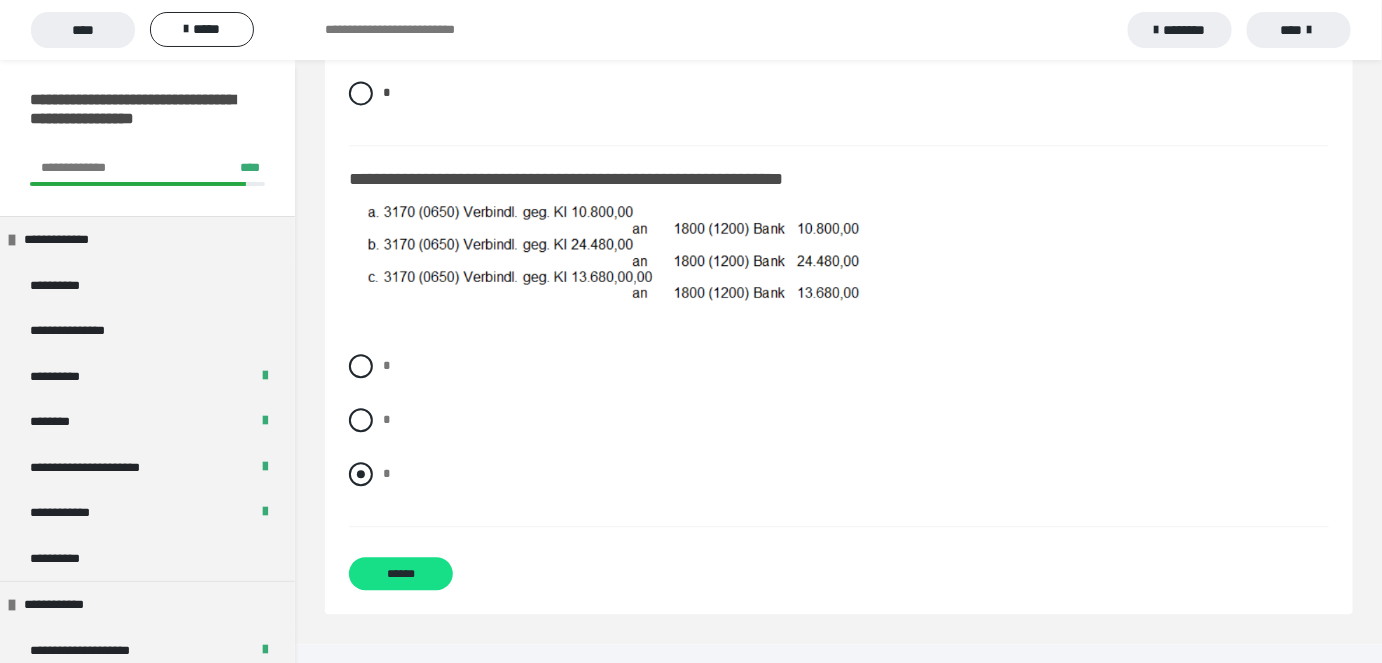 click at bounding box center [361, 474] 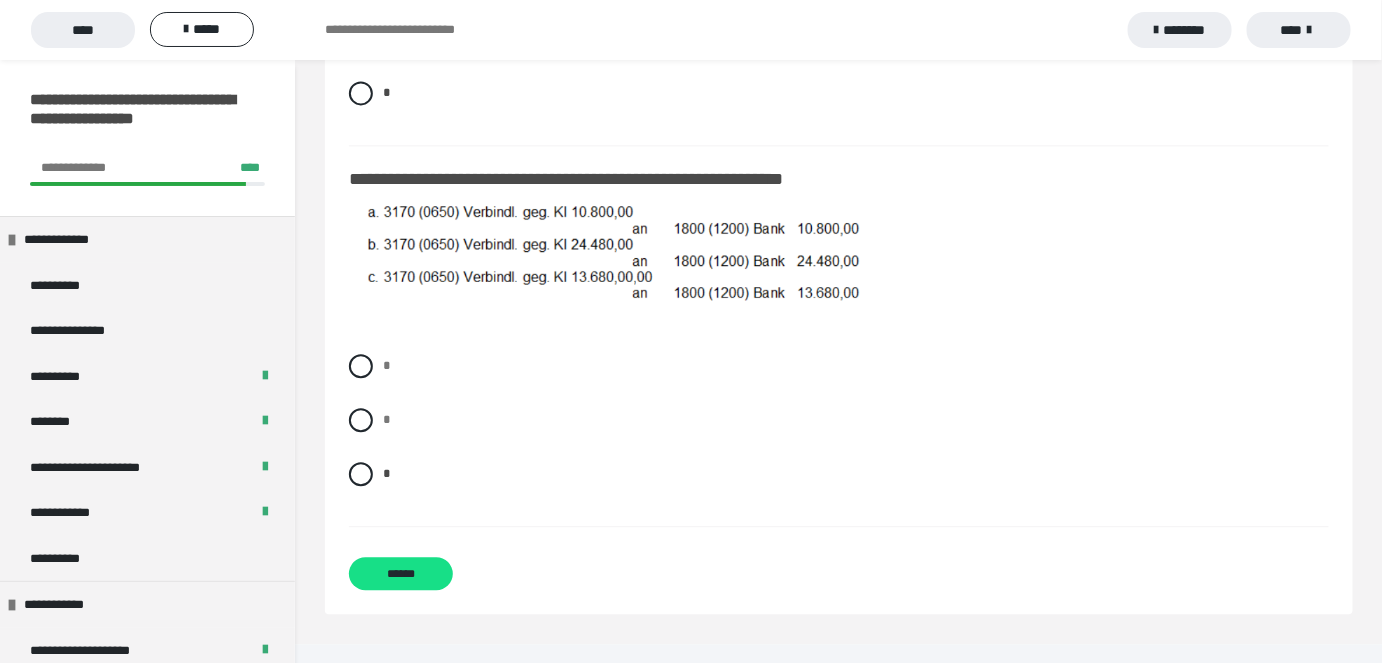 scroll, scrollTop: 1514, scrollLeft: 0, axis: vertical 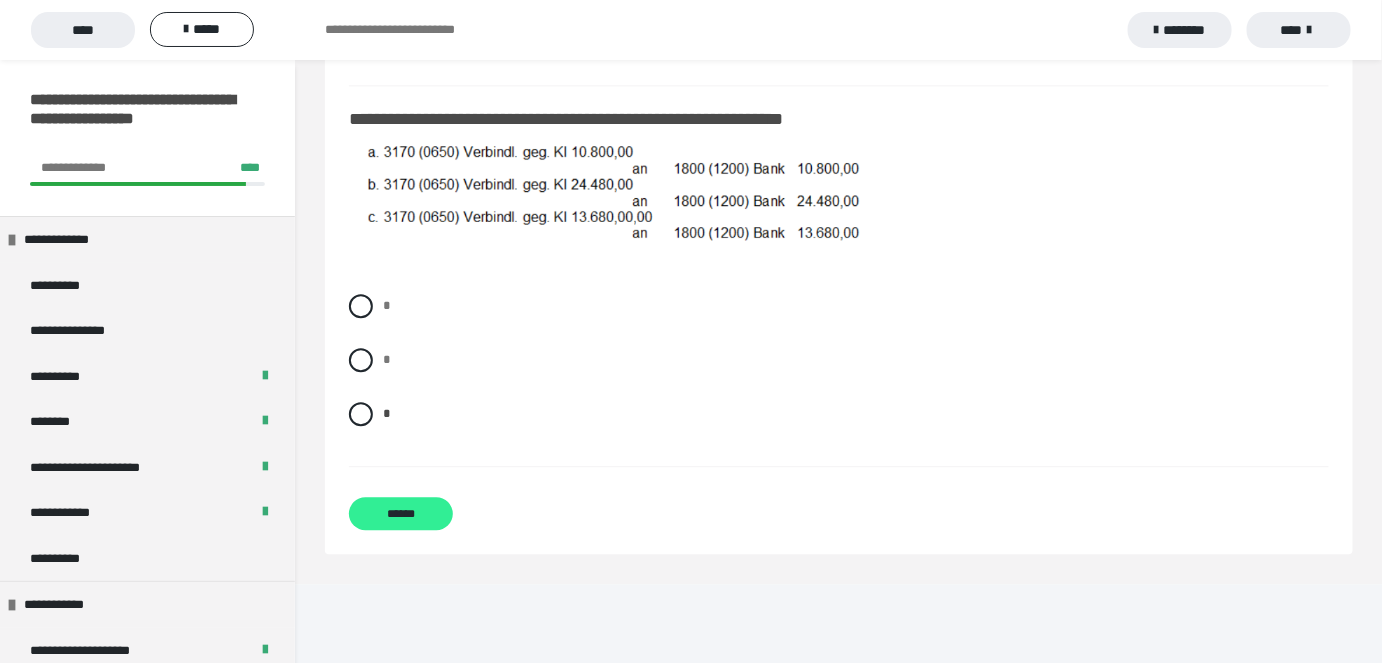 click on "******" at bounding box center (401, 513) 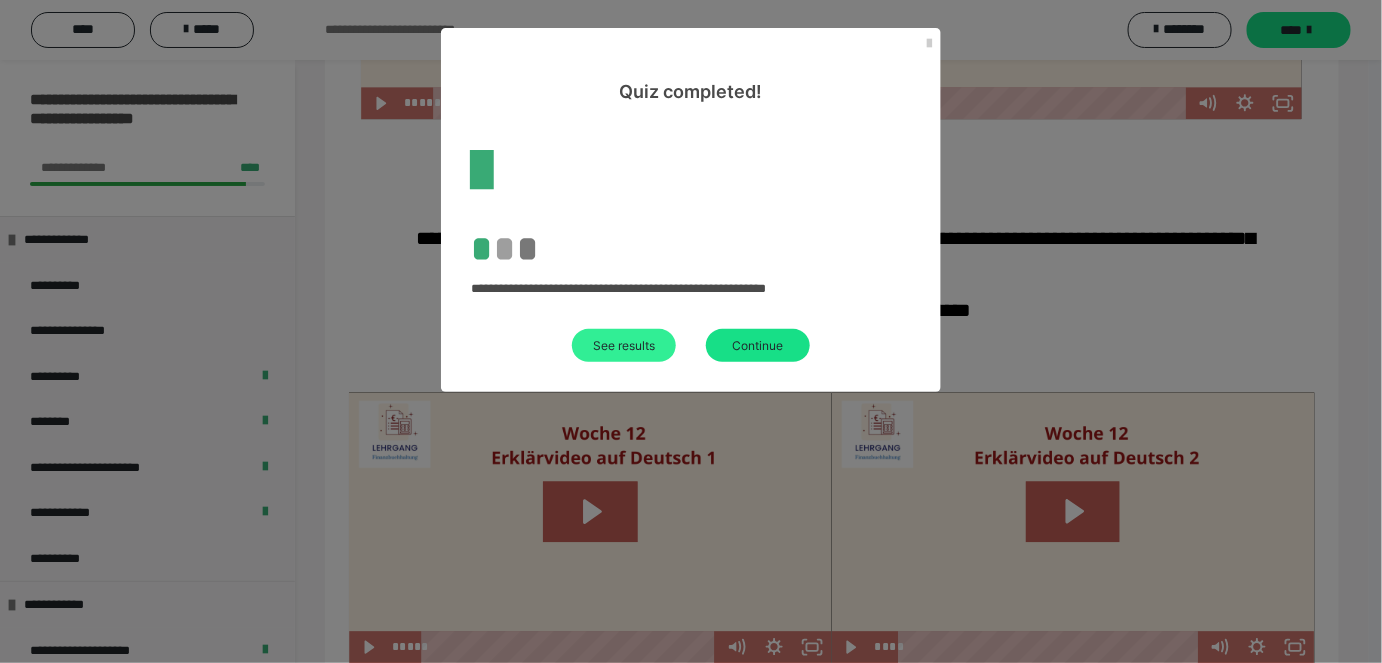 click on "See results" at bounding box center (624, 345) 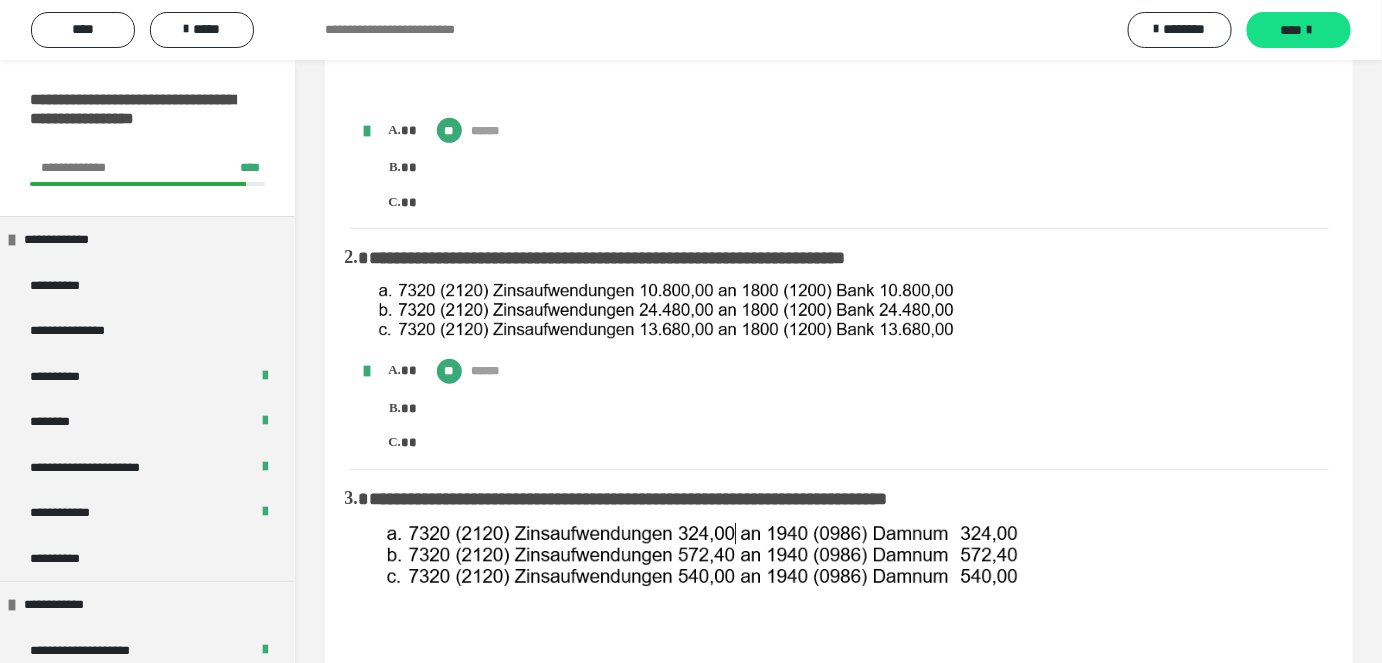 scroll, scrollTop: 16, scrollLeft: 0, axis: vertical 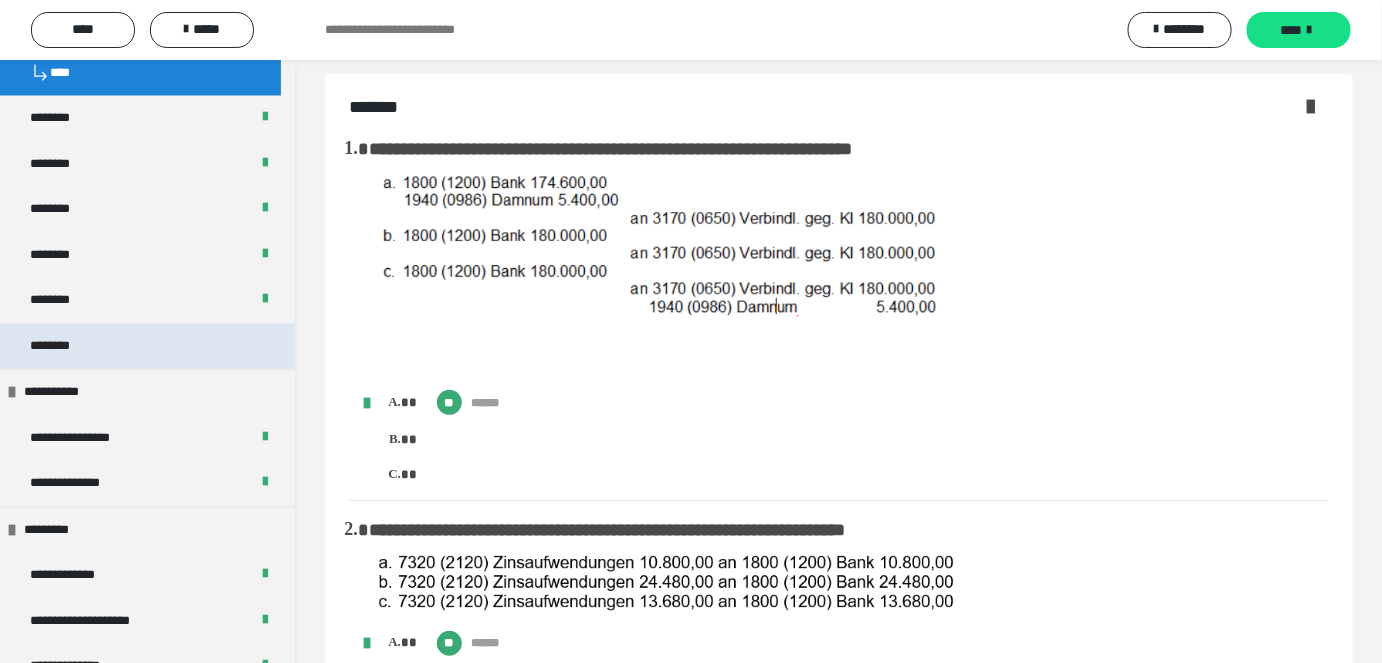 click on "********" at bounding box center [147, 347] 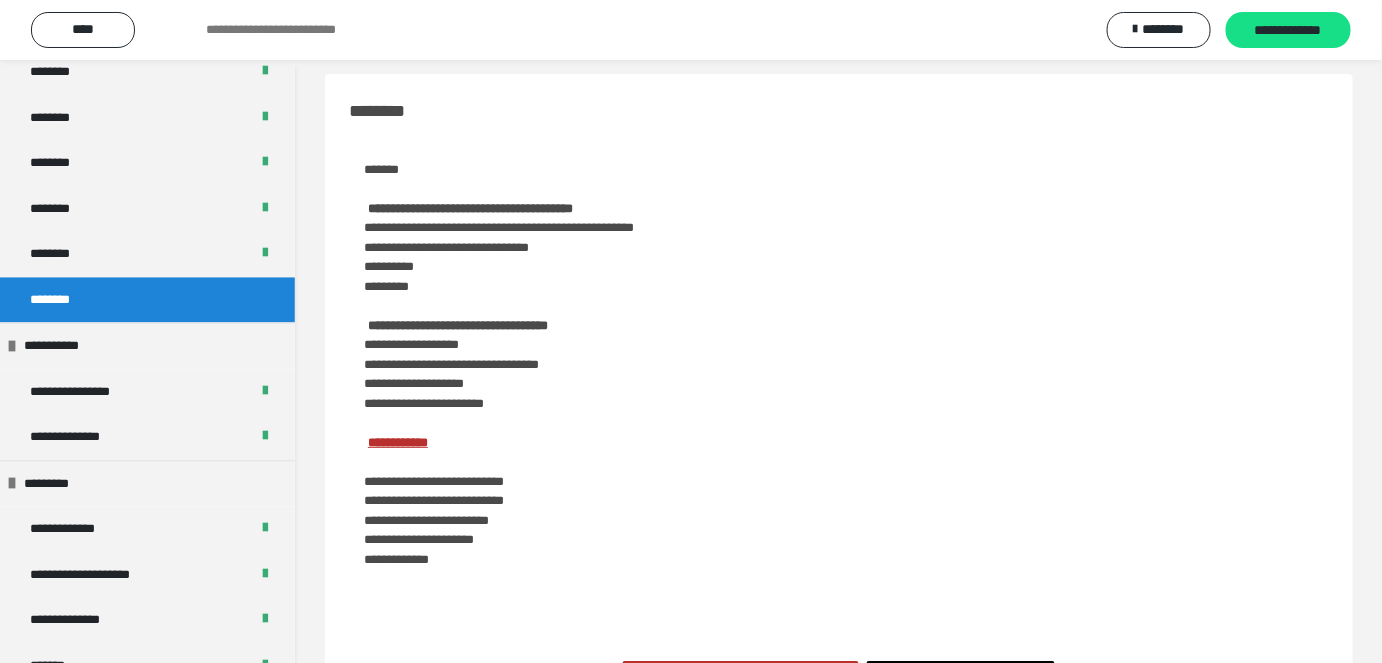 scroll, scrollTop: 1214, scrollLeft: 0, axis: vertical 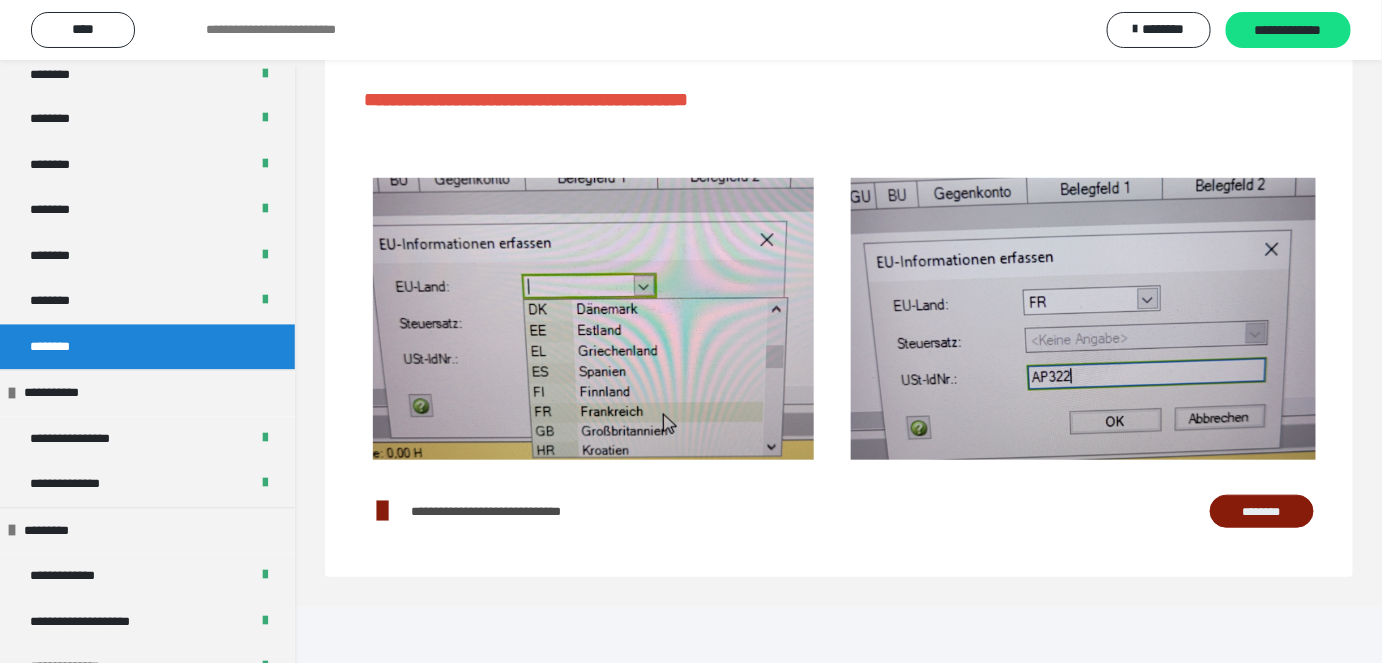 click on "********" at bounding box center [1262, 511] 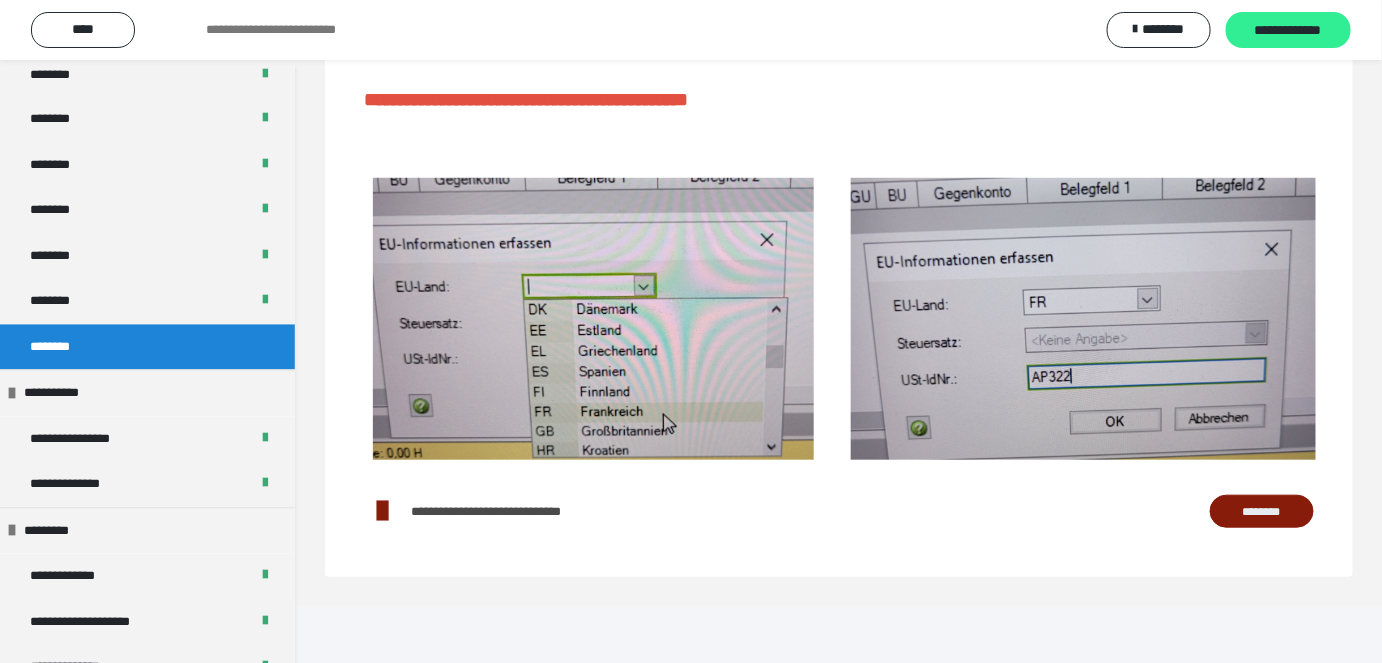 click on "**********" at bounding box center (1288, 31) 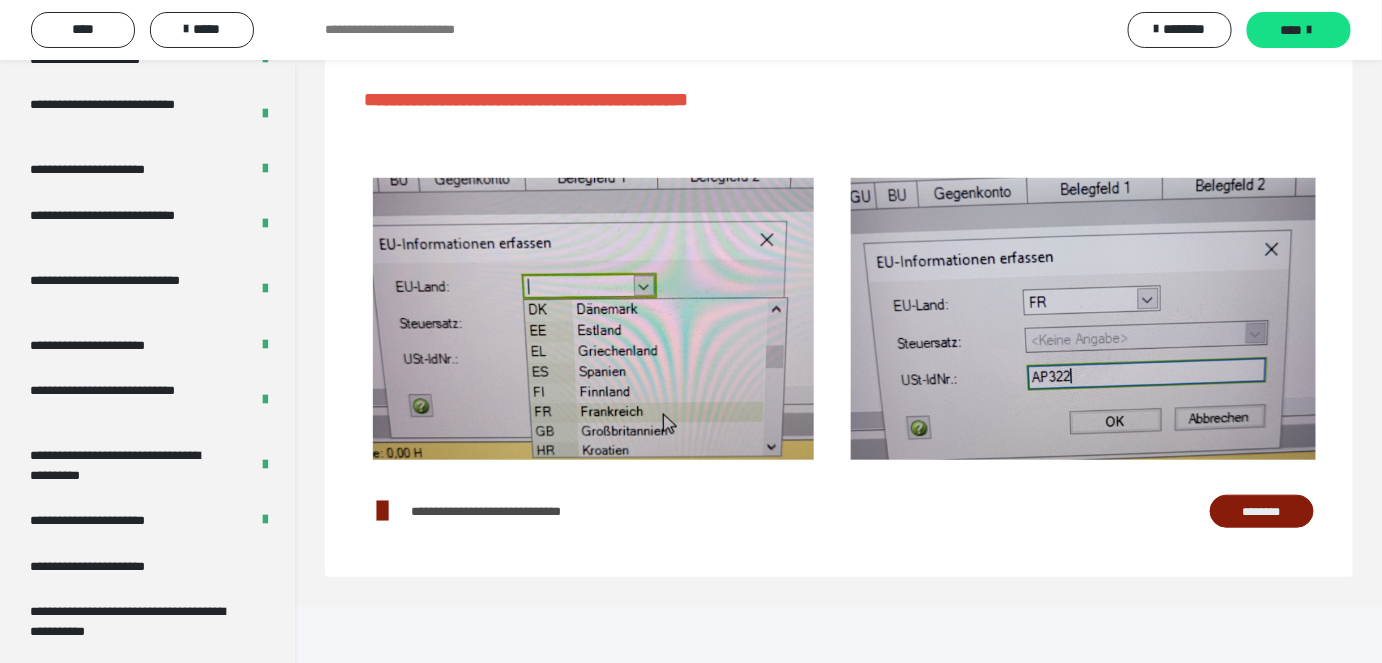 scroll, scrollTop: 3893, scrollLeft: 0, axis: vertical 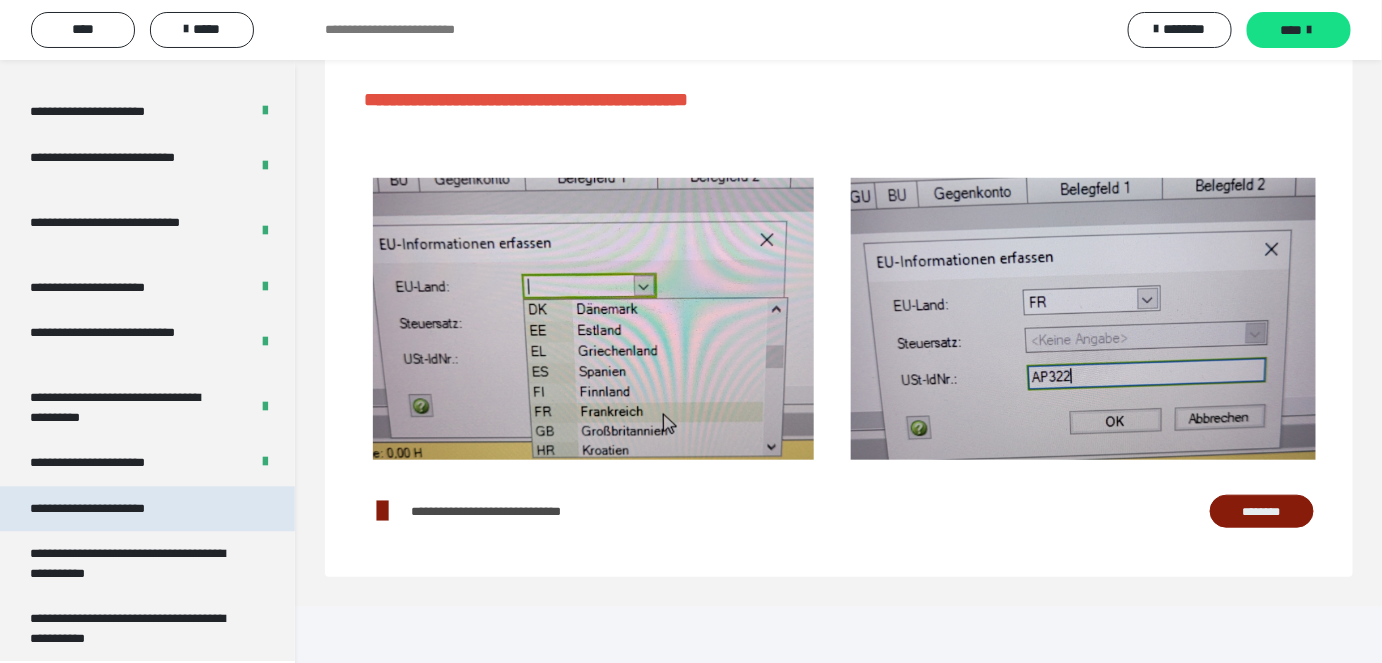 click on "**********" at bounding box center [111, 509] 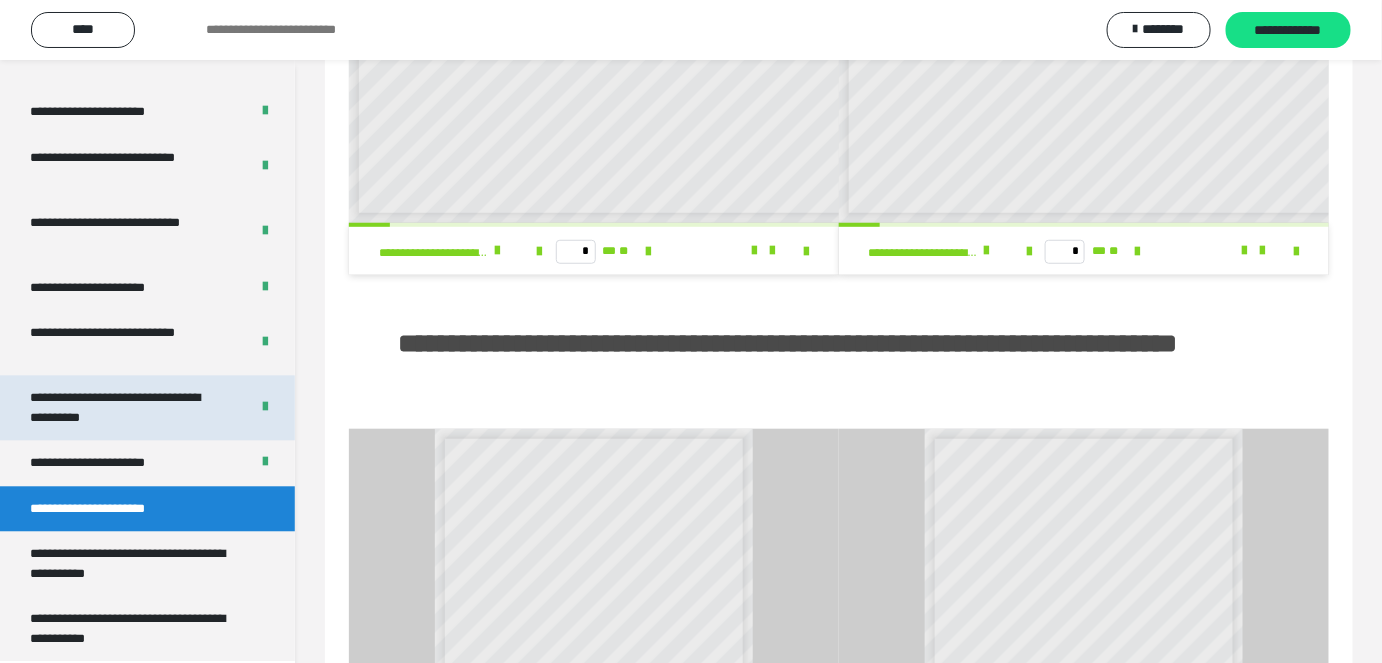 click on "**********" at bounding box center [124, 407] 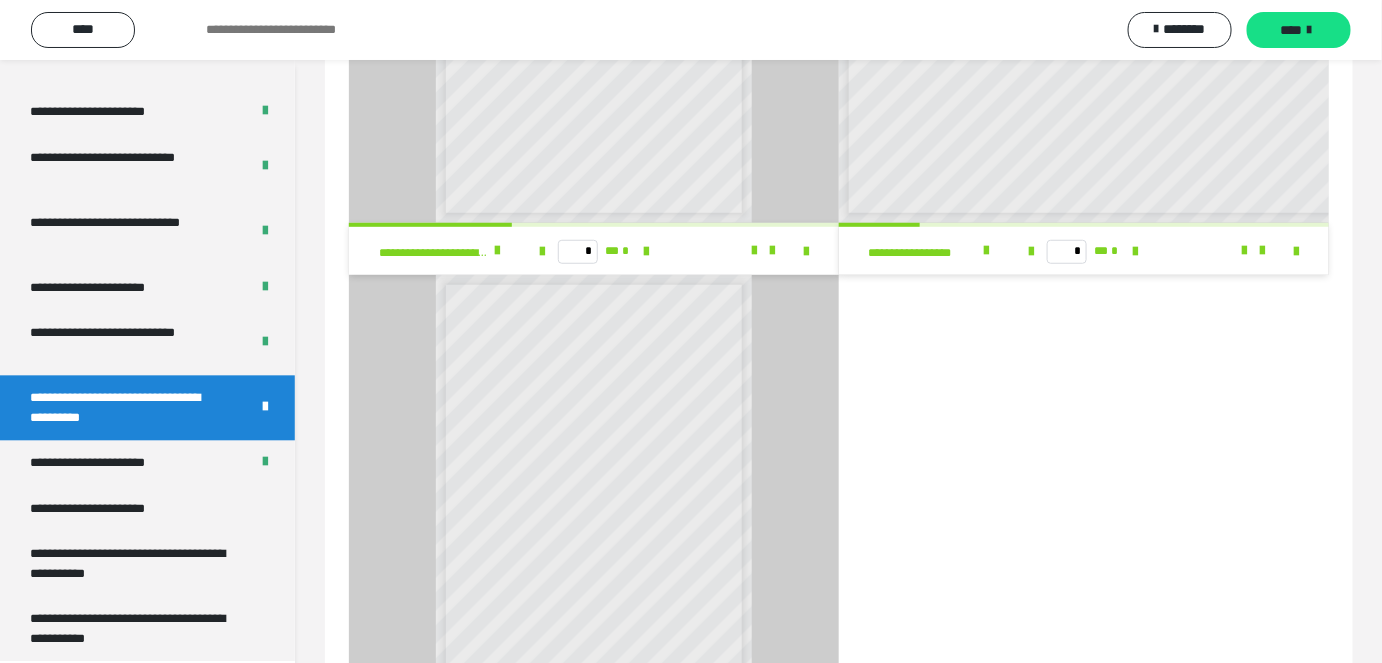 scroll, scrollTop: 3075, scrollLeft: 0, axis: vertical 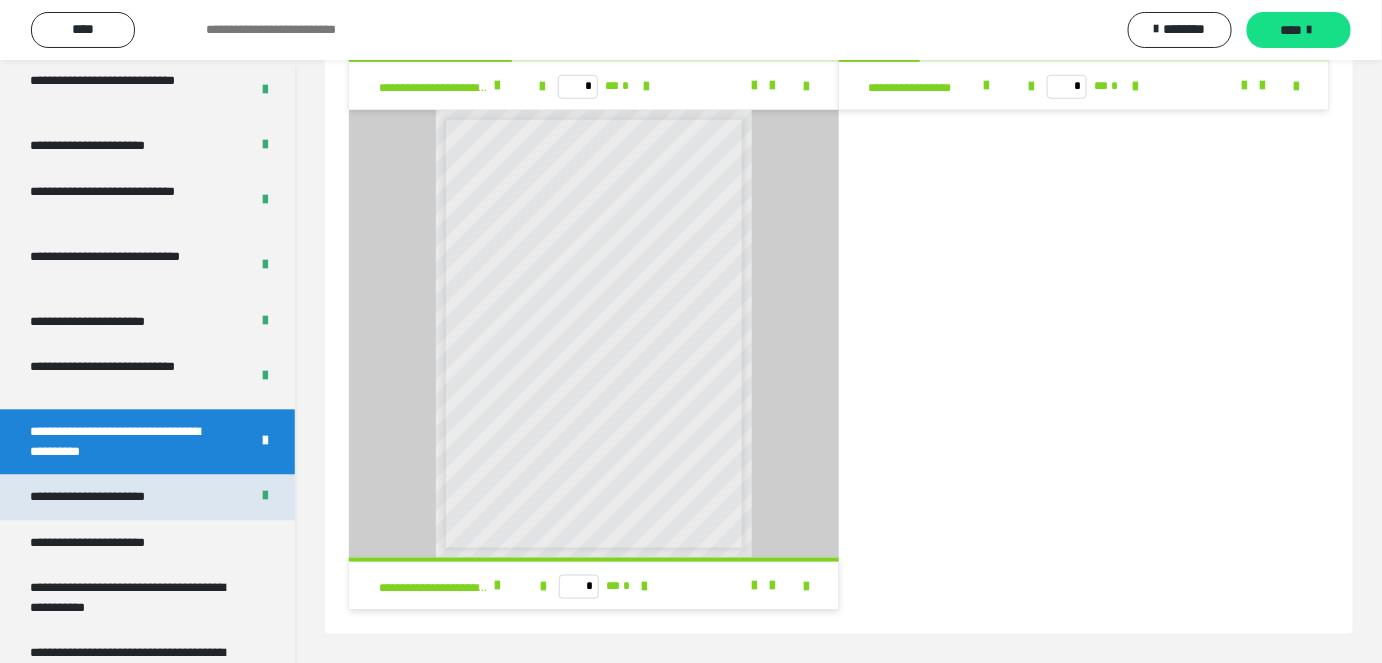 click on "**********" at bounding box center (110, 498) 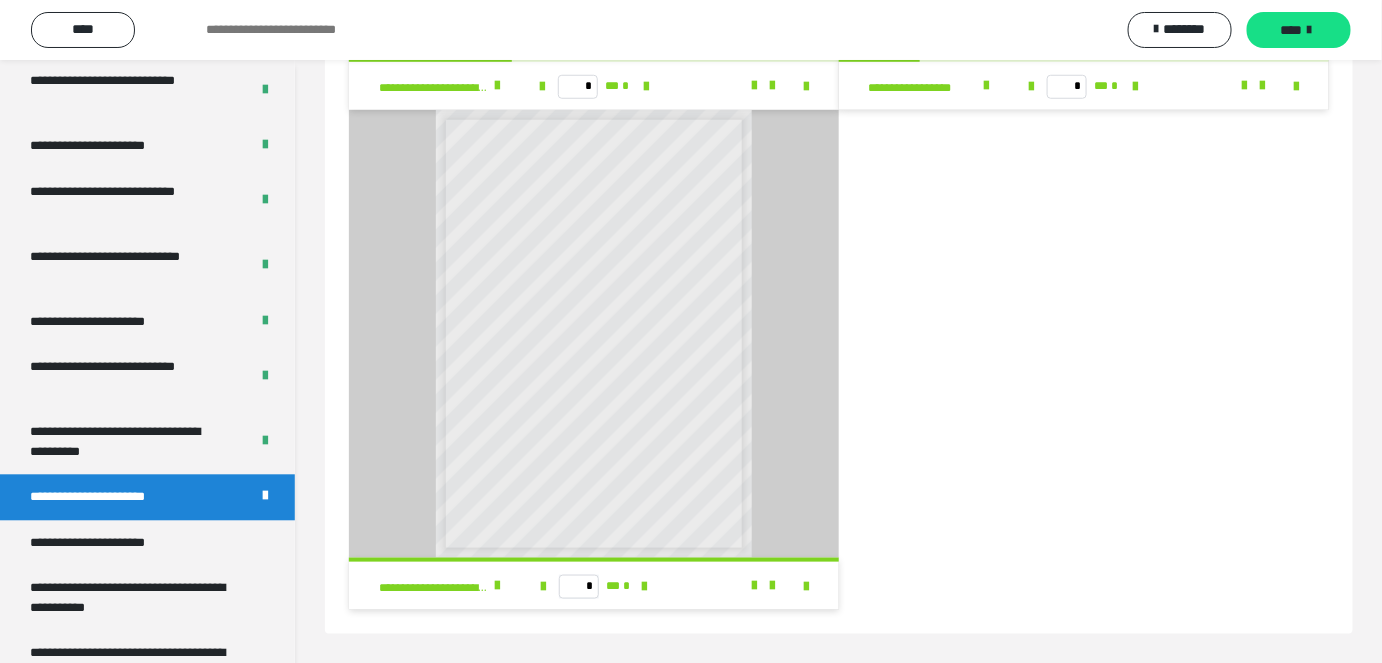 scroll, scrollTop: 60, scrollLeft: 0, axis: vertical 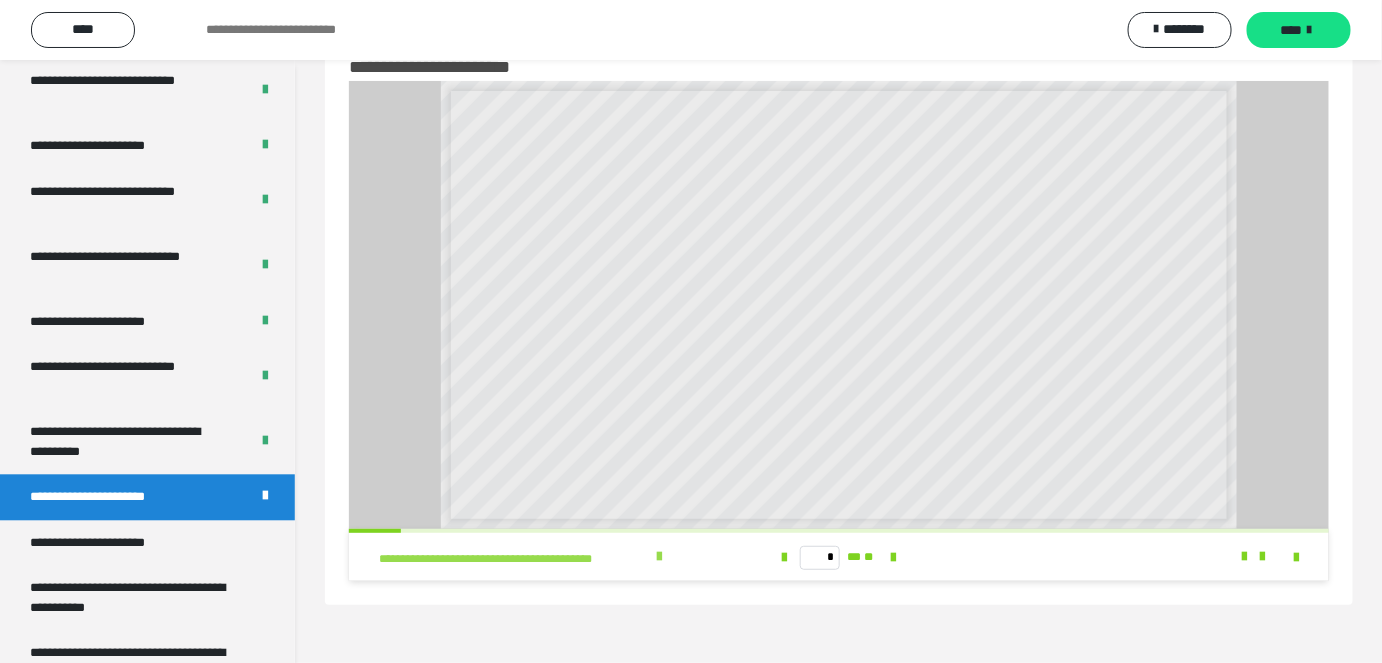 click on "**********" at bounding box center [543, 557] 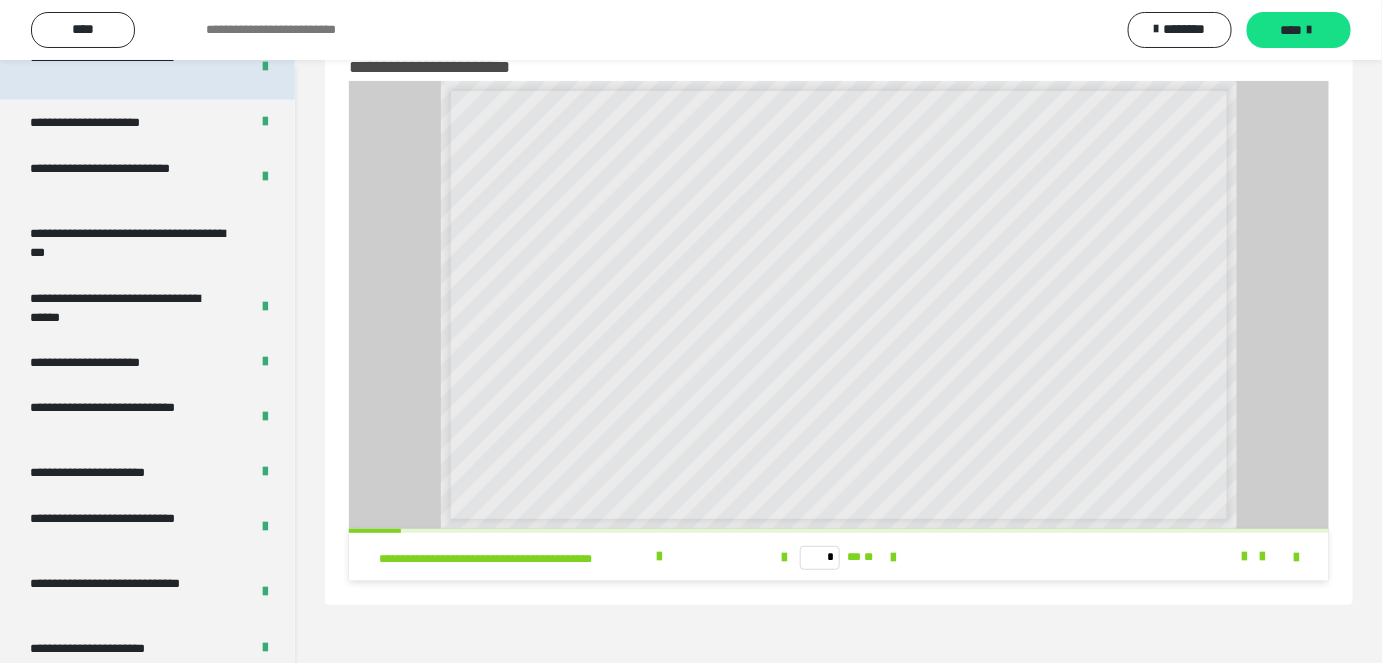 scroll, scrollTop: 3530, scrollLeft: 0, axis: vertical 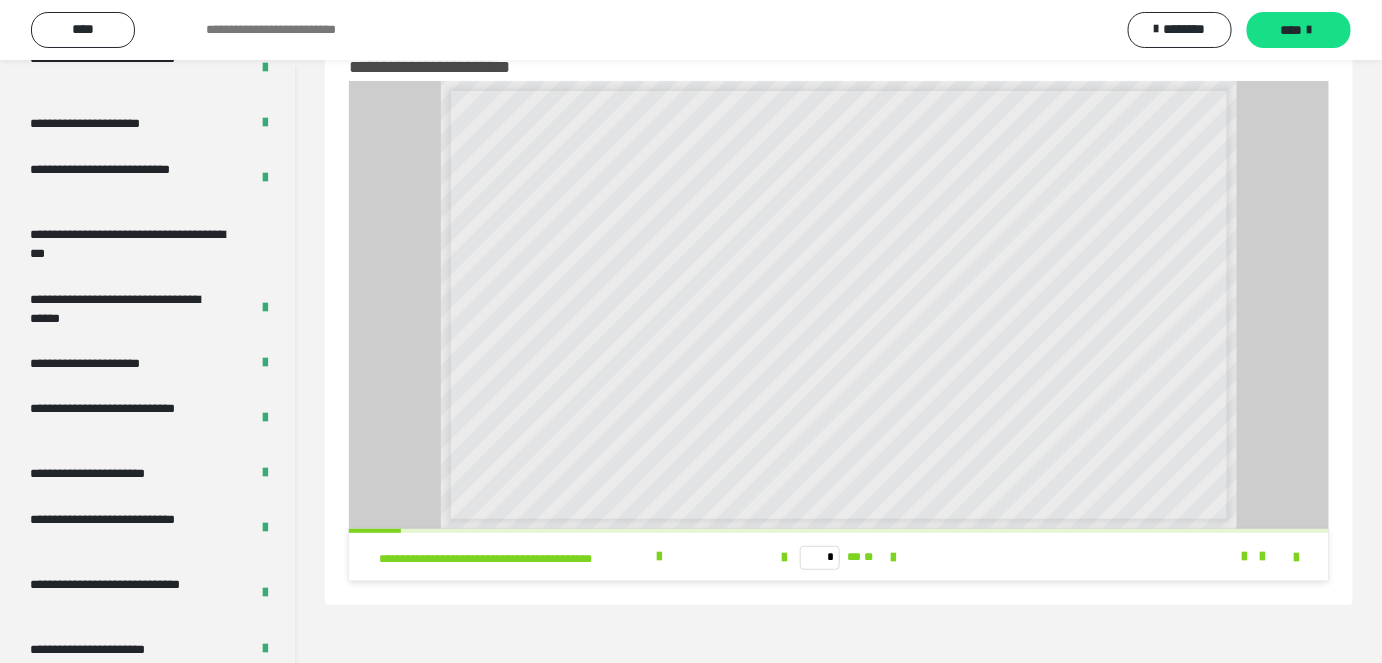 click on "**********" at bounding box center (839, 305) 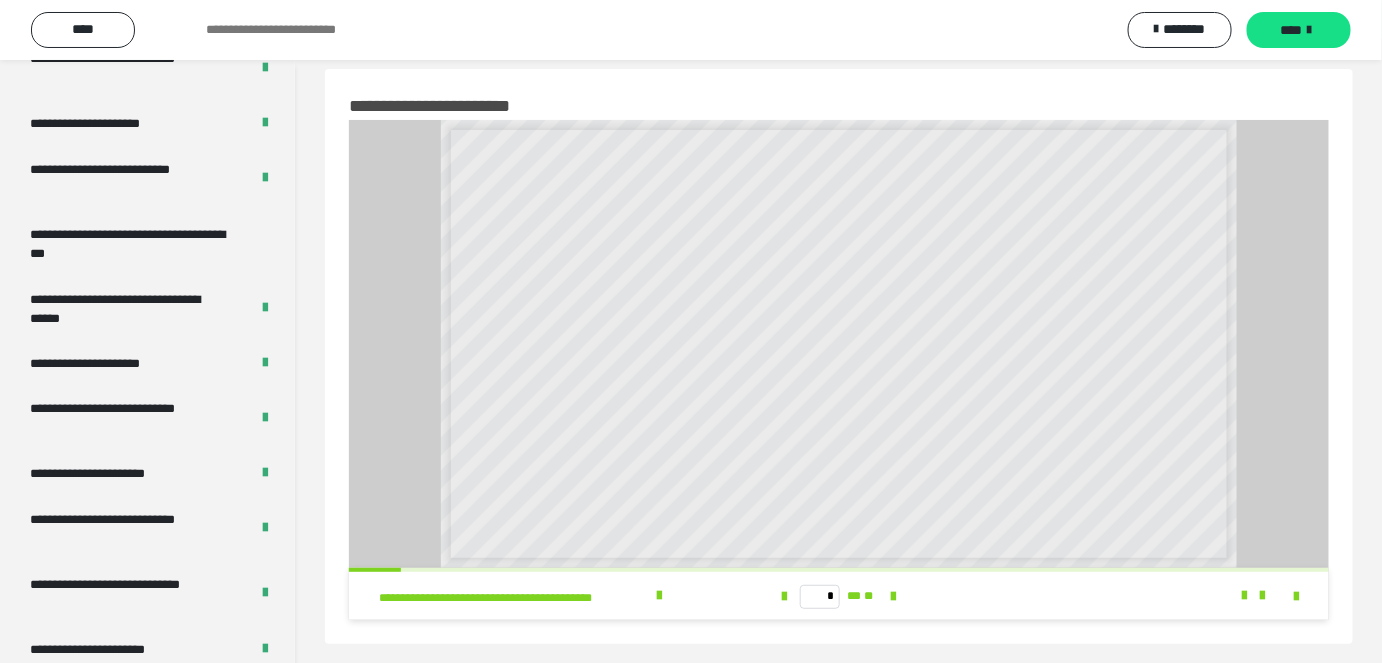 scroll, scrollTop: 0, scrollLeft: 0, axis: both 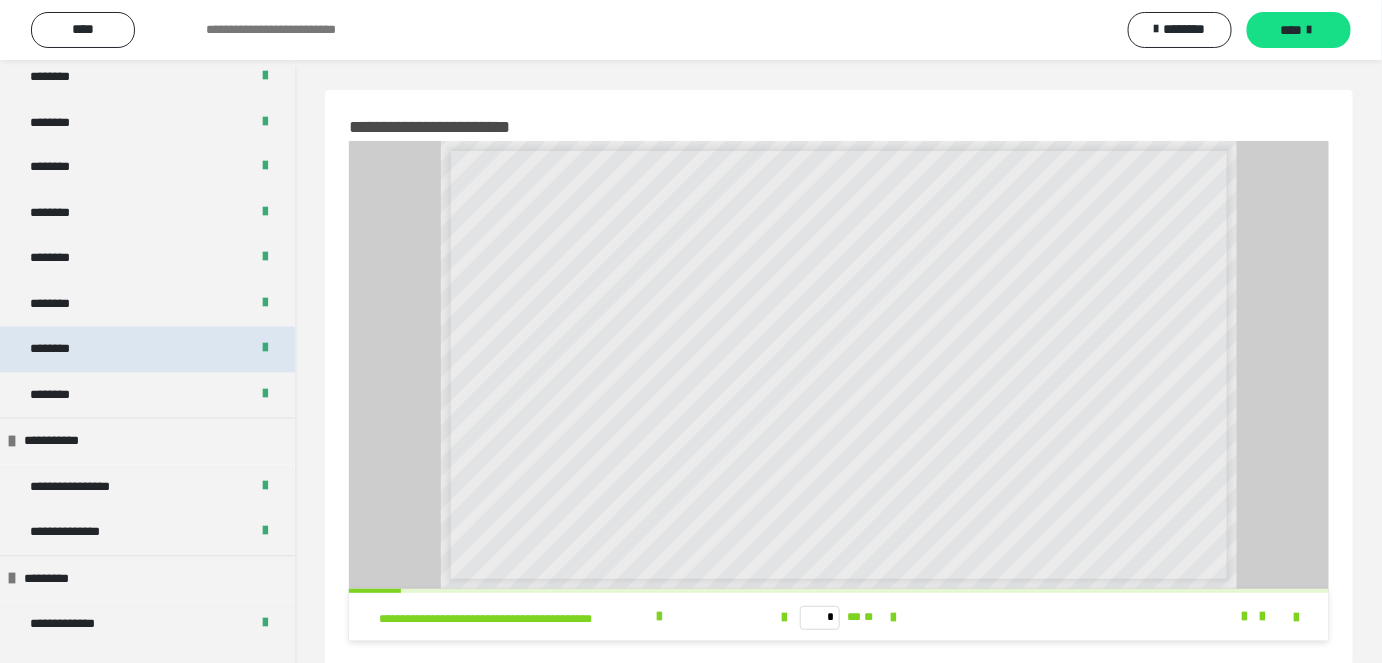 click on "********" at bounding box center [147, 350] 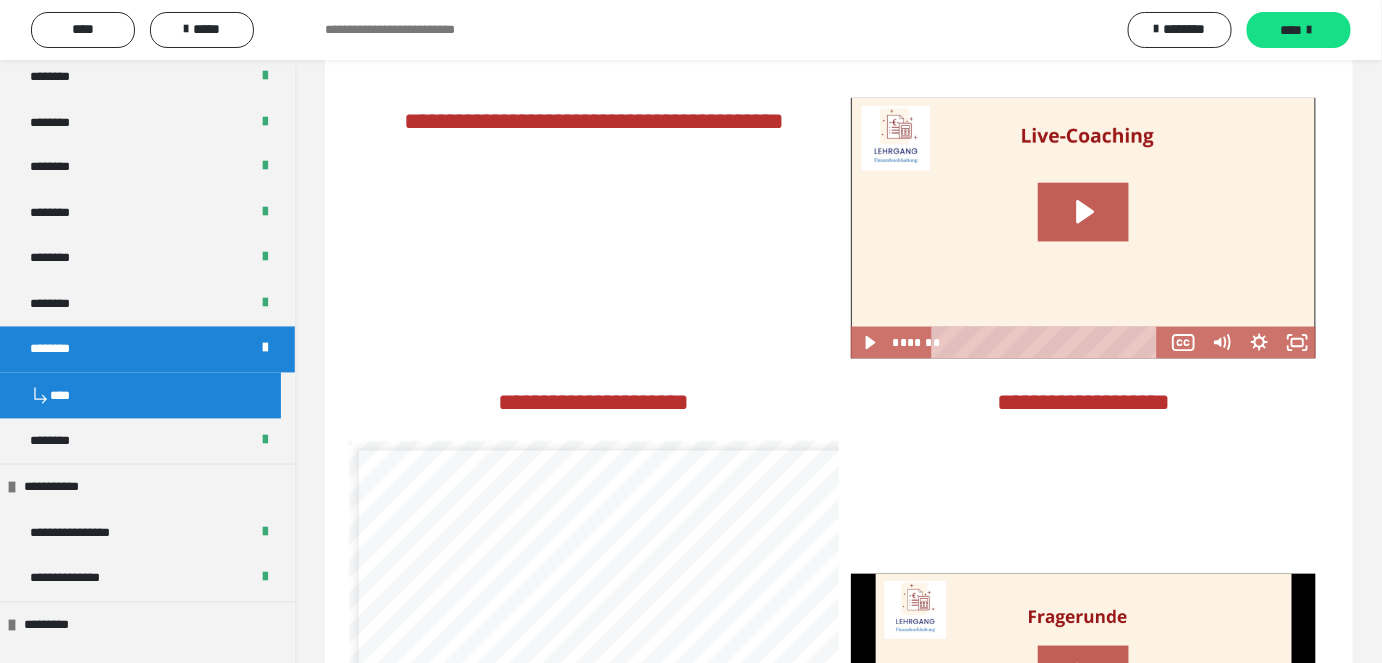 scroll, scrollTop: 3727, scrollLeft: 0, axis: vertical 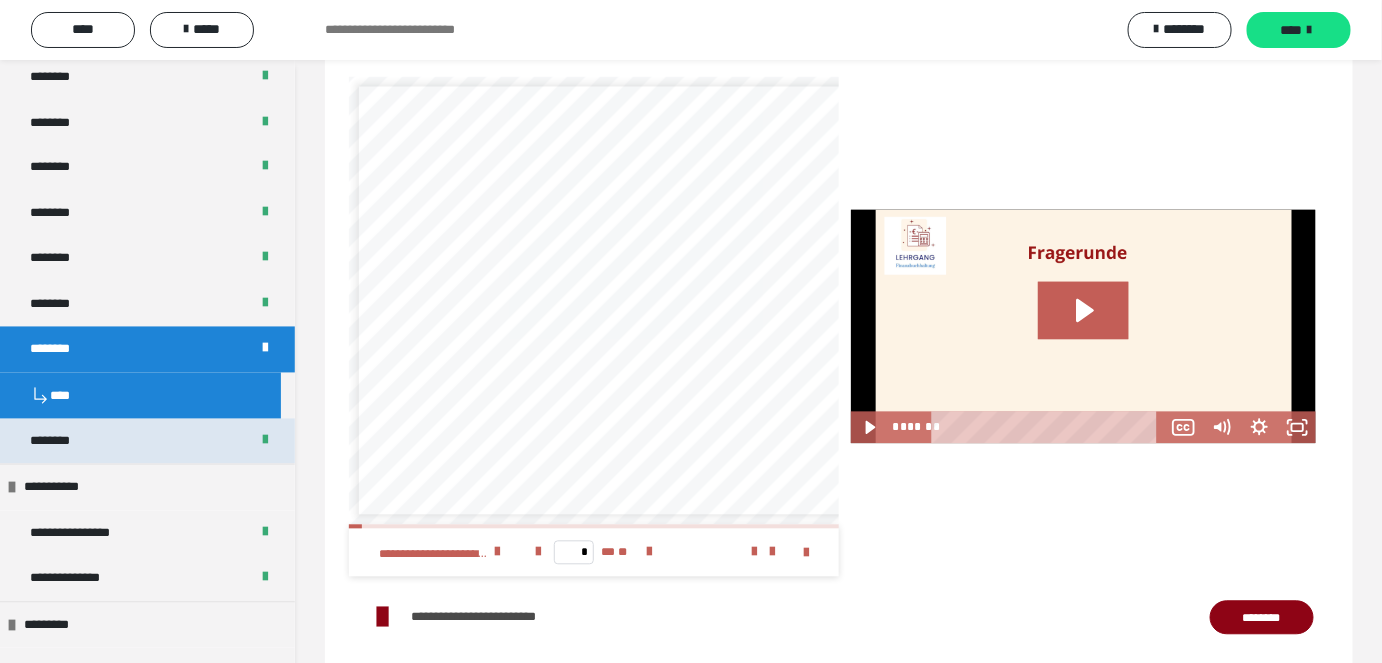 click on "********" at bounding box center (147, 442) 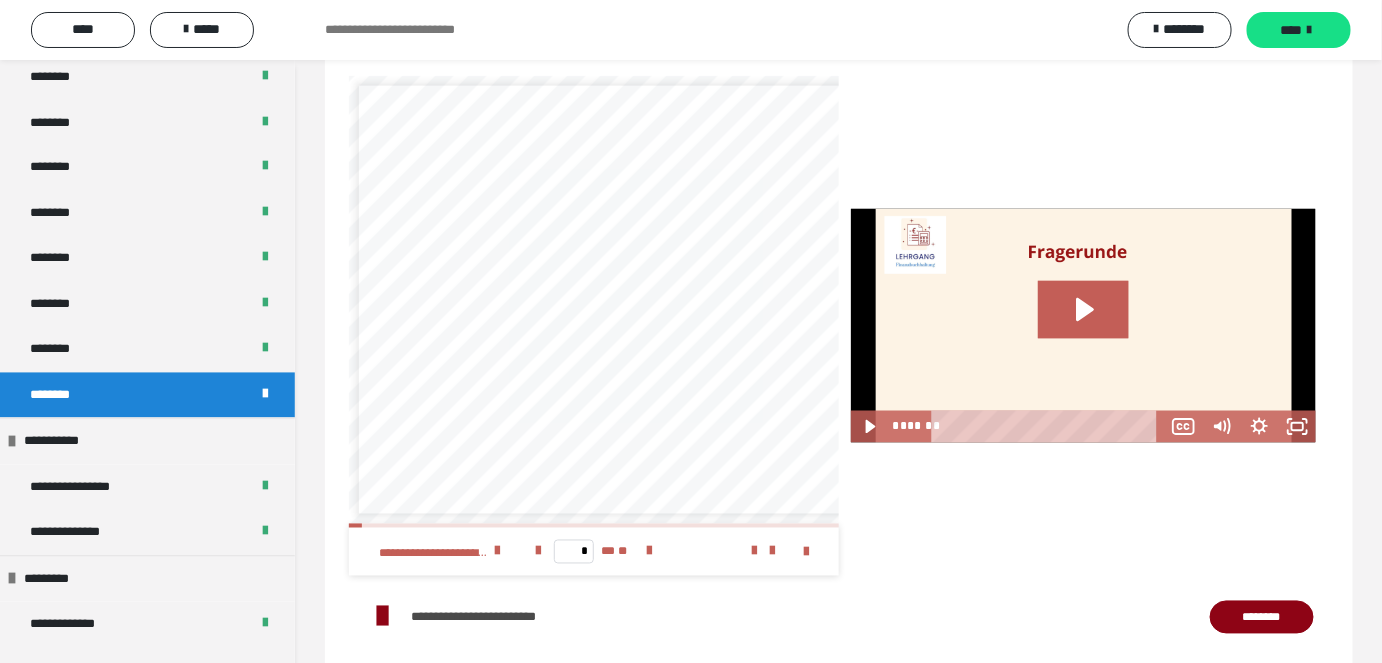 scroll, scrollTop: 366, scrollLeft: 0, axis: vertical 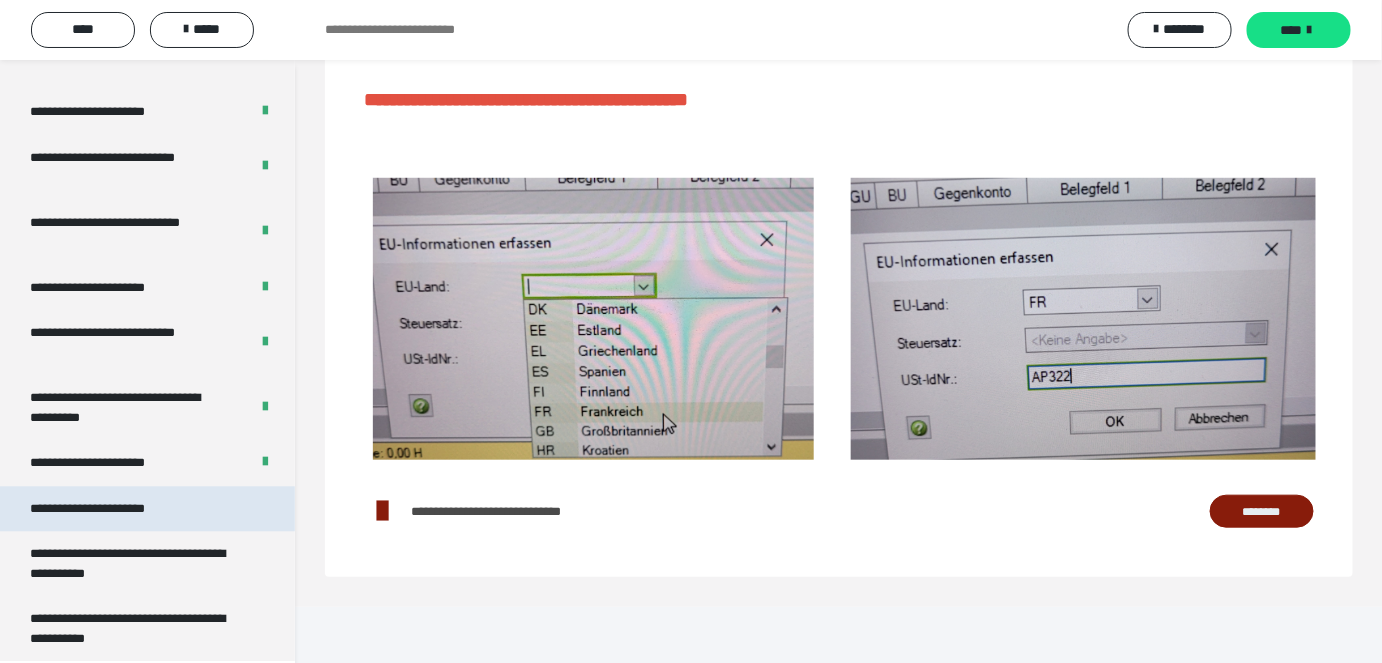 click on "**********" at bounding box center [111, 509] 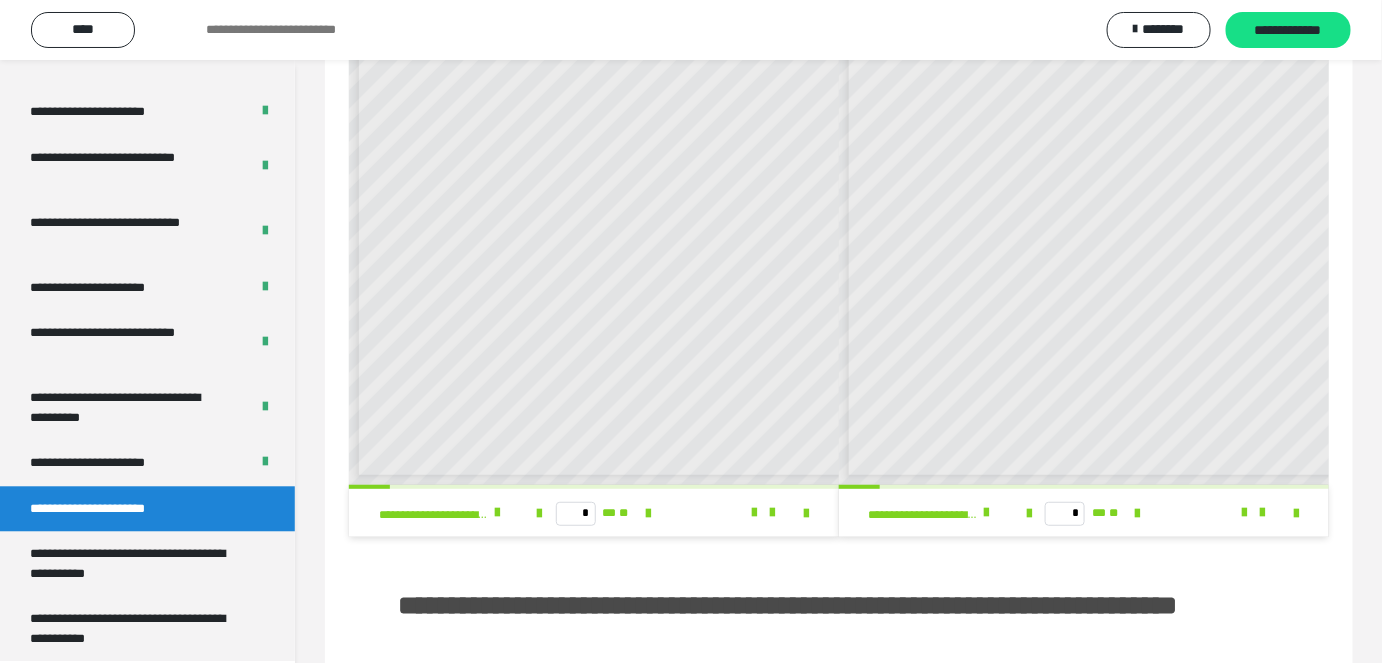 scroll, scrollTop: 0, scrollLeft: 0, axis: both 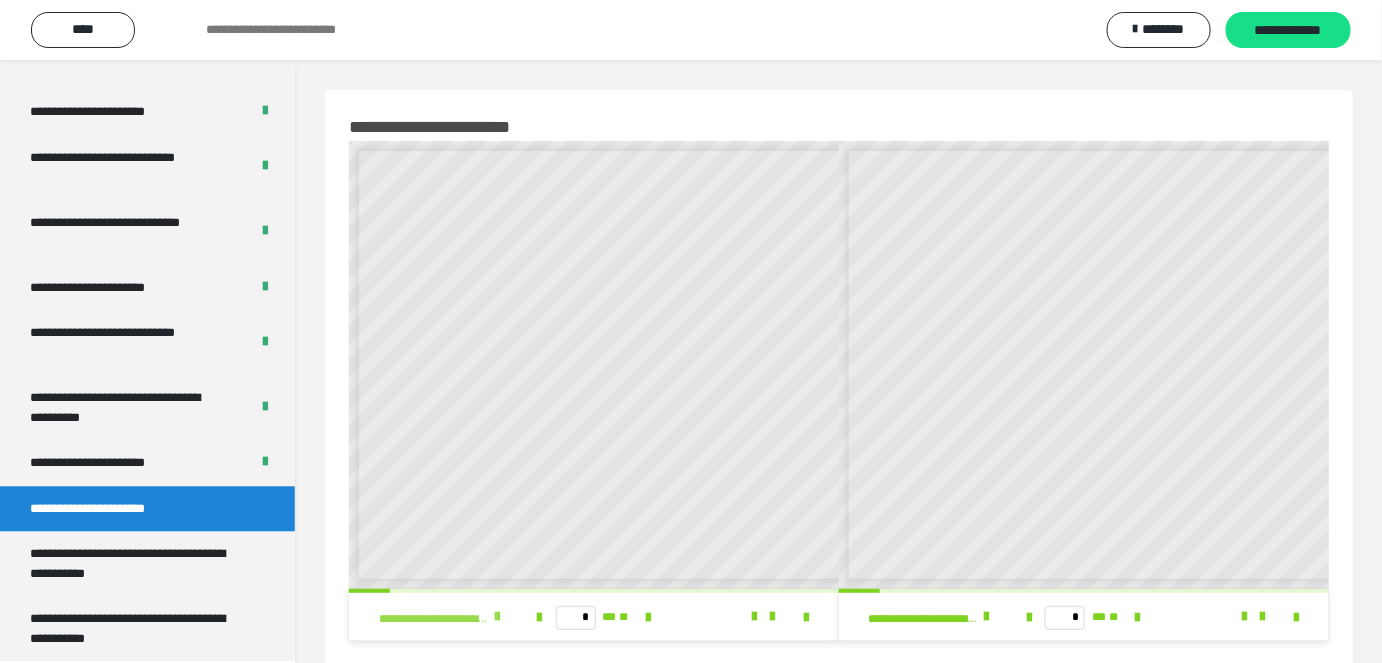 click at bounding box center (497, 617) 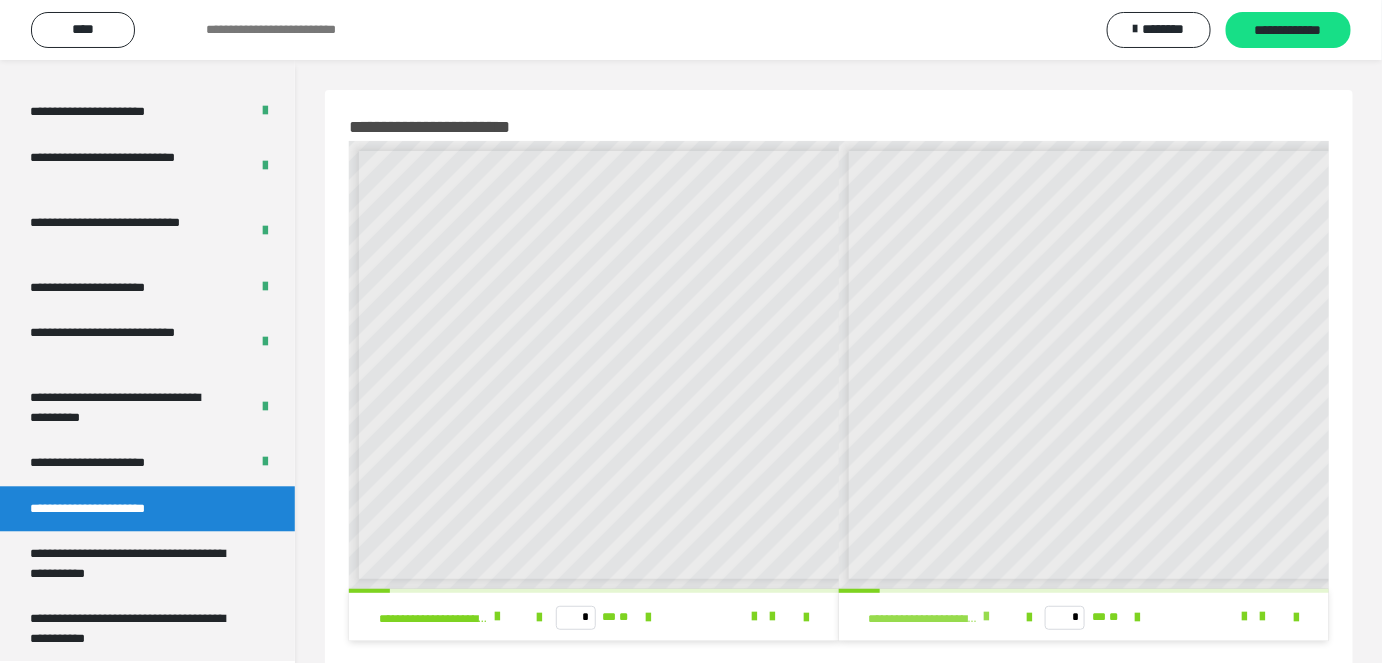 click at bounding box center (987, 617) 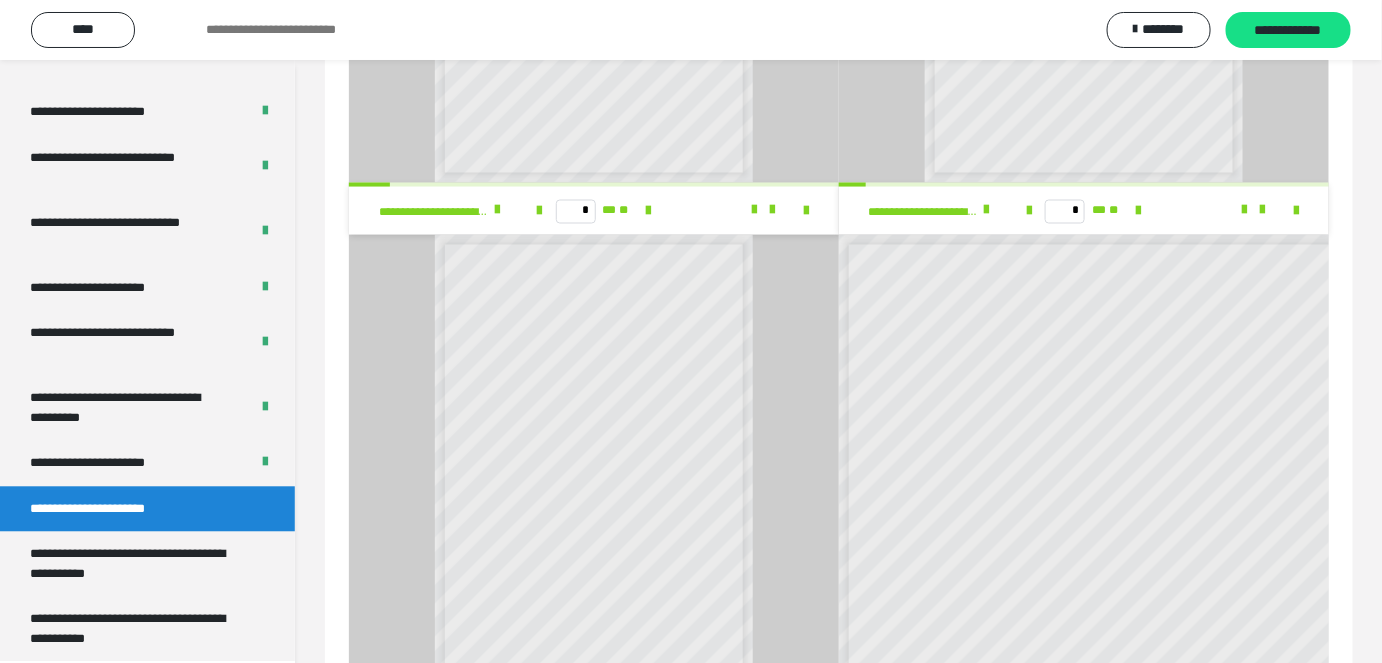 scroll, scrollTop: 1090, scrollLeft: 0, axis: vertical 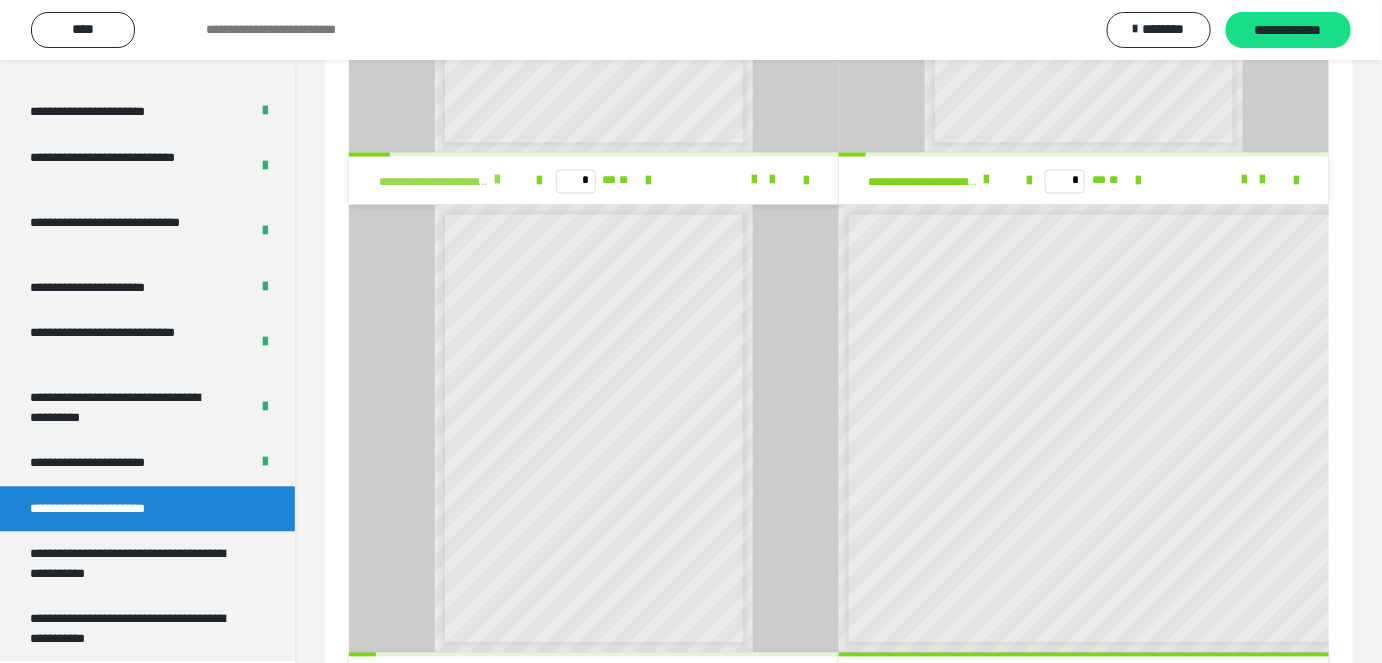 click at bounding box center (497, 181) 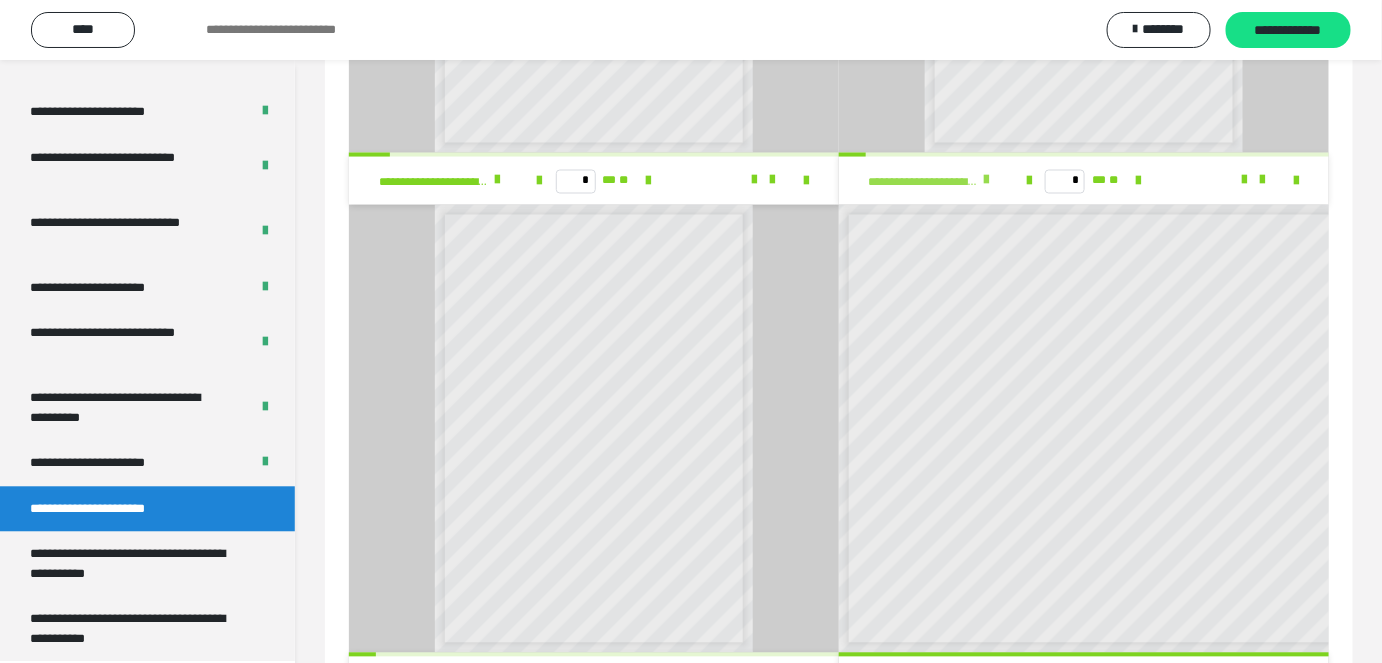 click at bounding box center [987, 181] 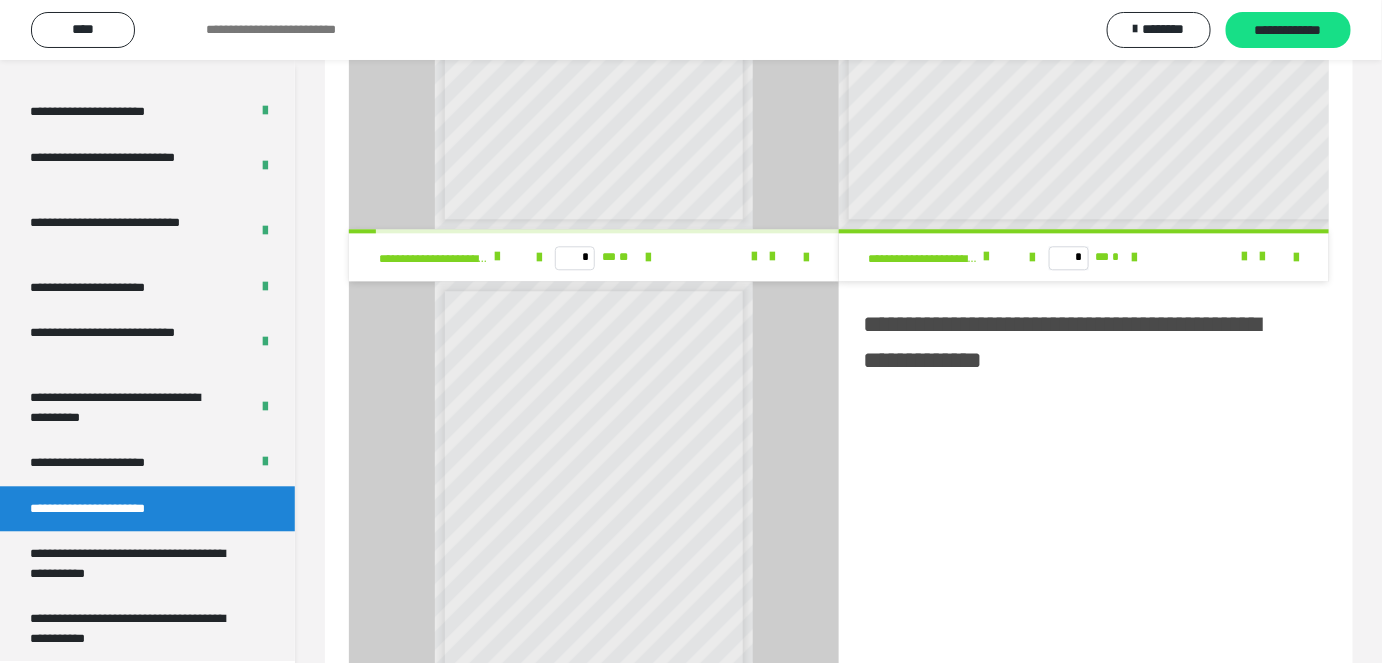 scroll, scrollTop: 1545, scrollLeft: 0, axis: vertical 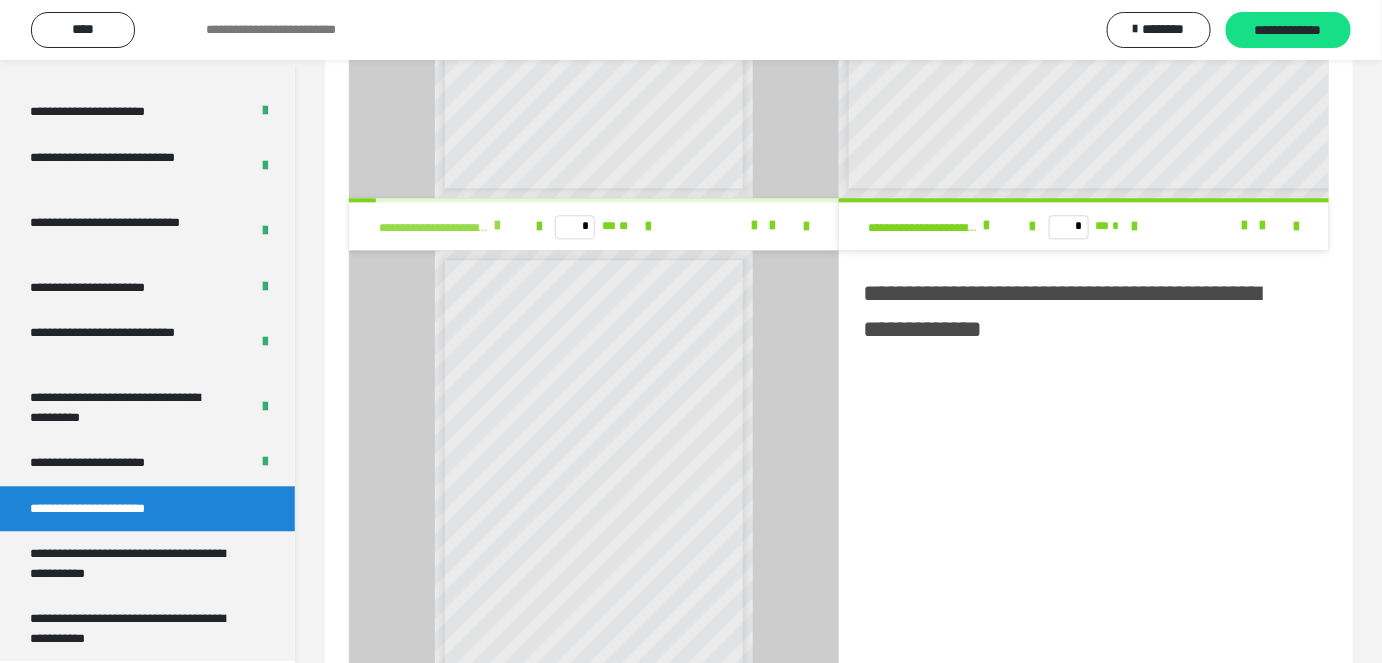 click at bounding box center [497, 226] 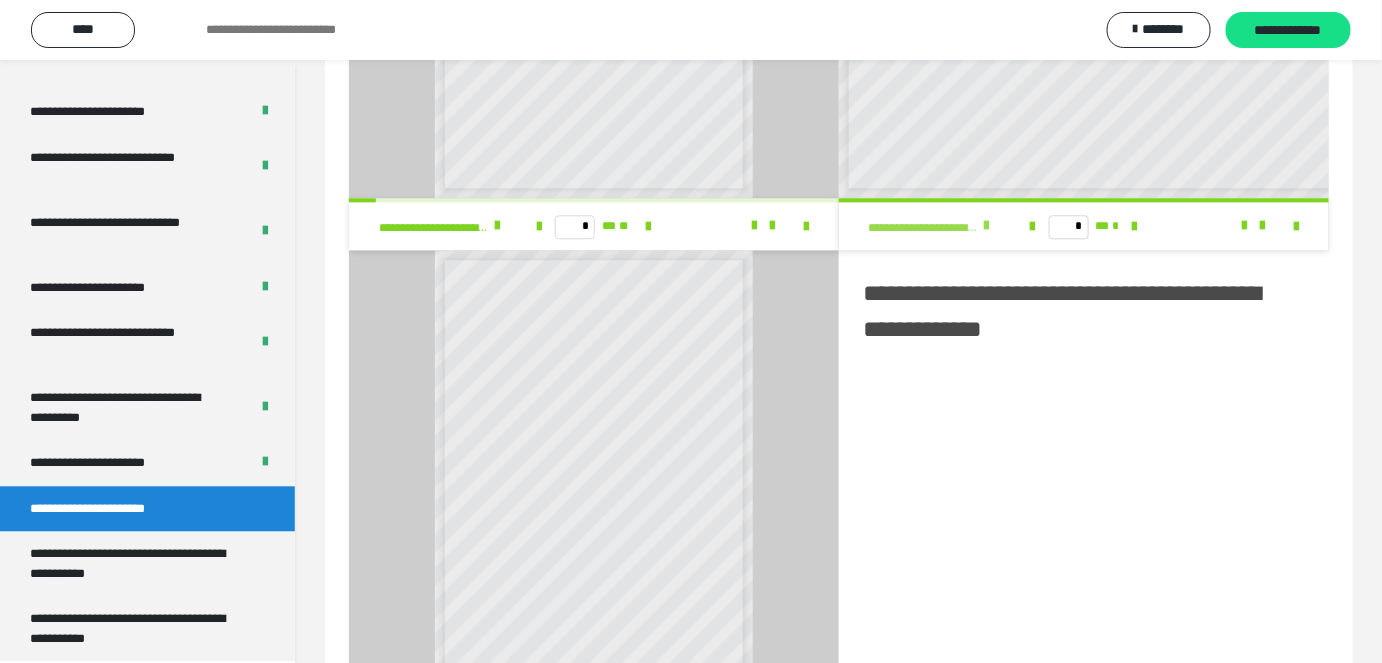 click at bounding box center (987, 226) 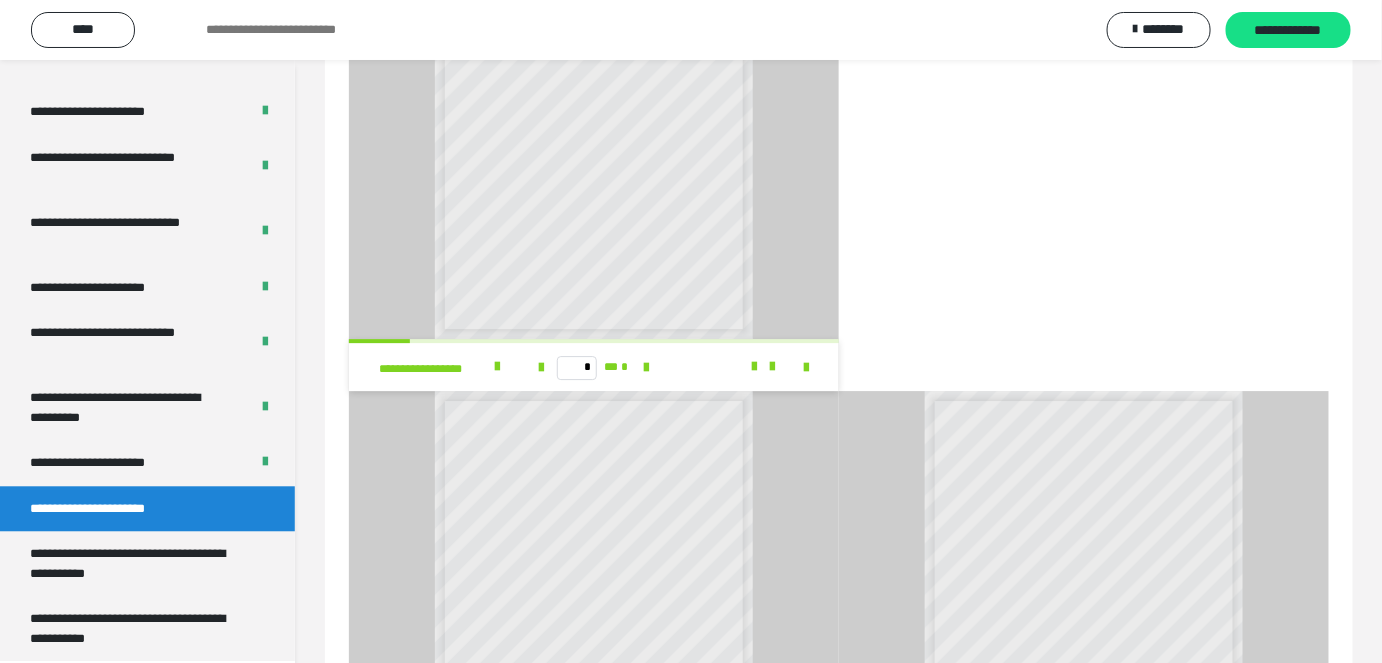 scroll, scrollTop: 1909, scrollLeft: 0, axis: vertical 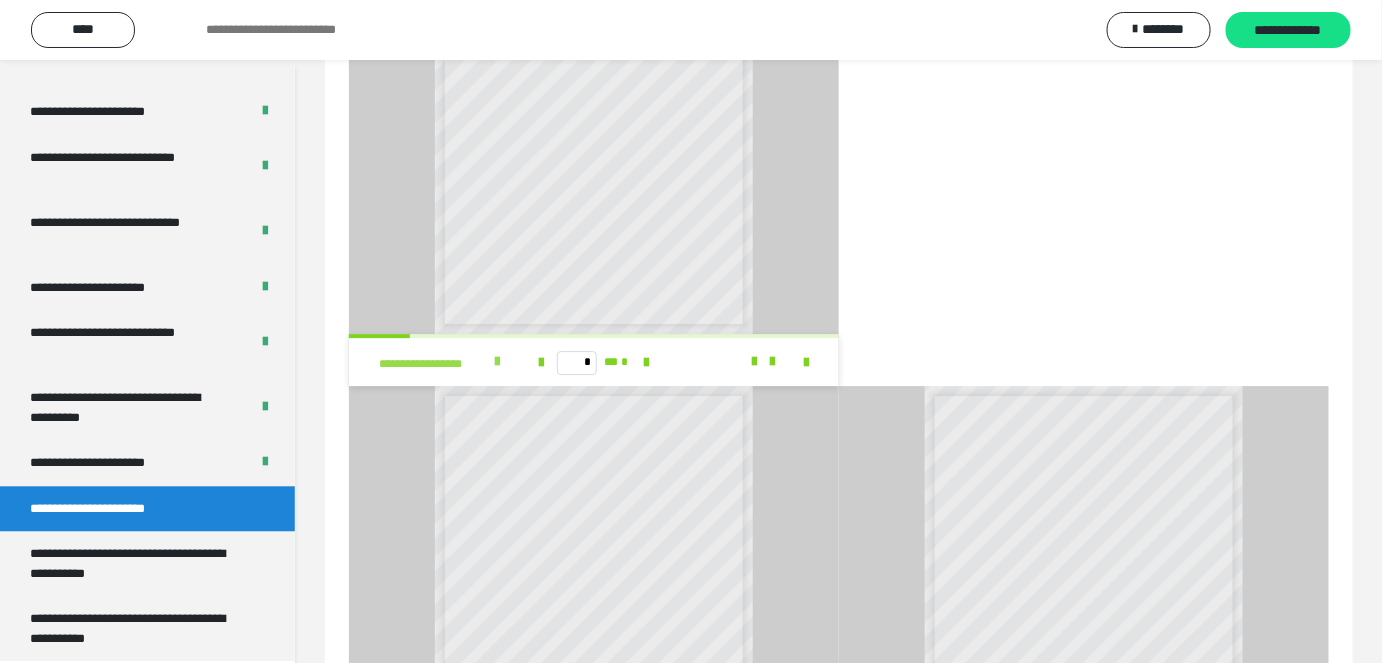 click at bounding box center [497, 362] 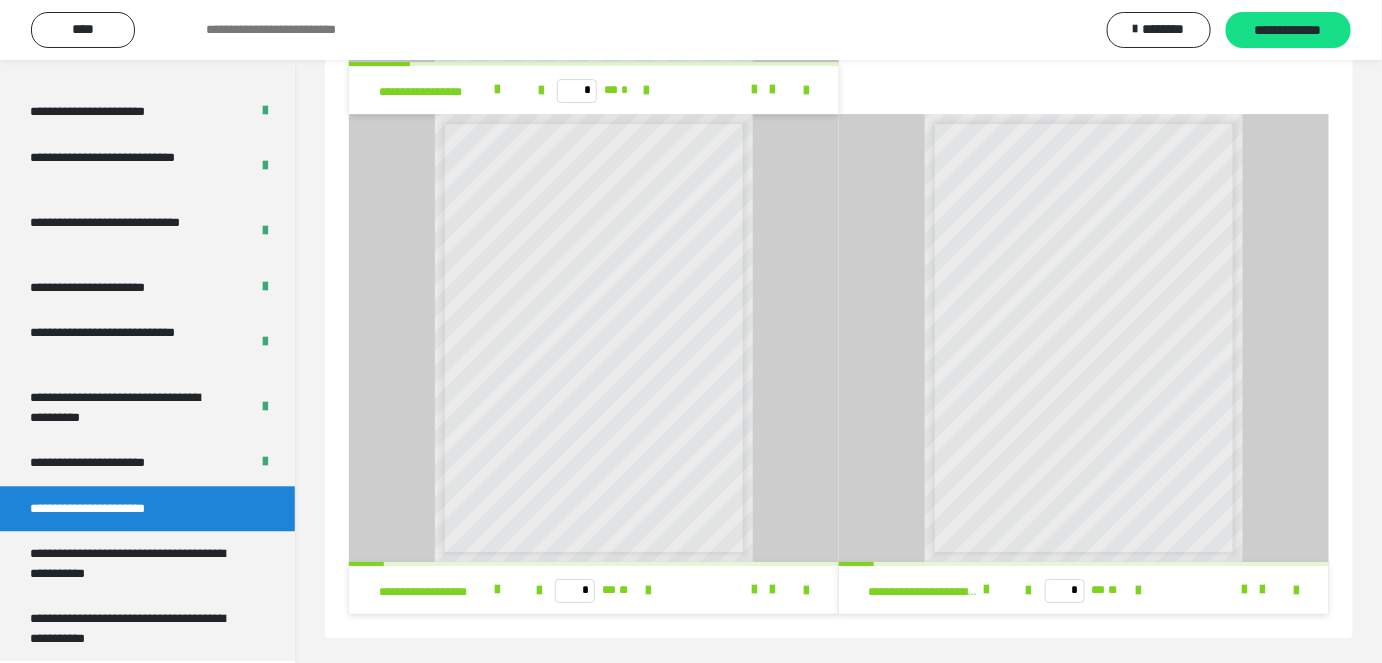 scroll, scrollTop: 2226, scrollLeft: 0, axis: vertical 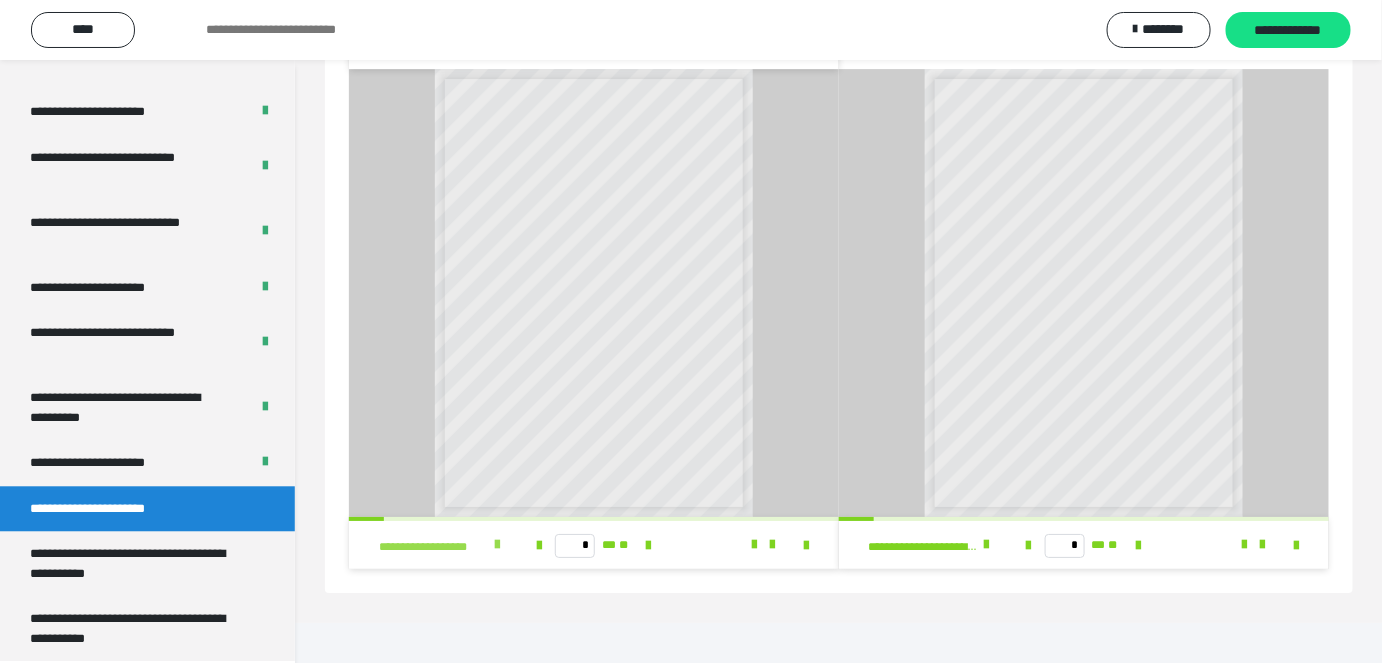click at bounding box center (497, 545) 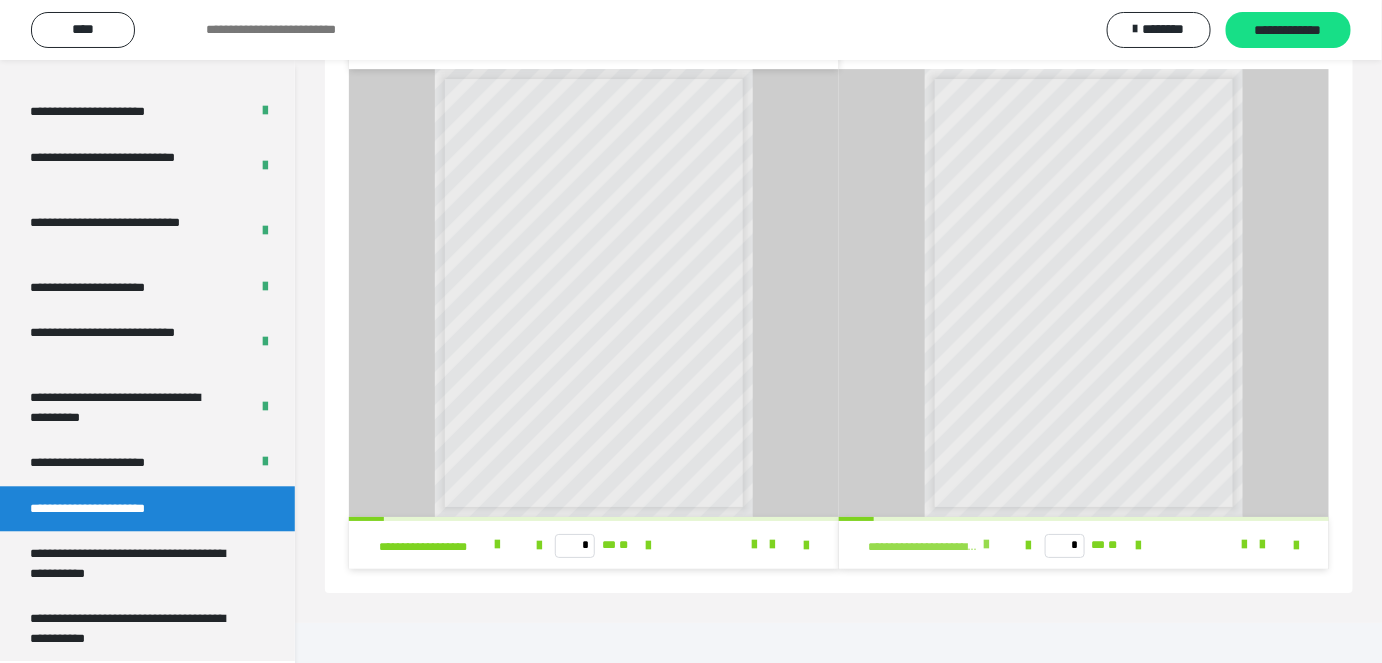 click at bounding box center (987, 545) 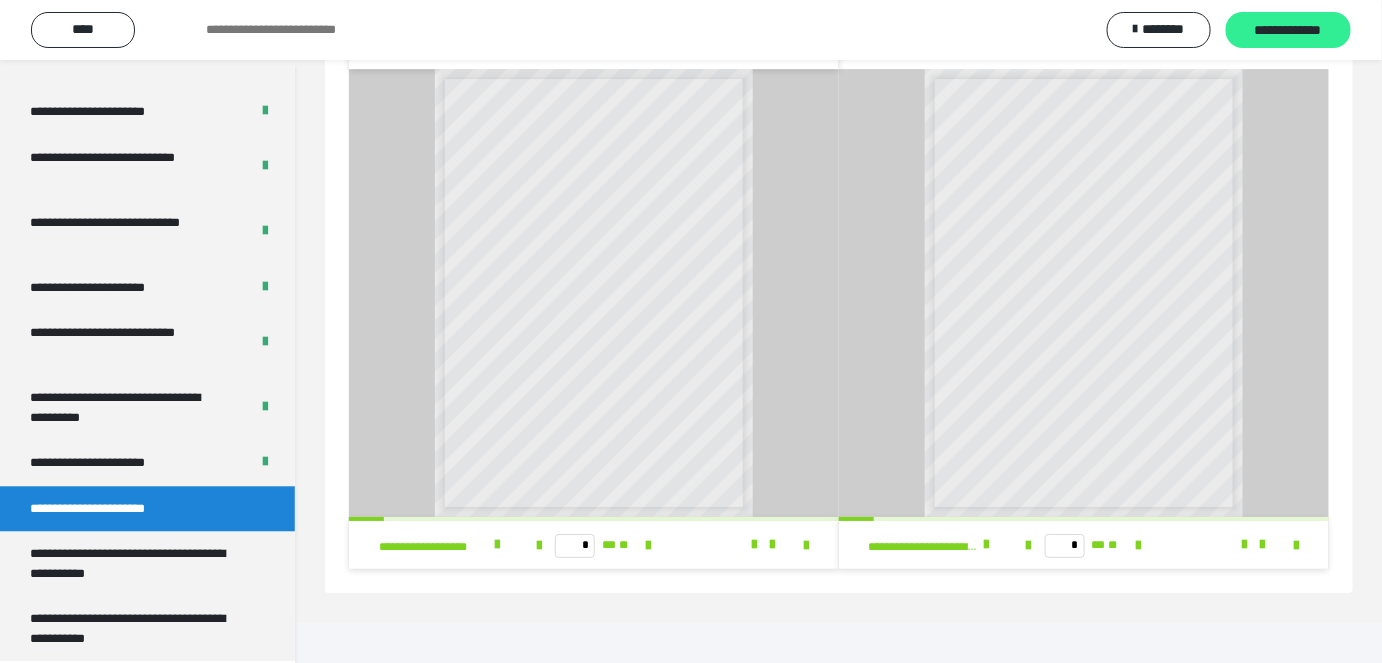 click on "**********" at bounding box center [1288, 31] 